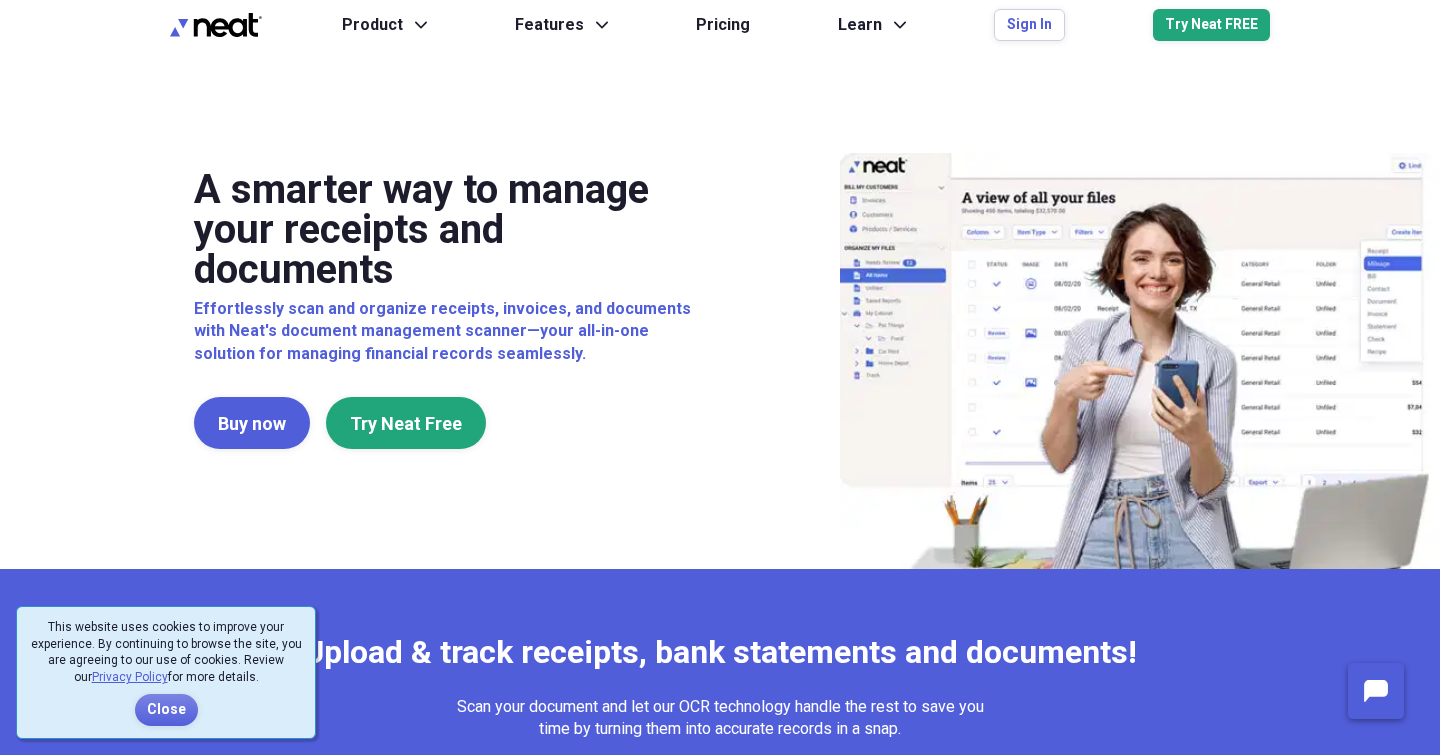 scroll, scrollTop: 0, scrollLeft: 0, axis: both 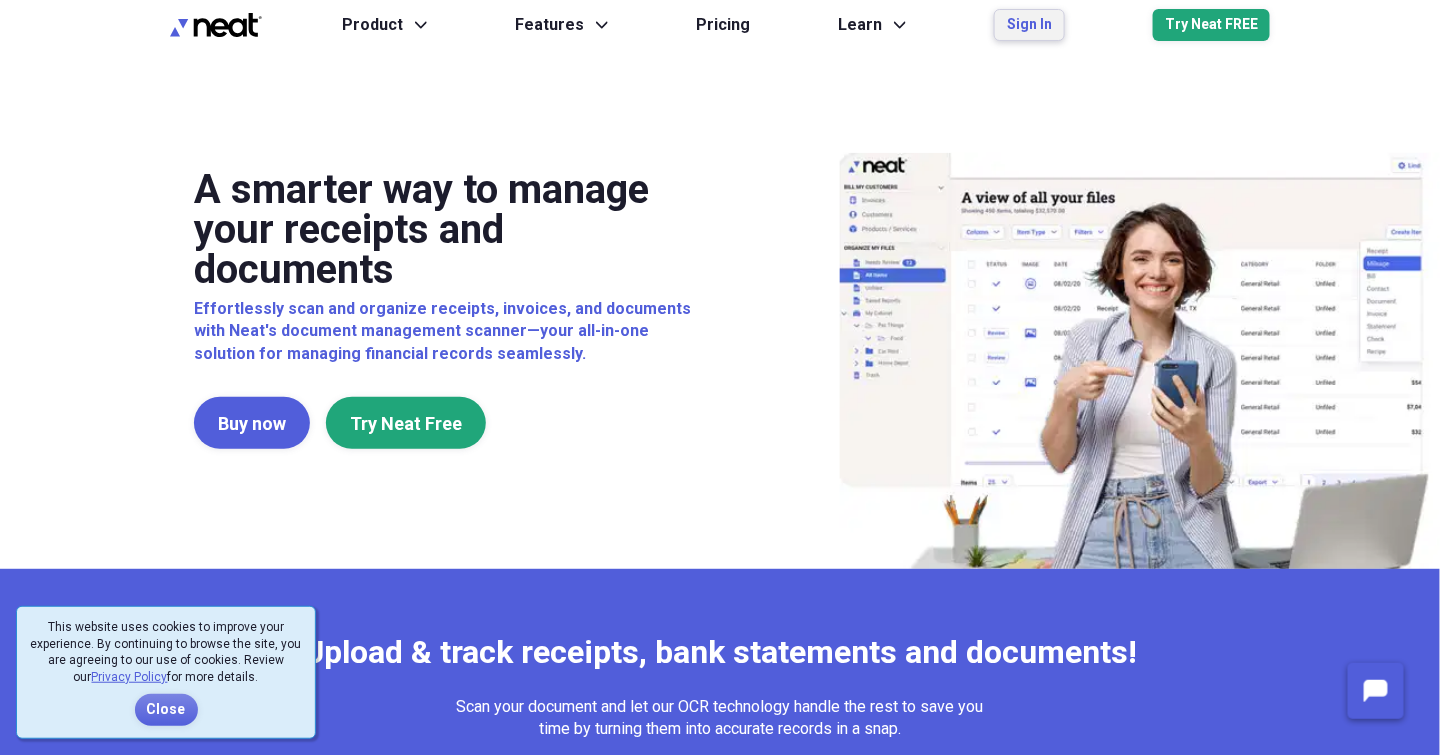 click on "Sign In" at bounding box center [1029, 25] 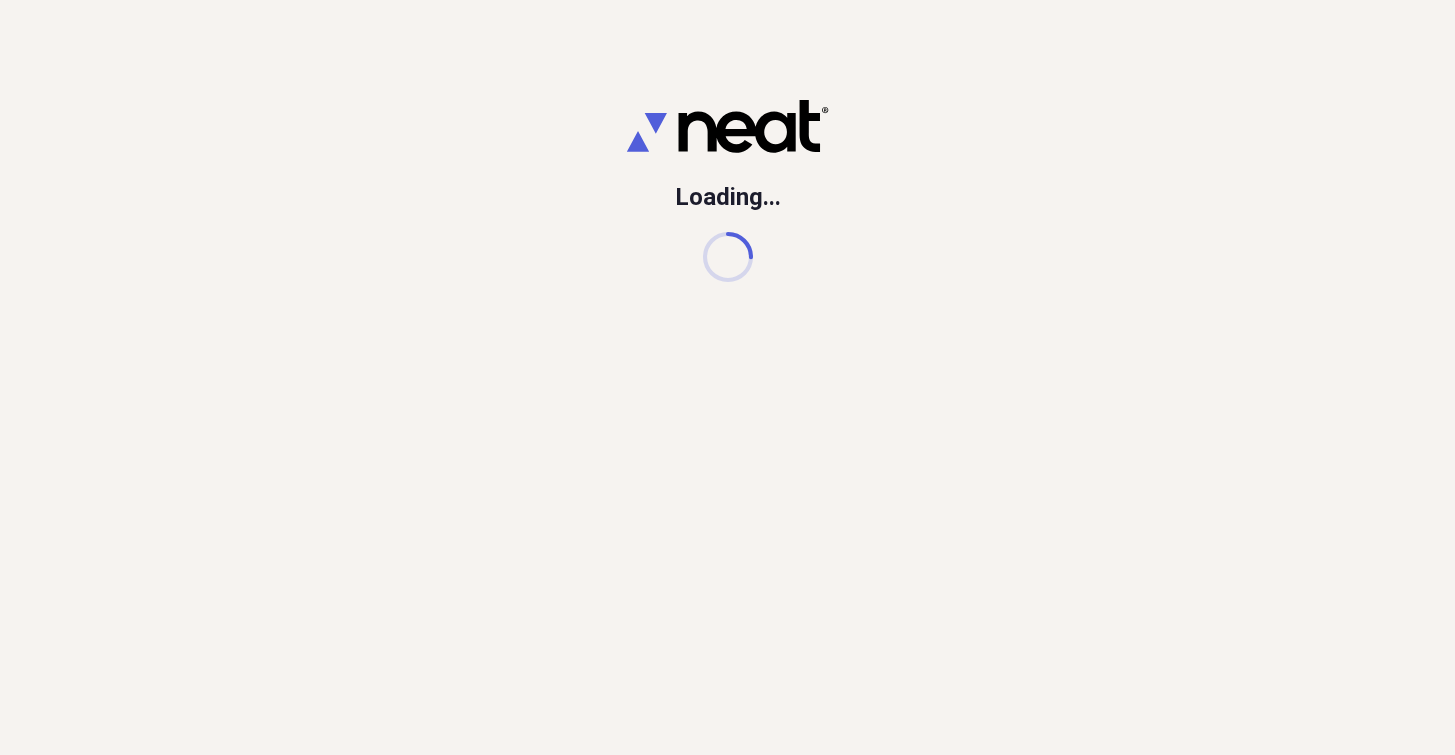 scroll, scrollTop: 0, scrollLeft: 0, axis: both 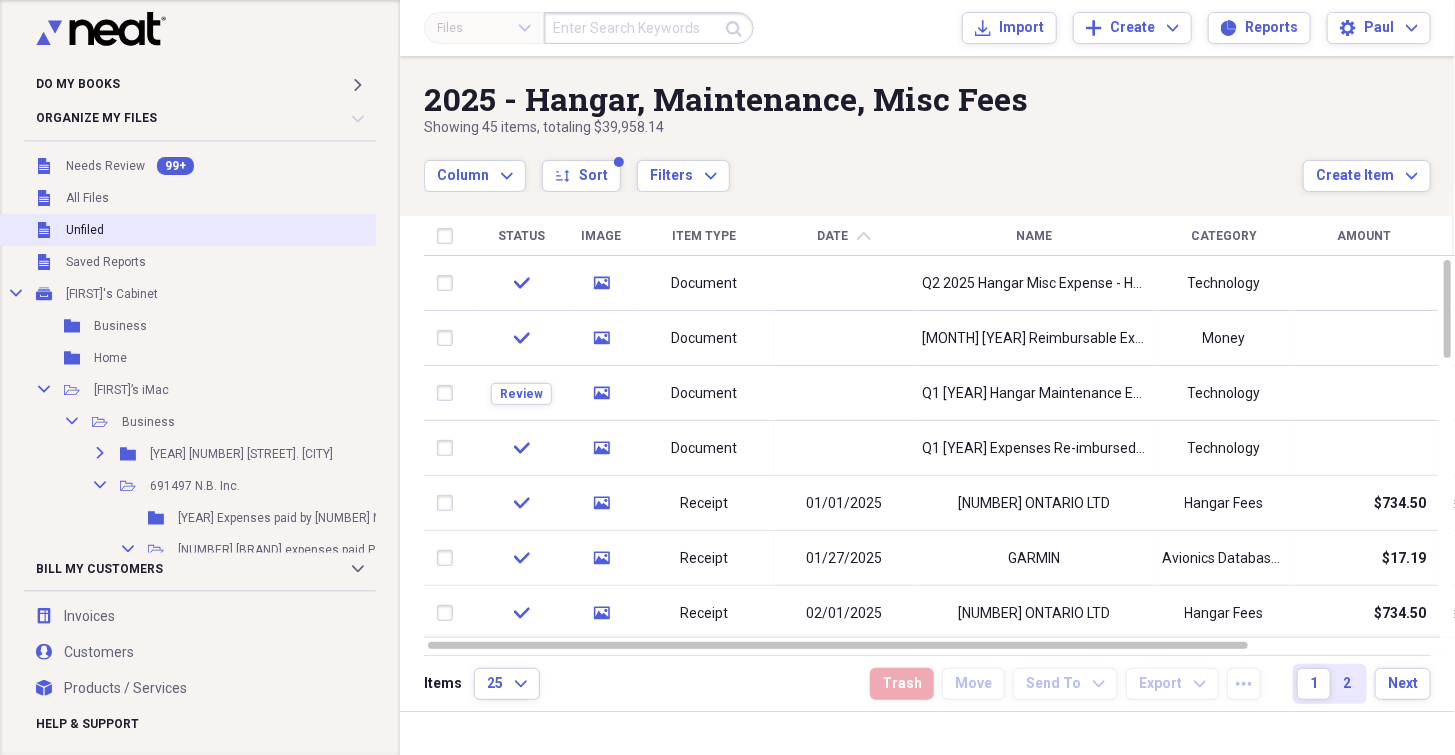 click on "Unfiled" at bounding box center [85, 230] 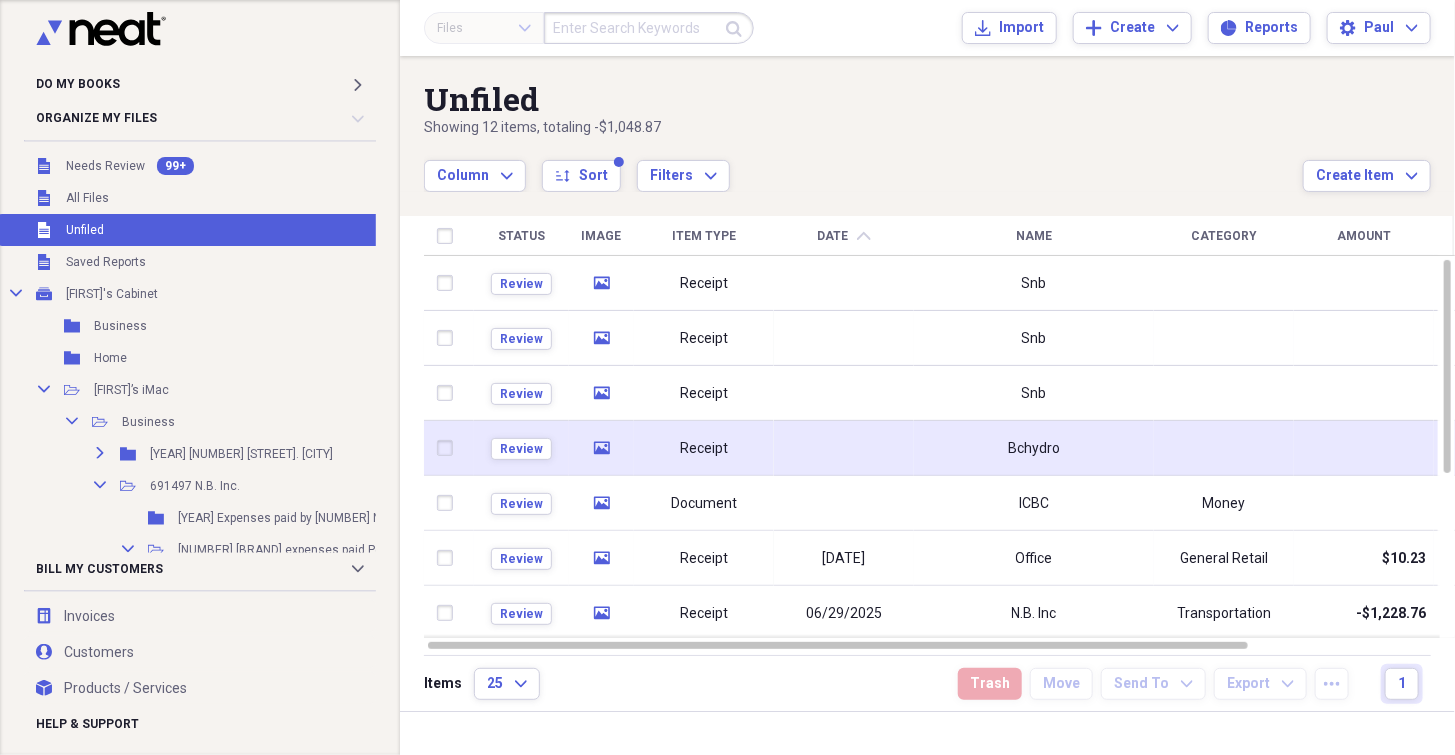 click on "Receipt" at bounding box center (704, 449) 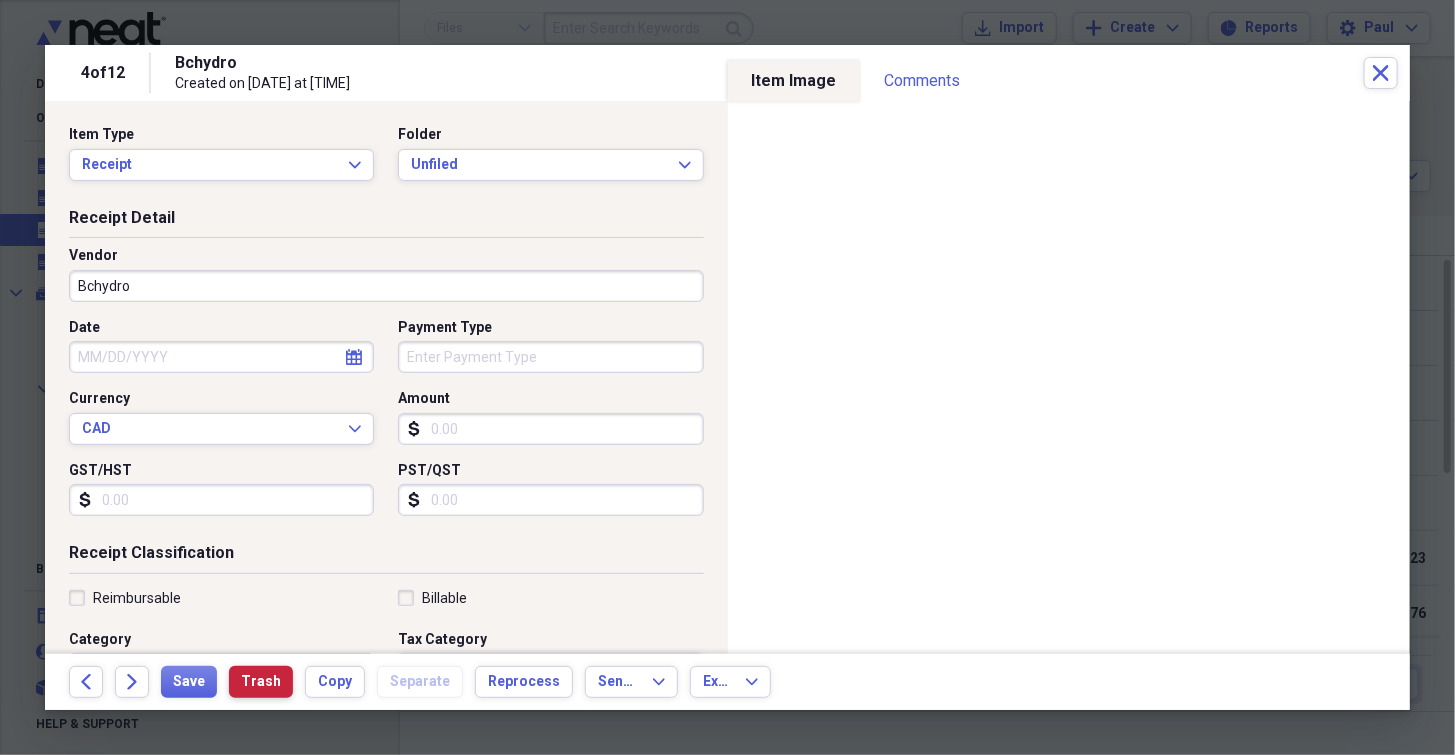 click on "Trash" at bounding box center [261, 682] 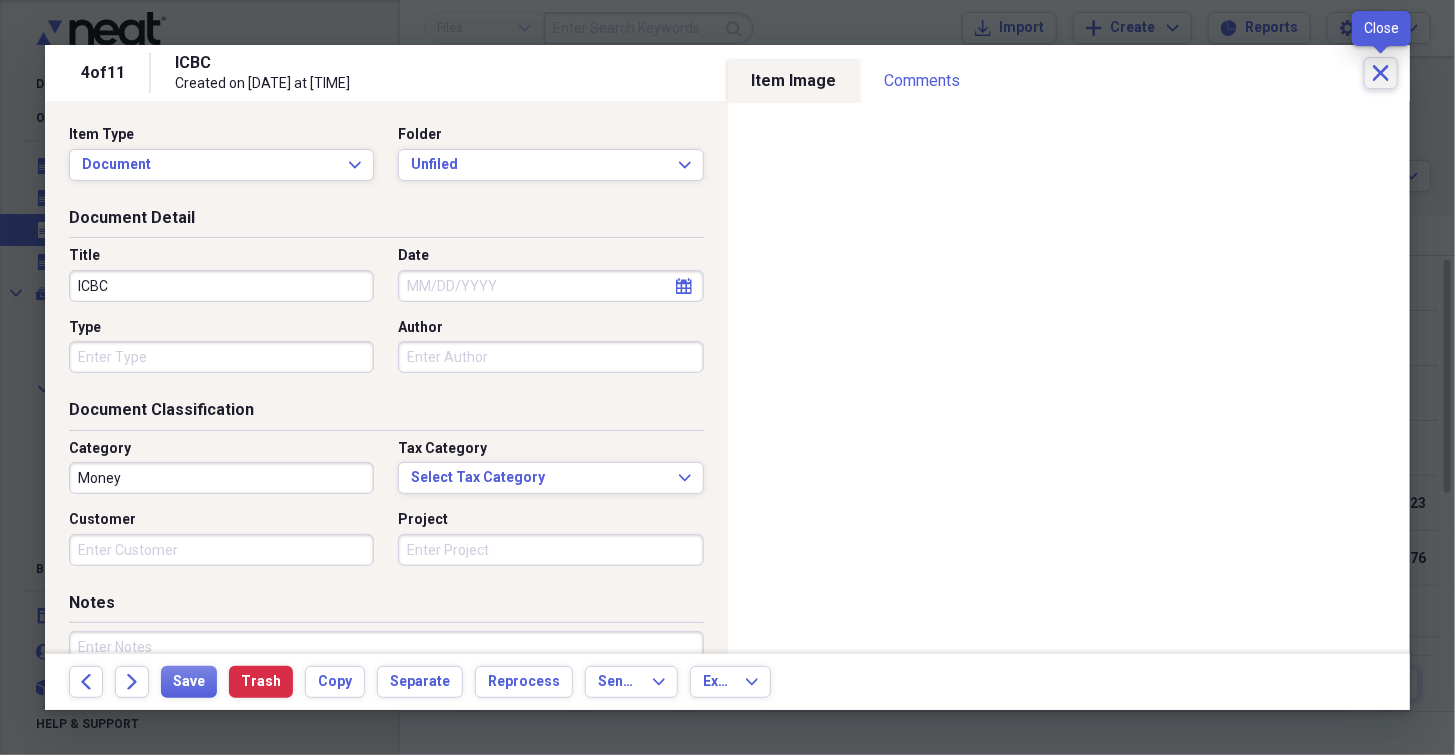 click 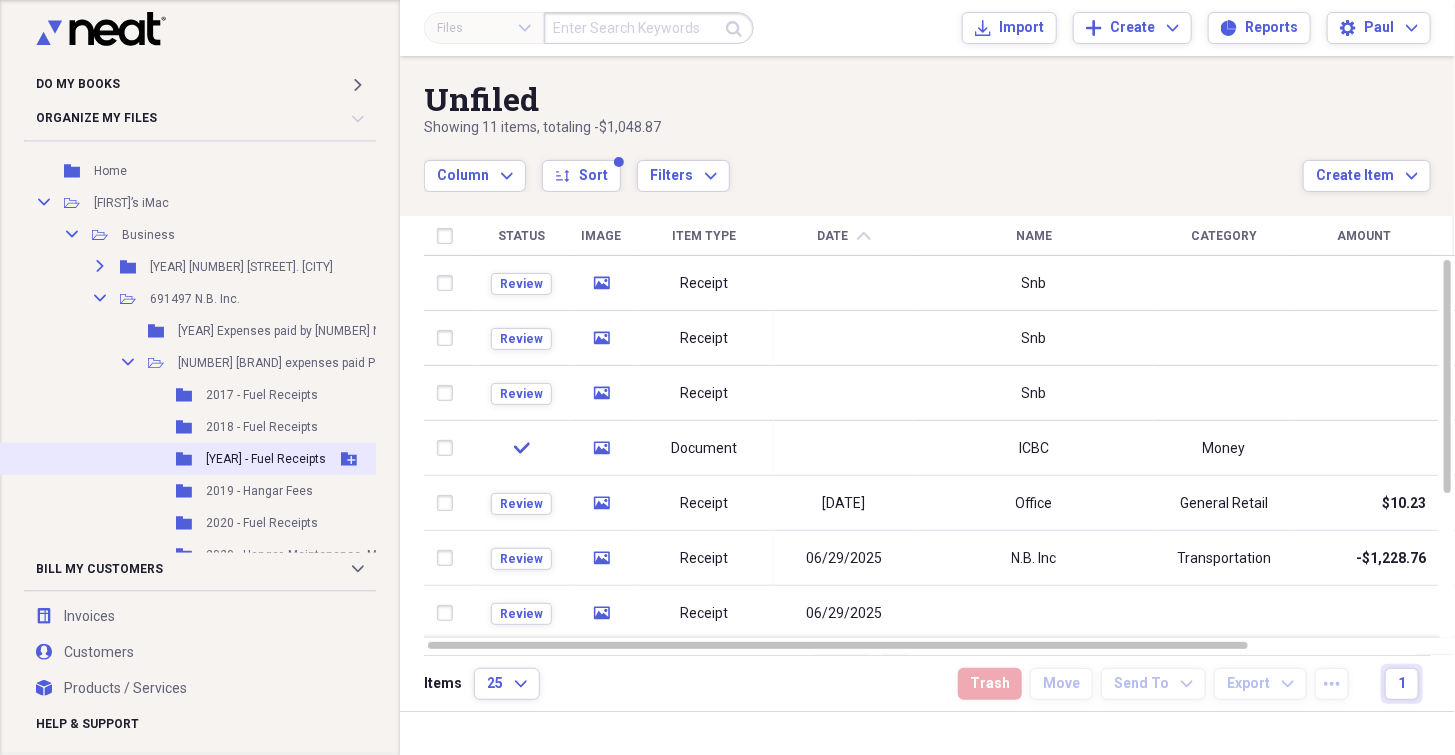 scroll, scrollTop: 200, scrollLeft: 0, axis: vertical 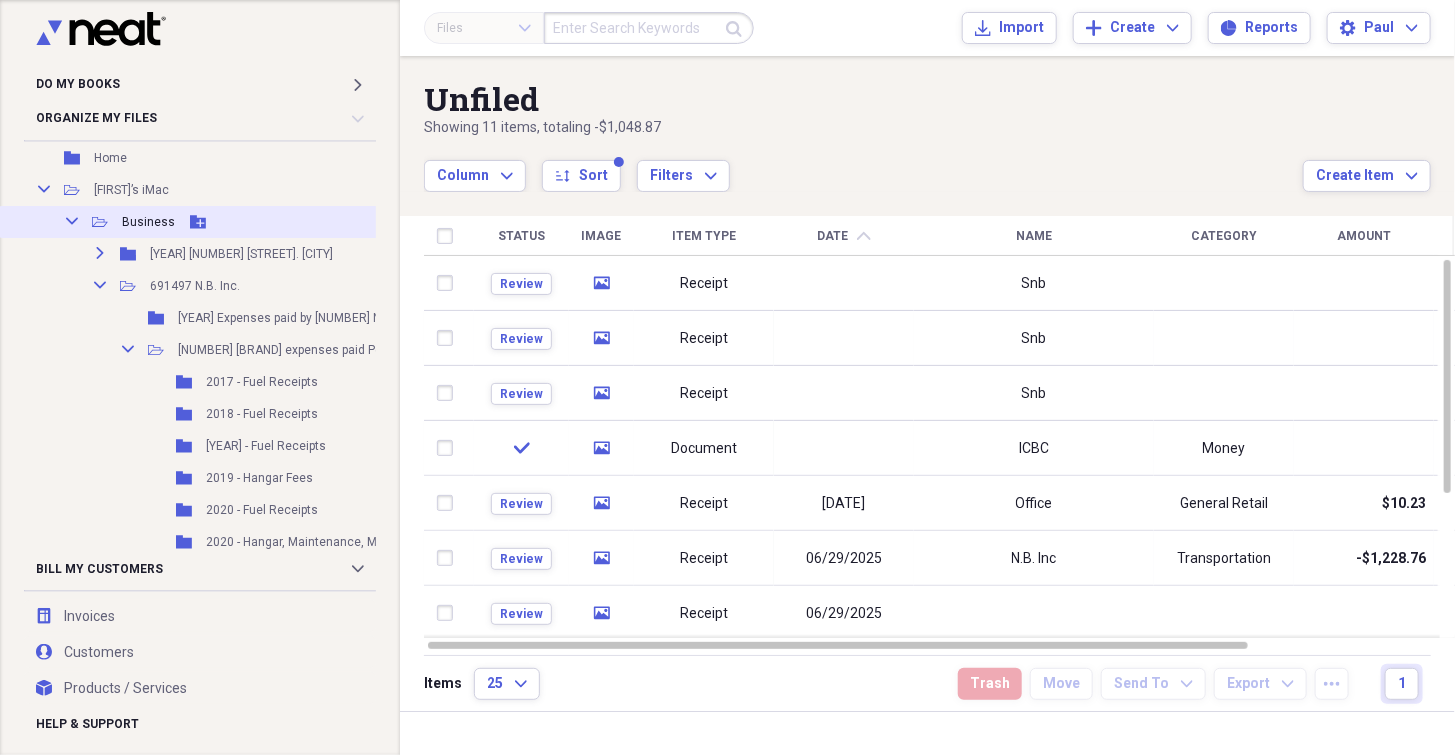 click on "Collapse" 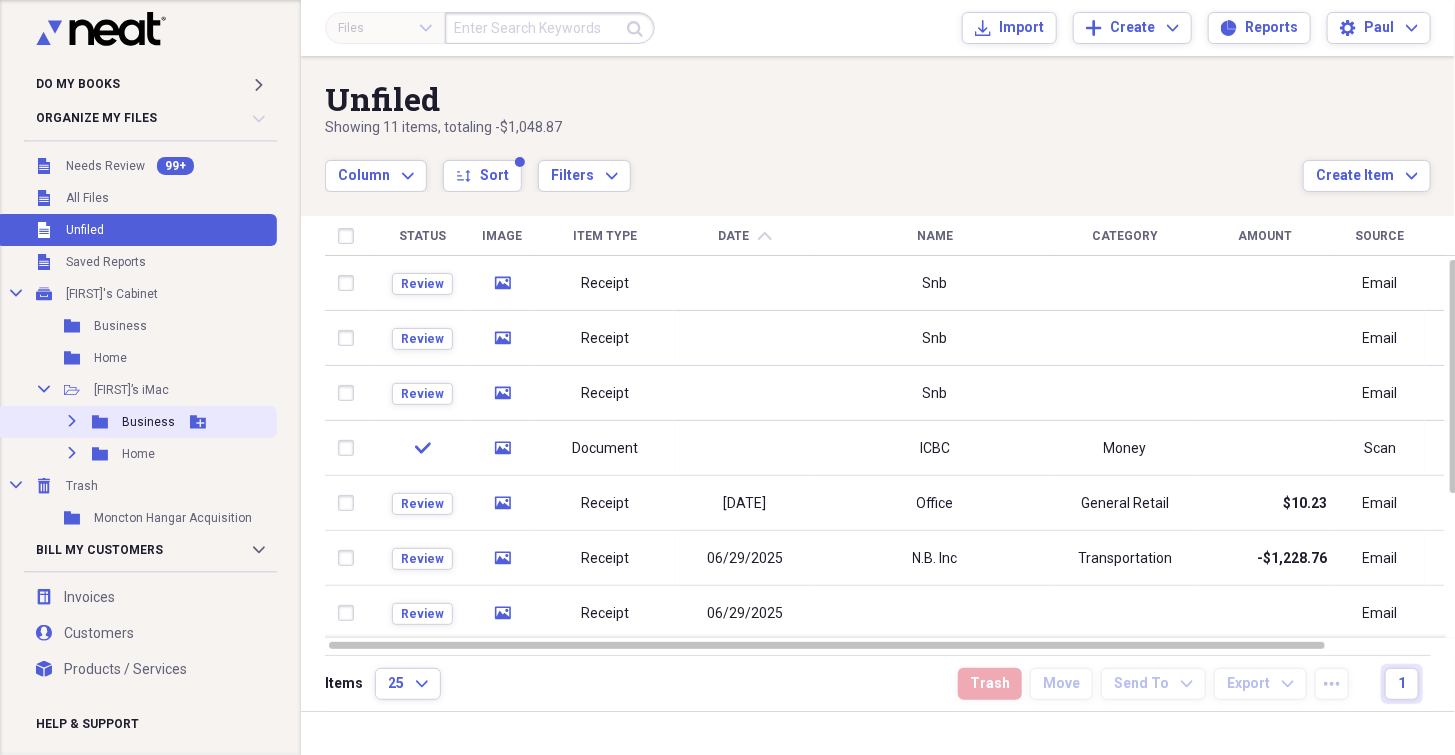 scroll, scrollTop: 0, scrollLeft: 0, axis: both 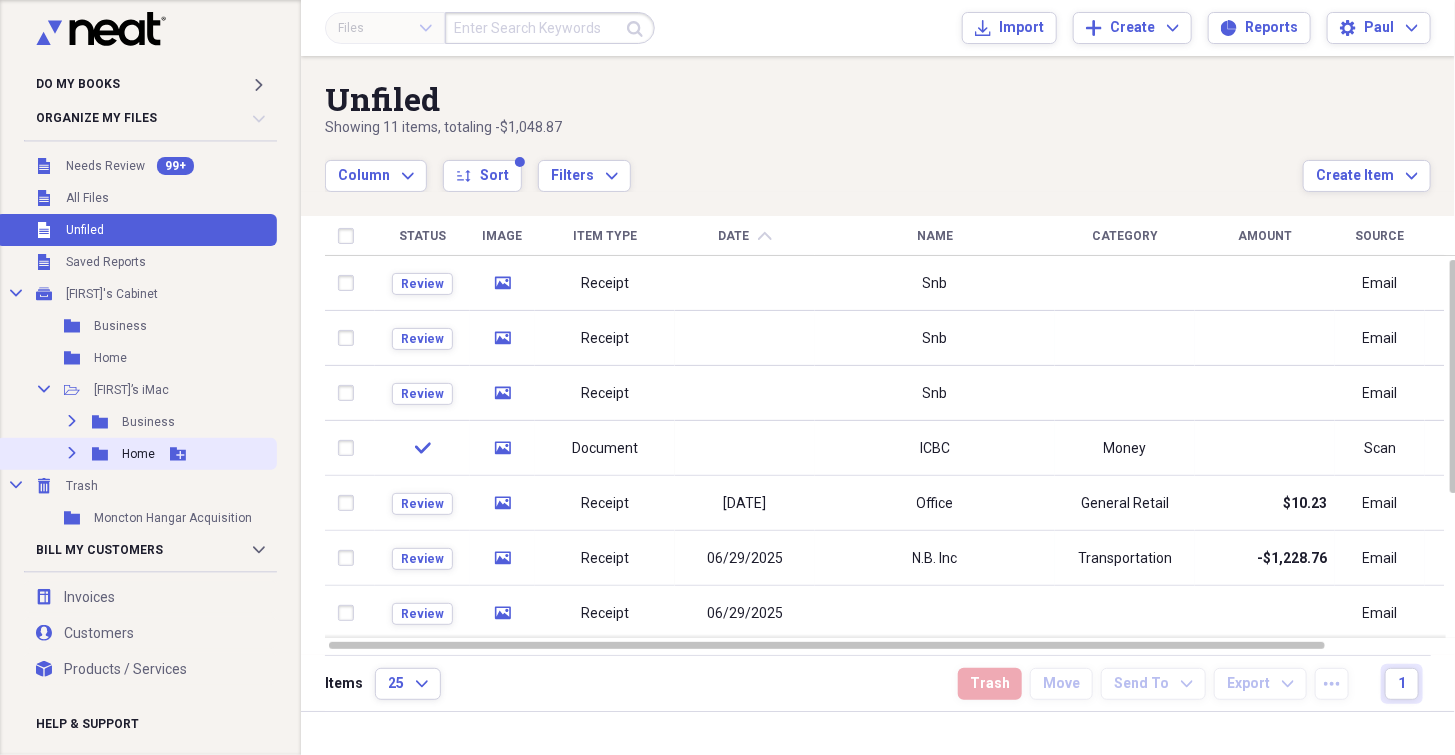 click on "Expand" 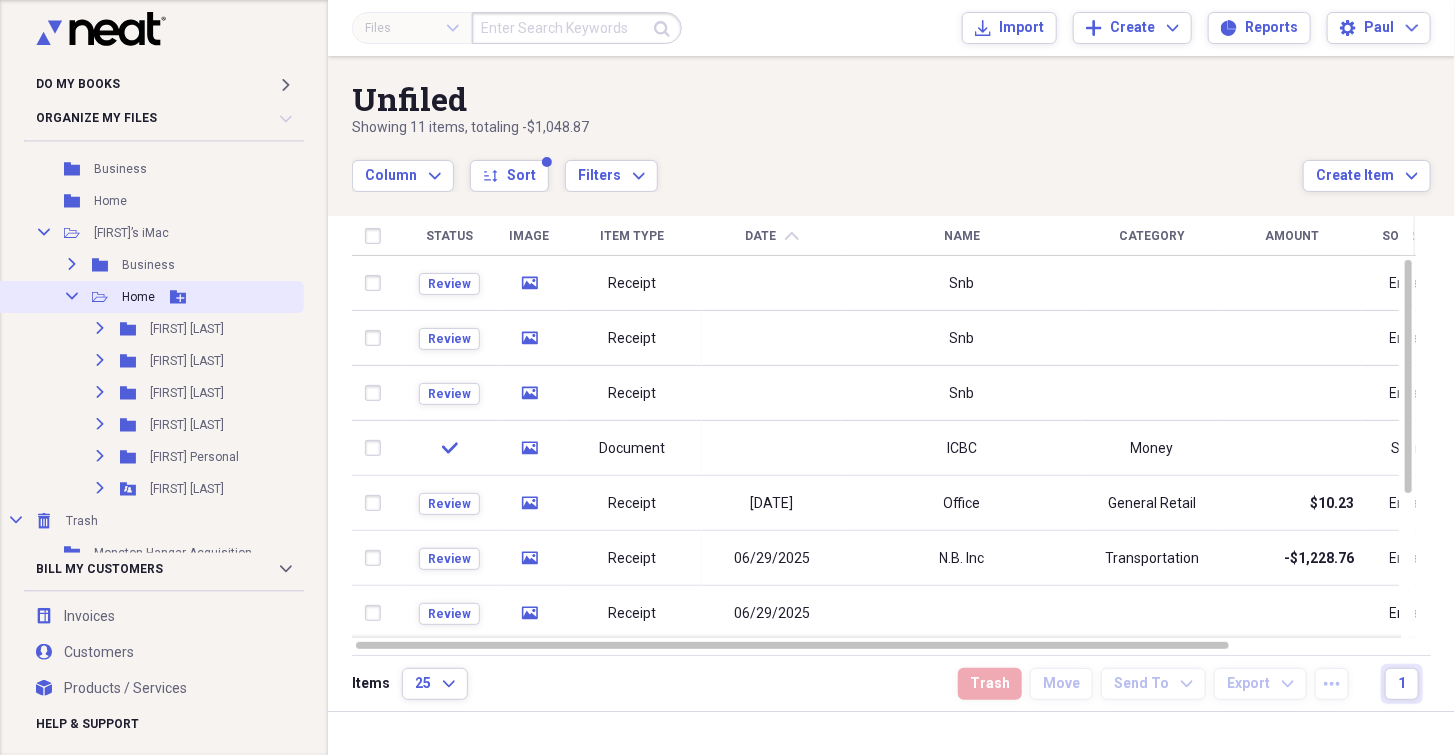 scroll, scrollTop: 184, scrollLeft: 0, axis: vertical 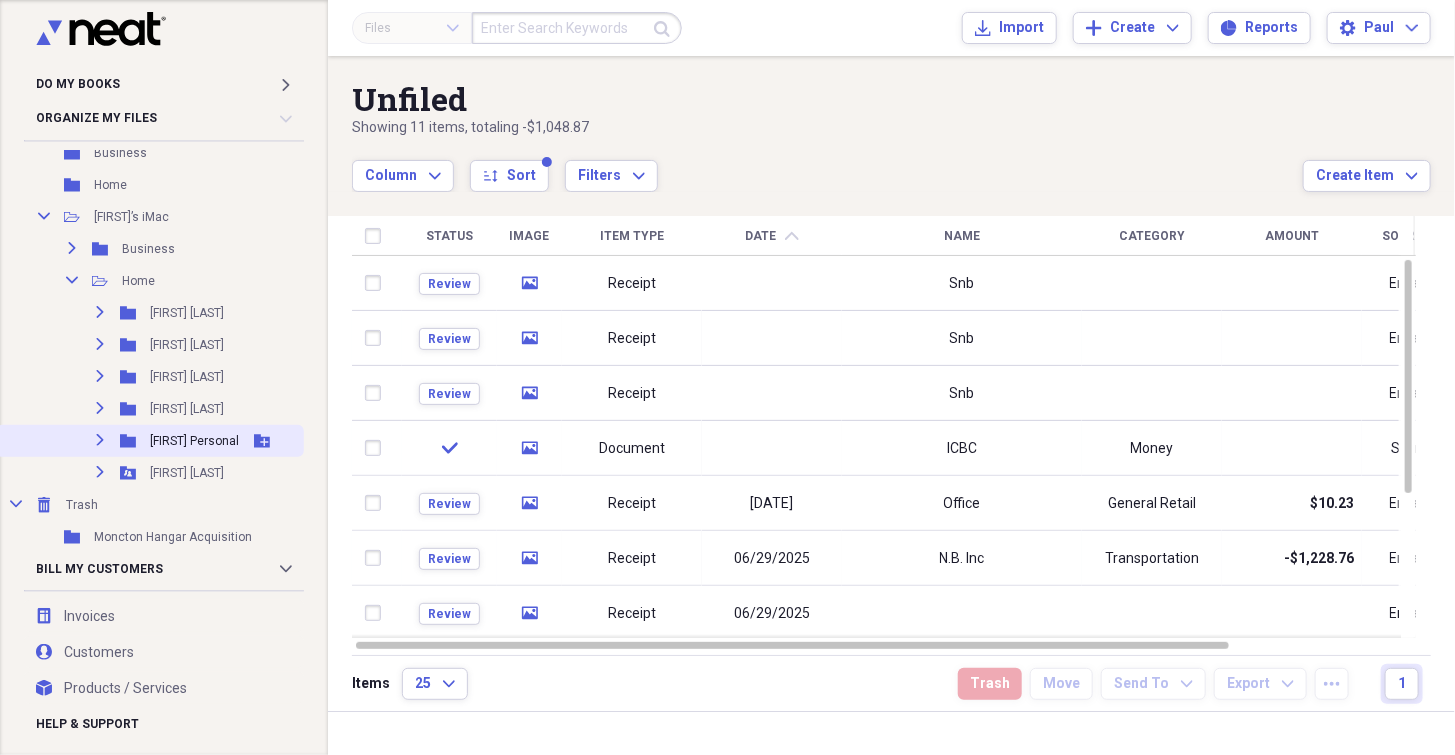 click on "Expand" 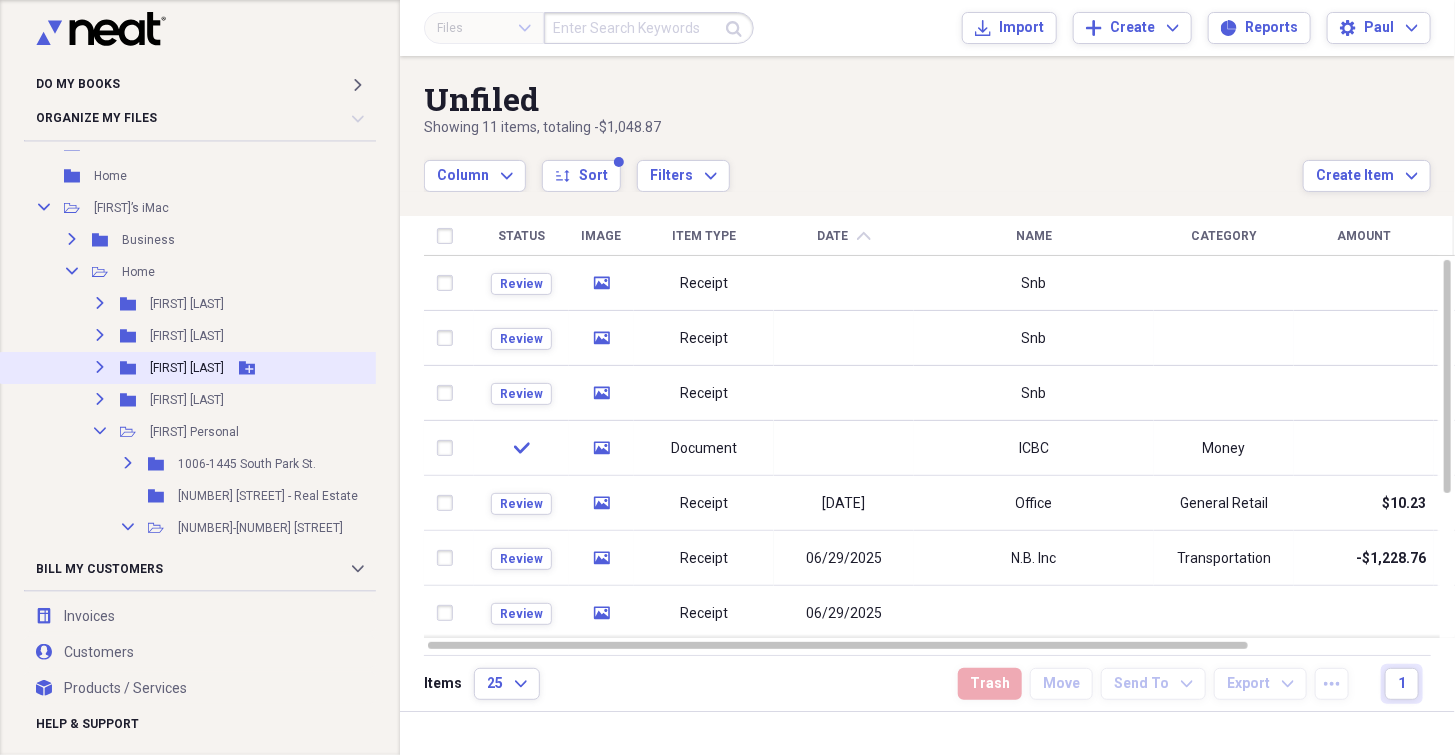 scroll, scrollTop: 84, scrollLeft: 0, axis: vertical 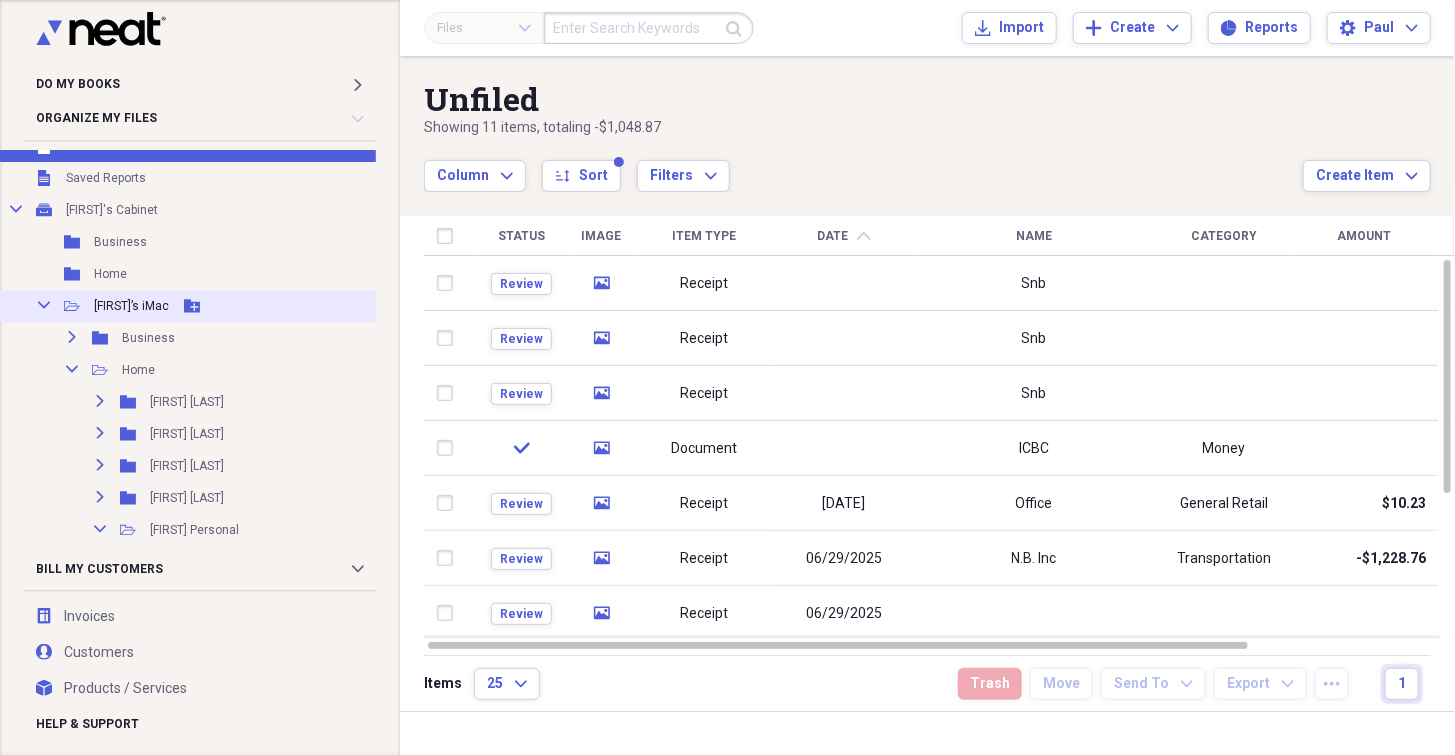 click 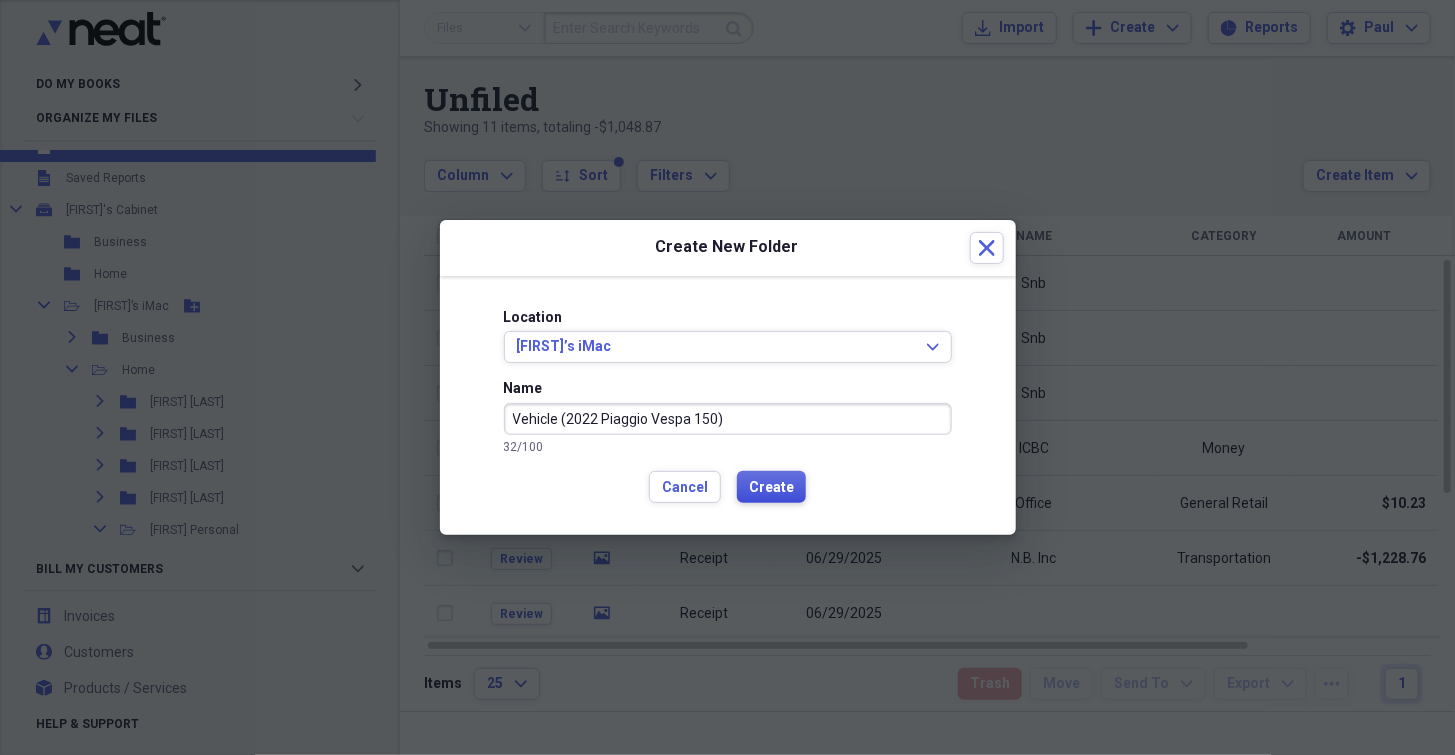 type on "Vehicle (2022 Piaggio Vespa 150)" 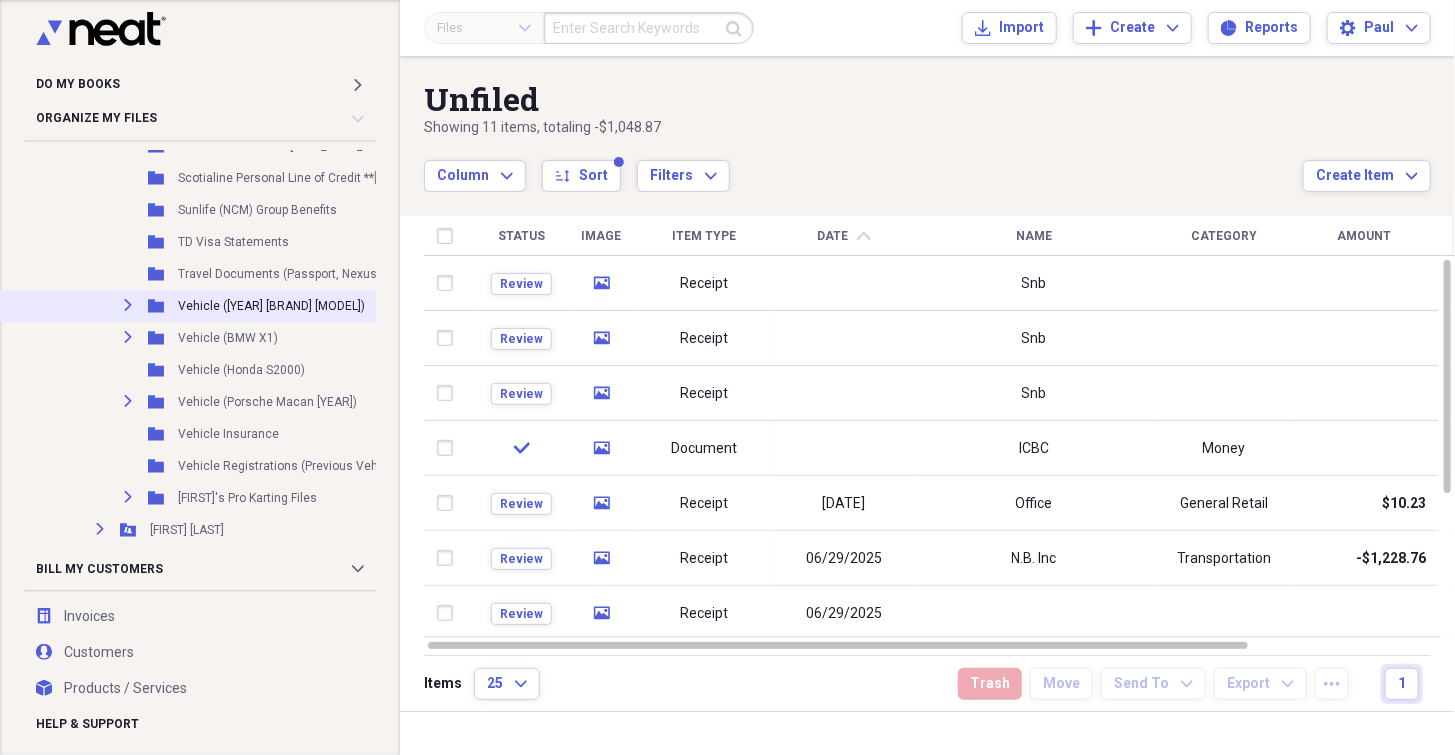 scroll, scrollTop: 2424, scrollLeft: 0, axis: vertical 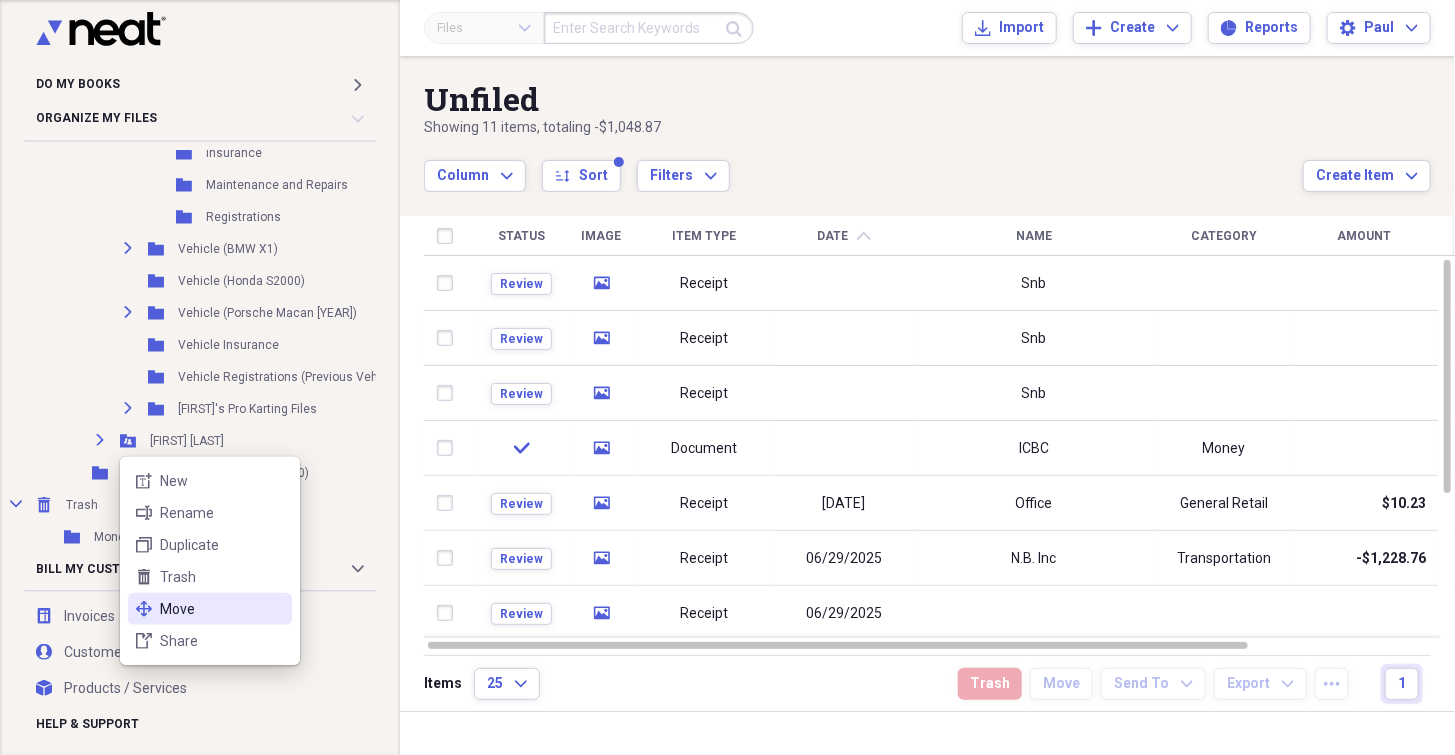 click on "Move" at bounding box center (222, 609) 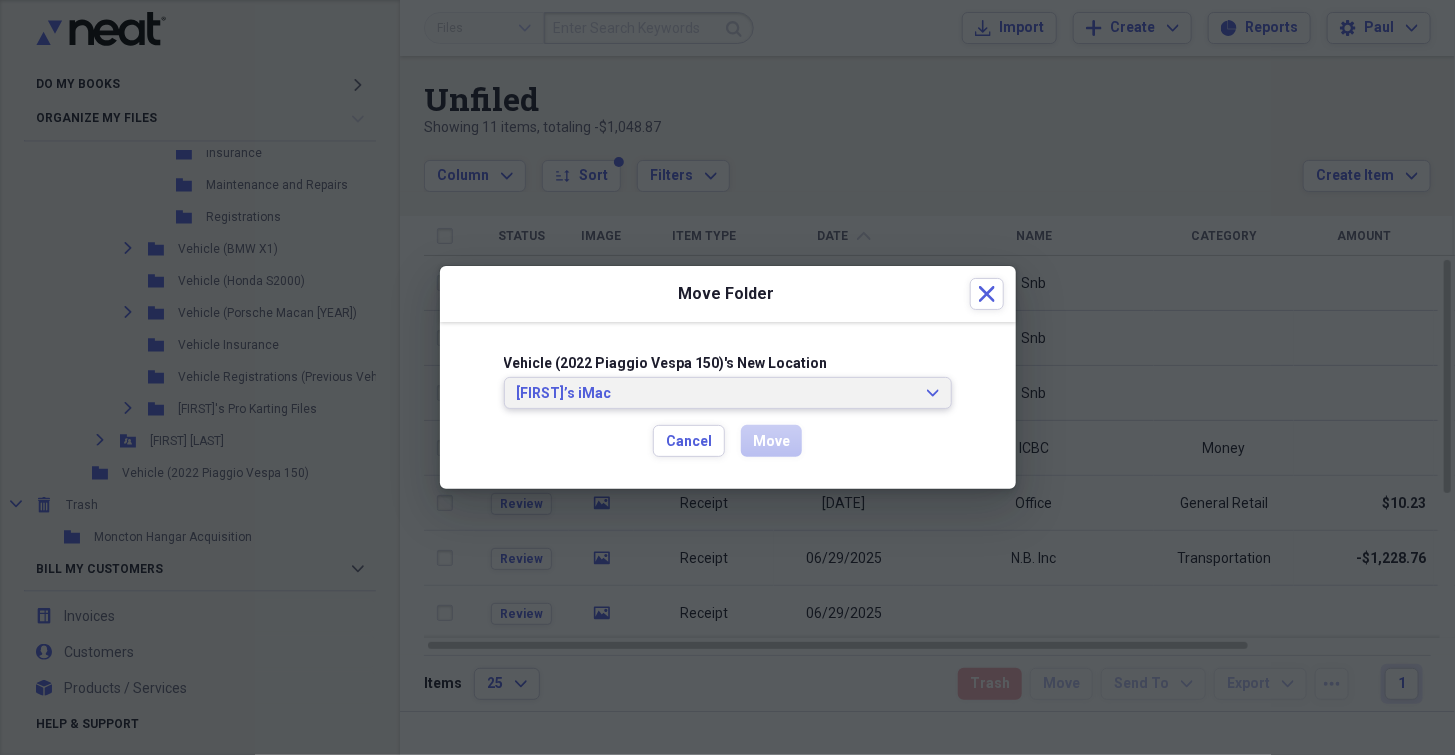 click on "Expand" 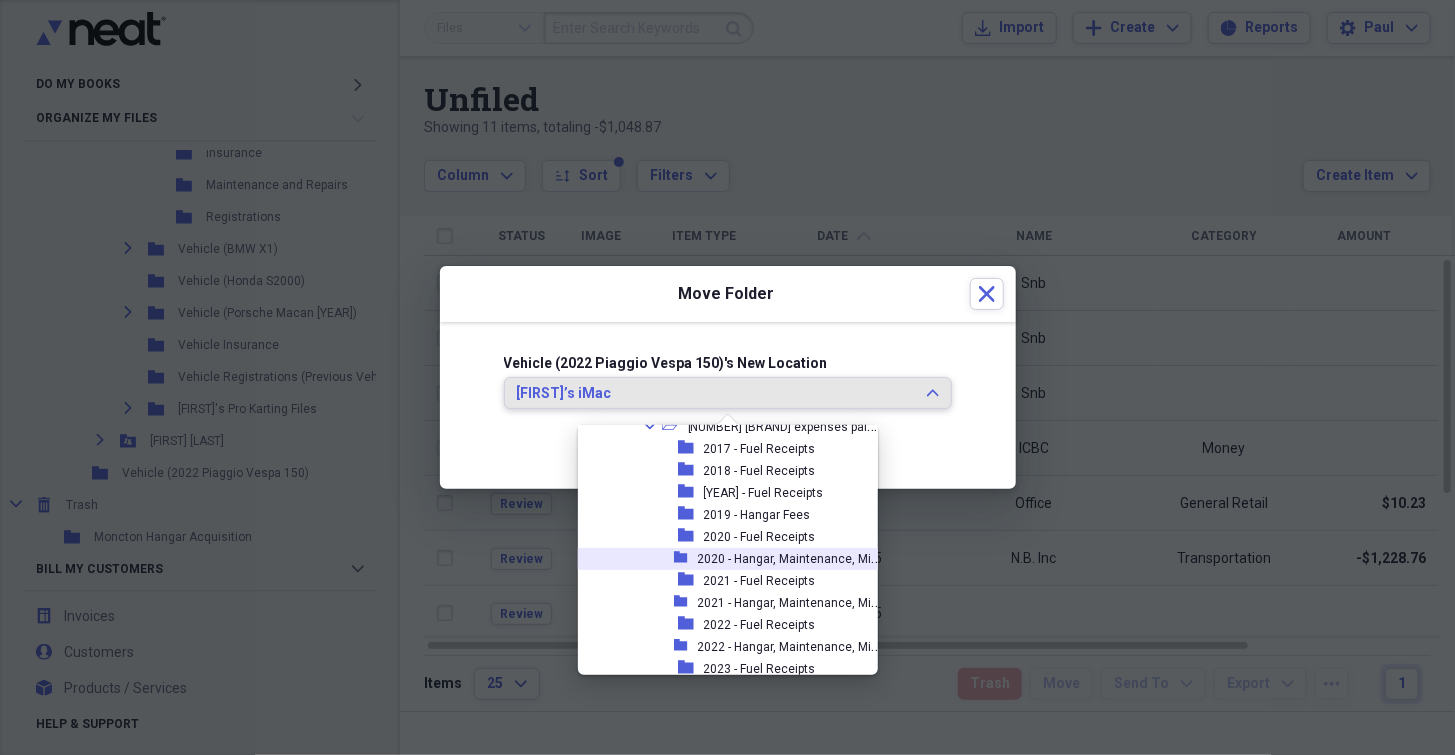 scroll, scrollTop: 0, scrollLeft: 0, axis: both 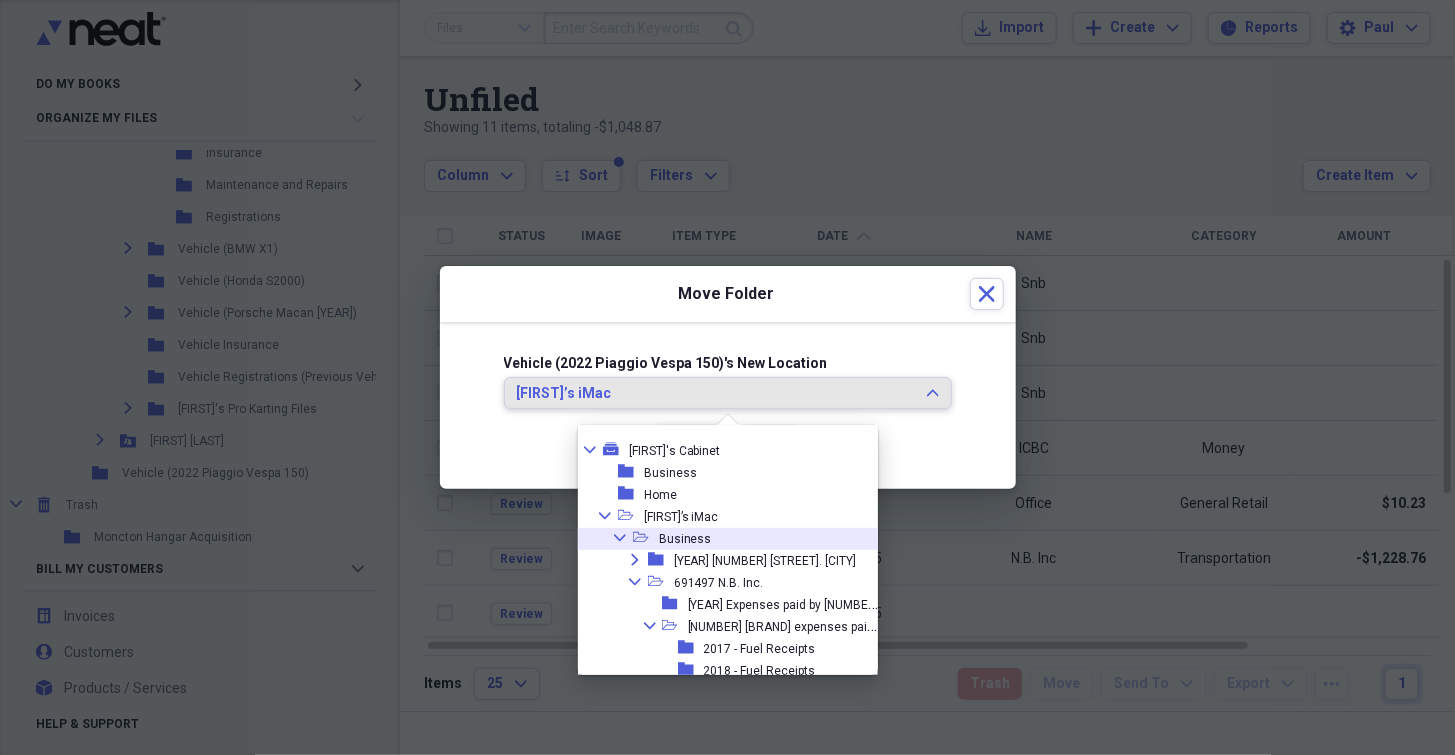 click on "Collapse" 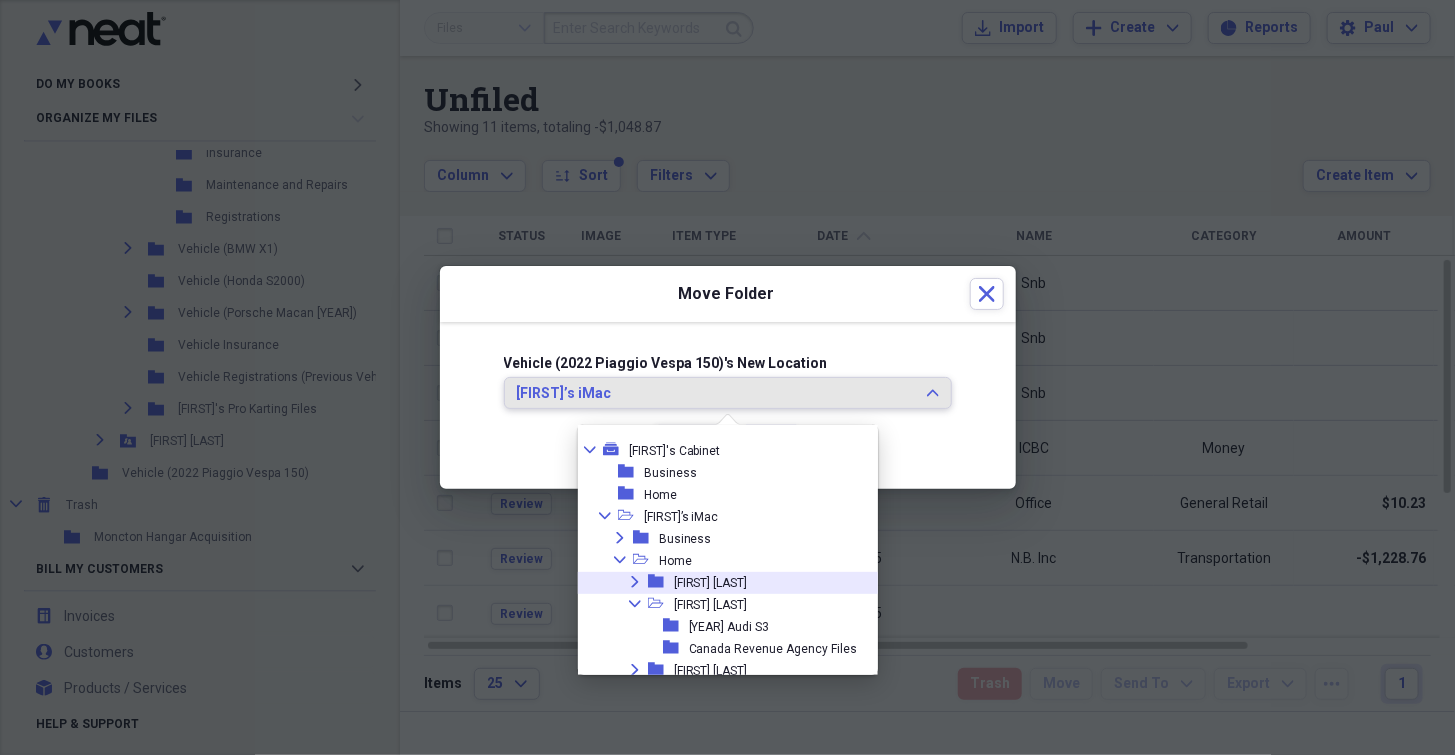 scroll, scrollTop: 100, scrollLeft: 0, axis: vertical 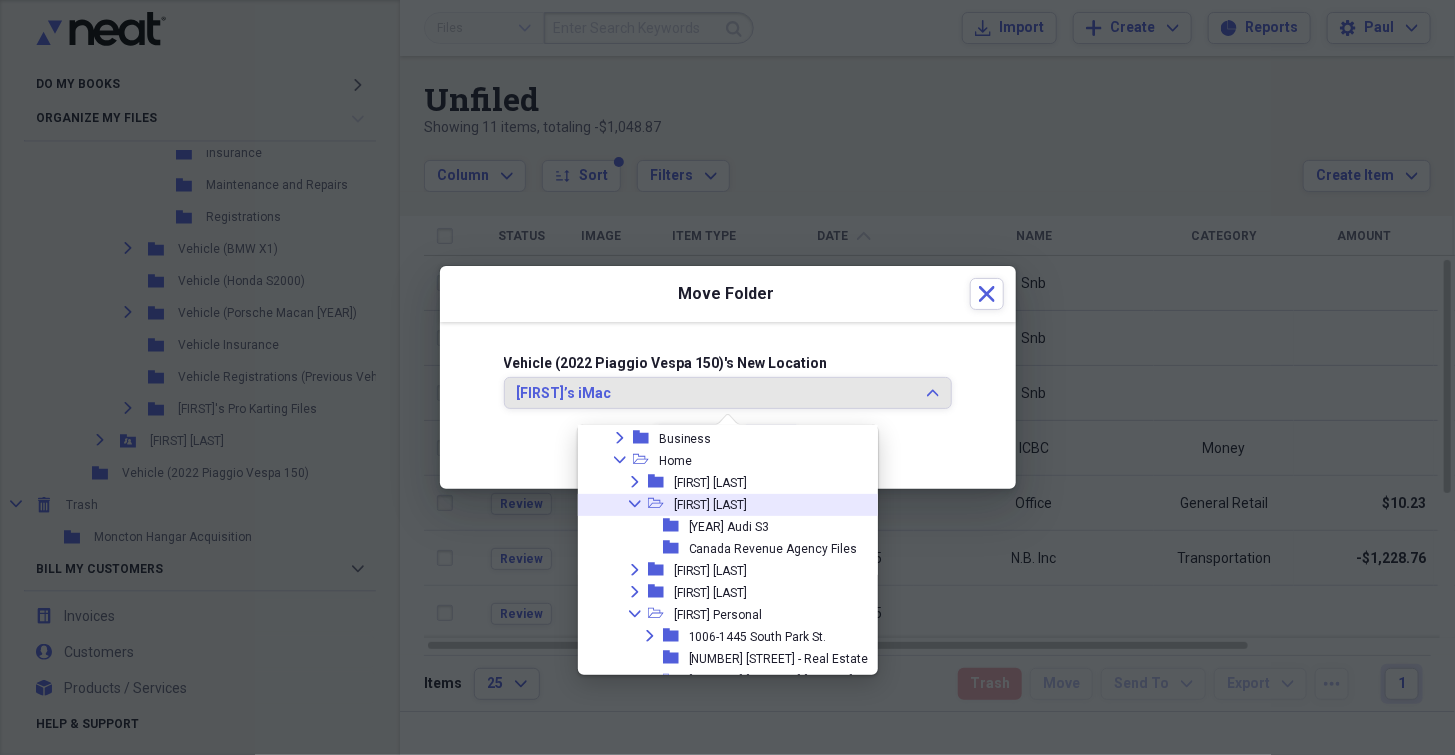 click on "[FIRST] [LAST]" at bounding box center (711, 505) 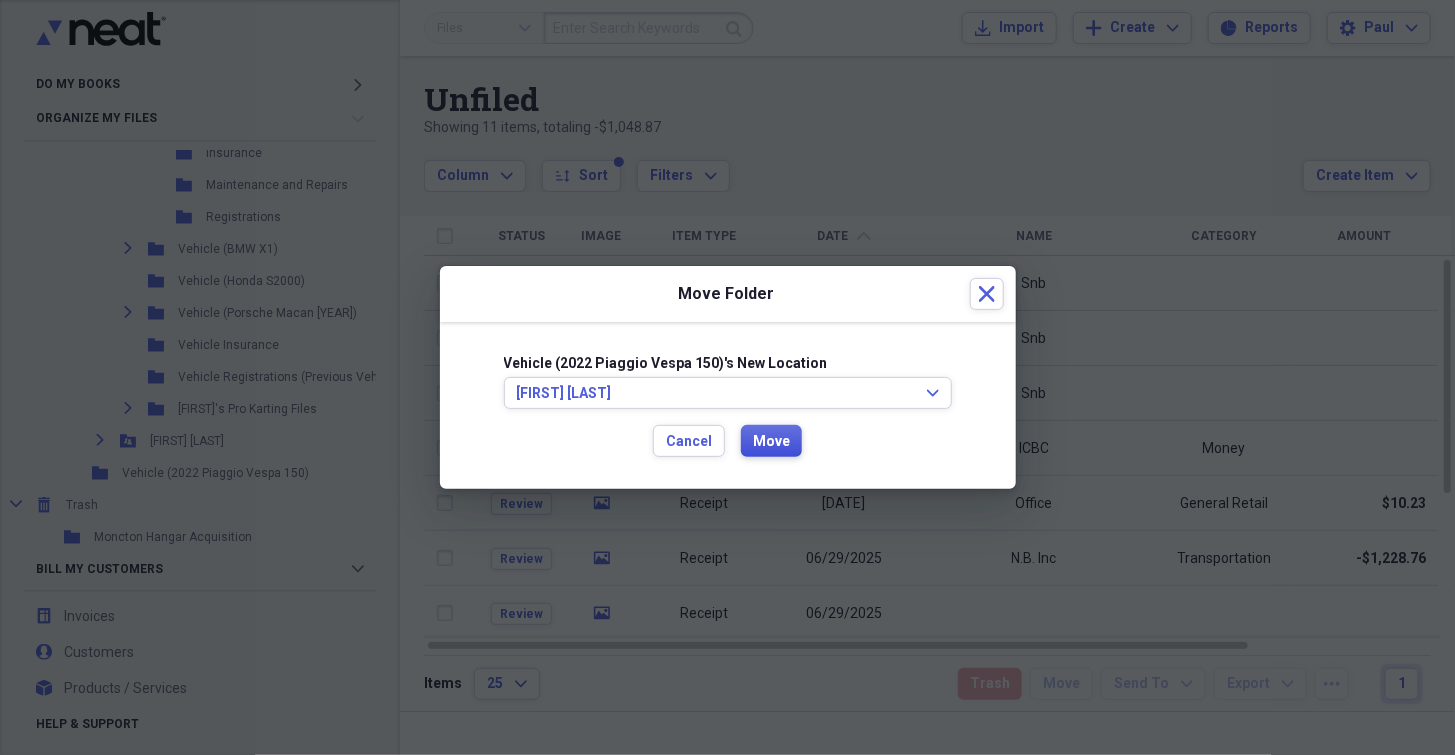 click on "Move" at bounding box center (771, 442) 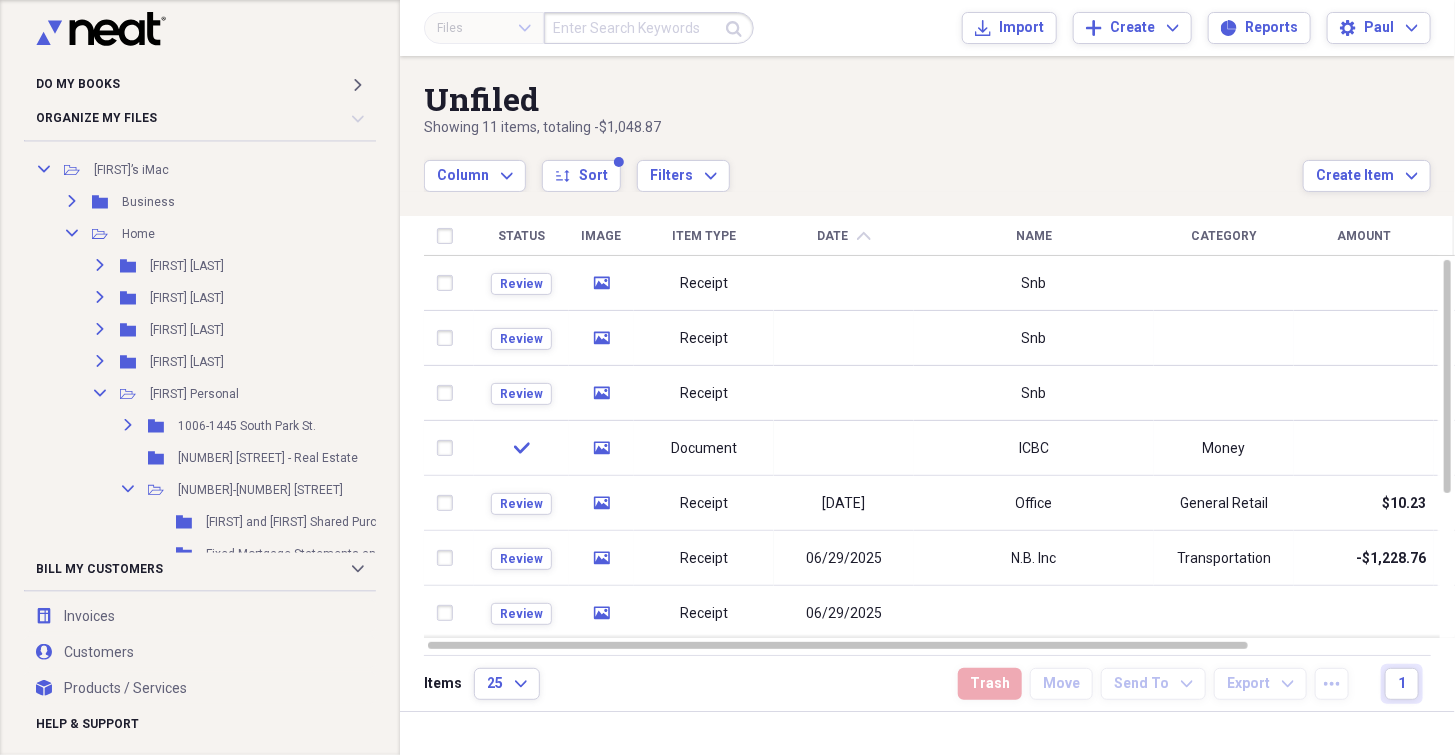 scroll, scrollTop: 320, scrollLeft: 0, axis: vertical 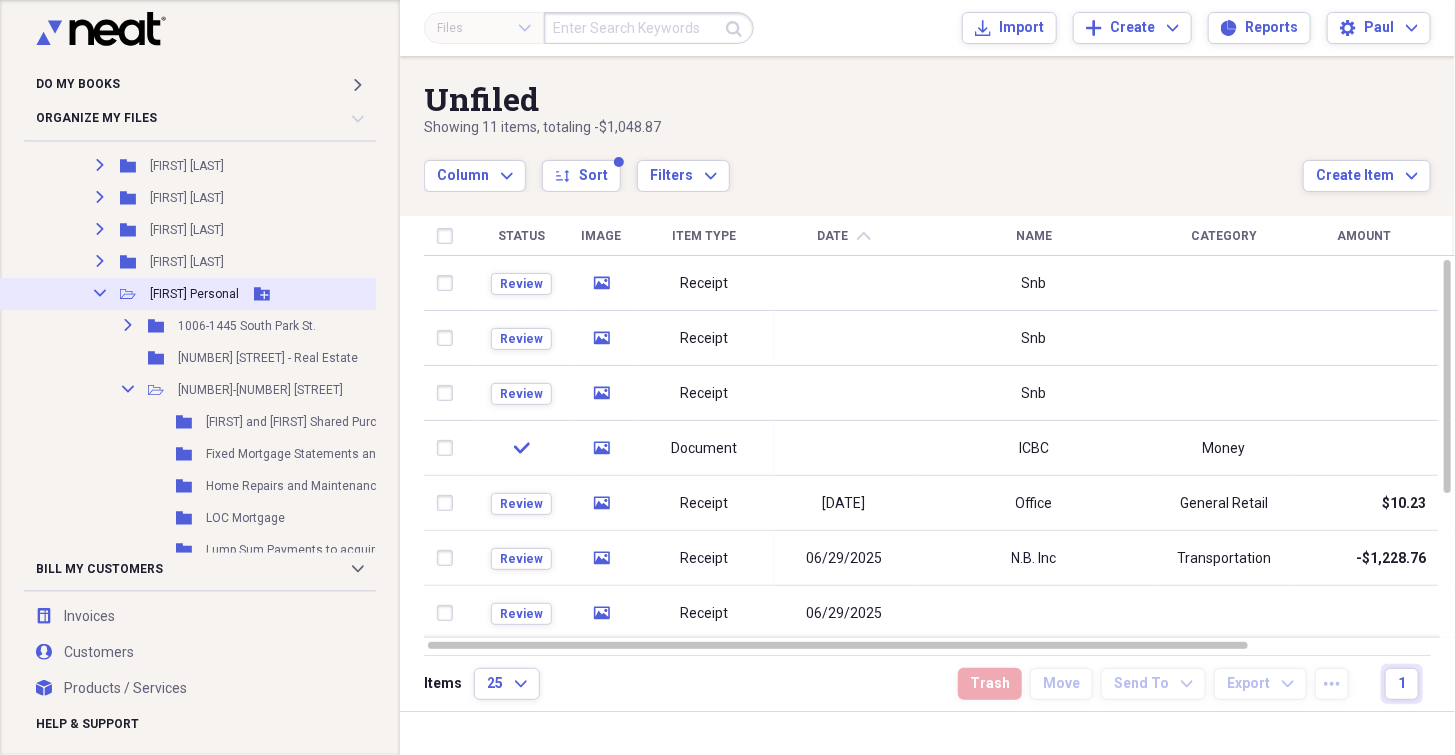 click on "Collapse" 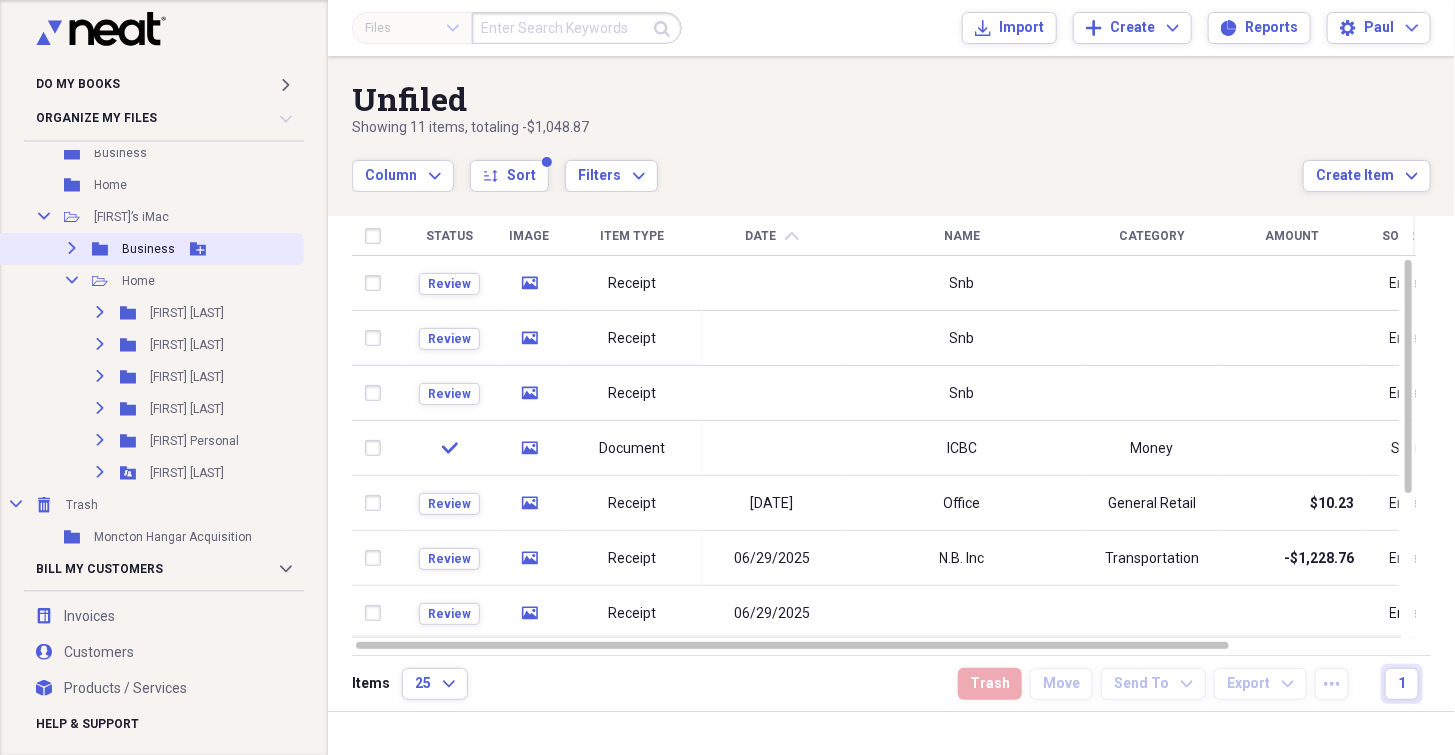 scroll, scrollTop: 169, scrollLeft: 0, axis: vertical 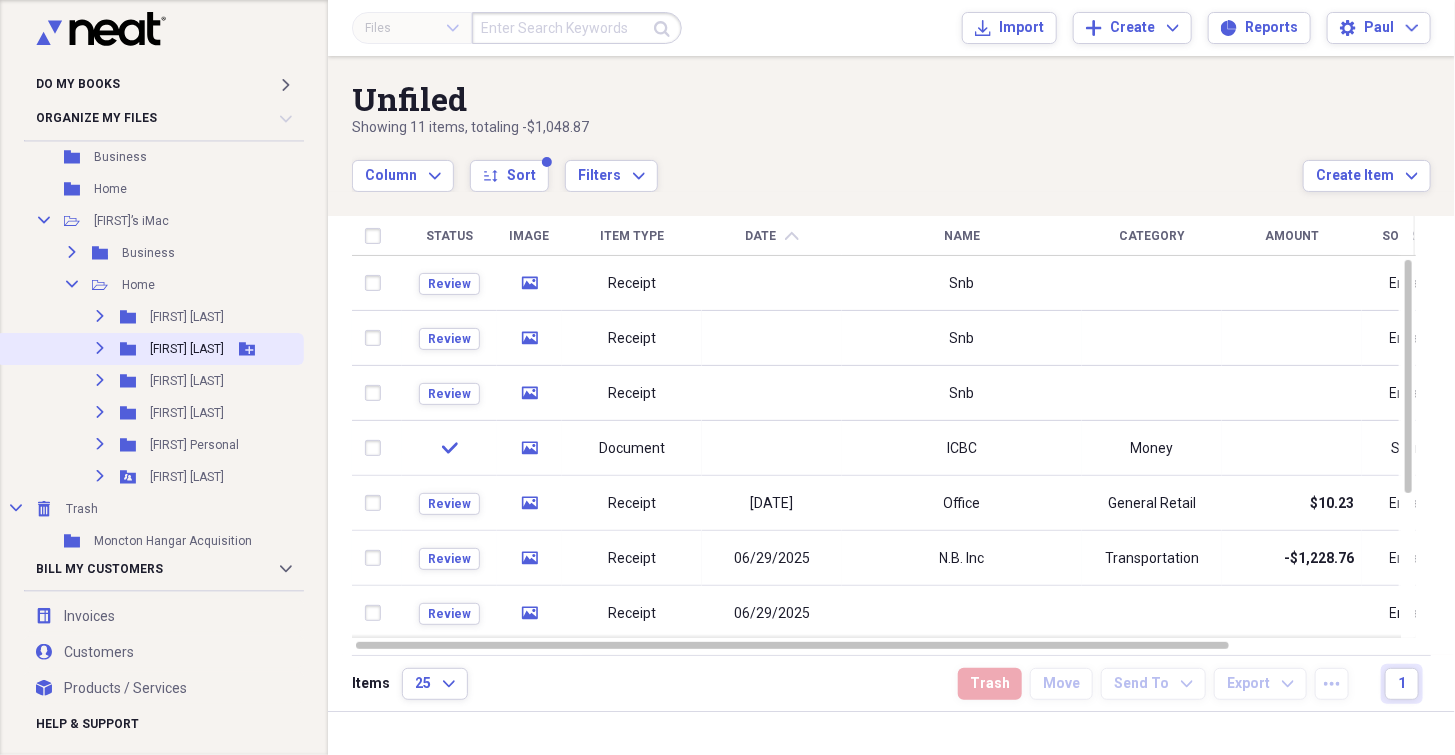 click on "Expand" 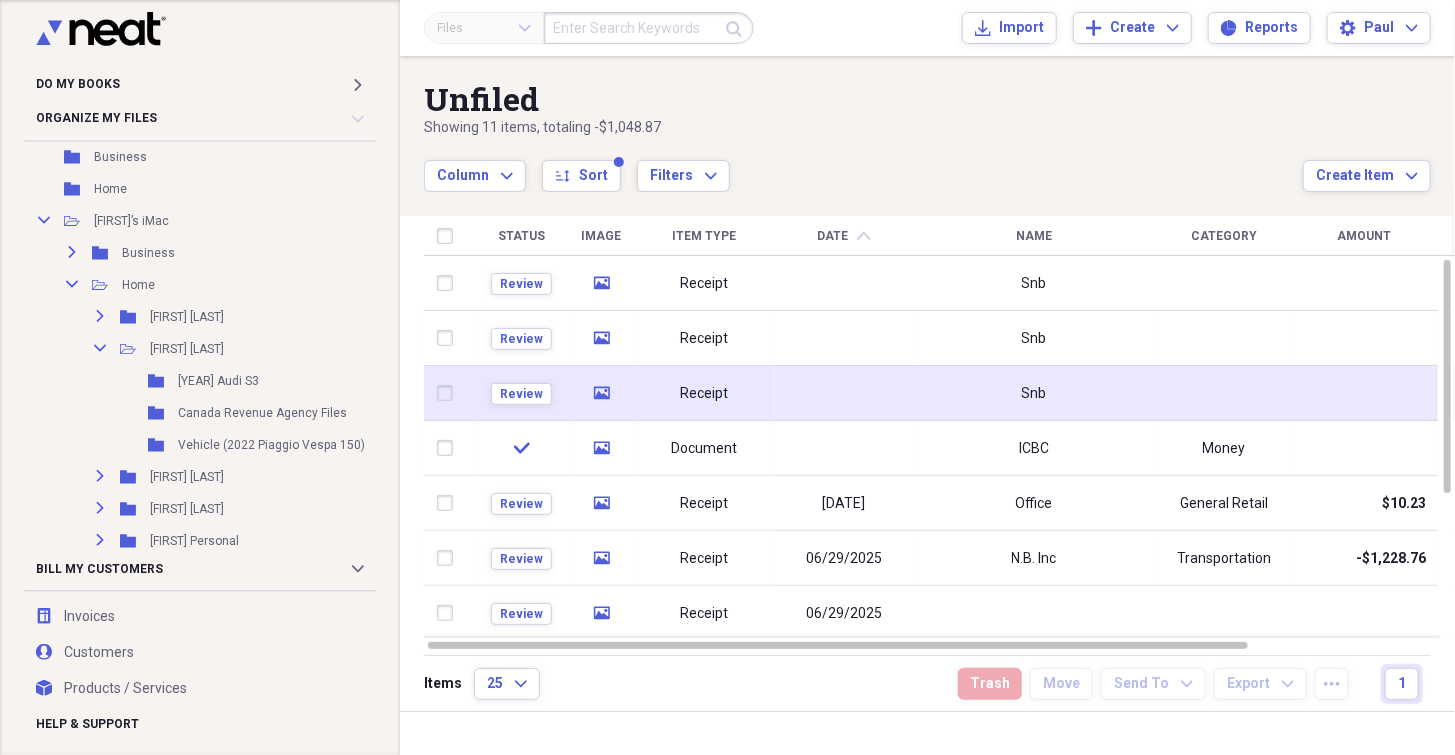 click on "Snb" at bounding box center [1034, 393] 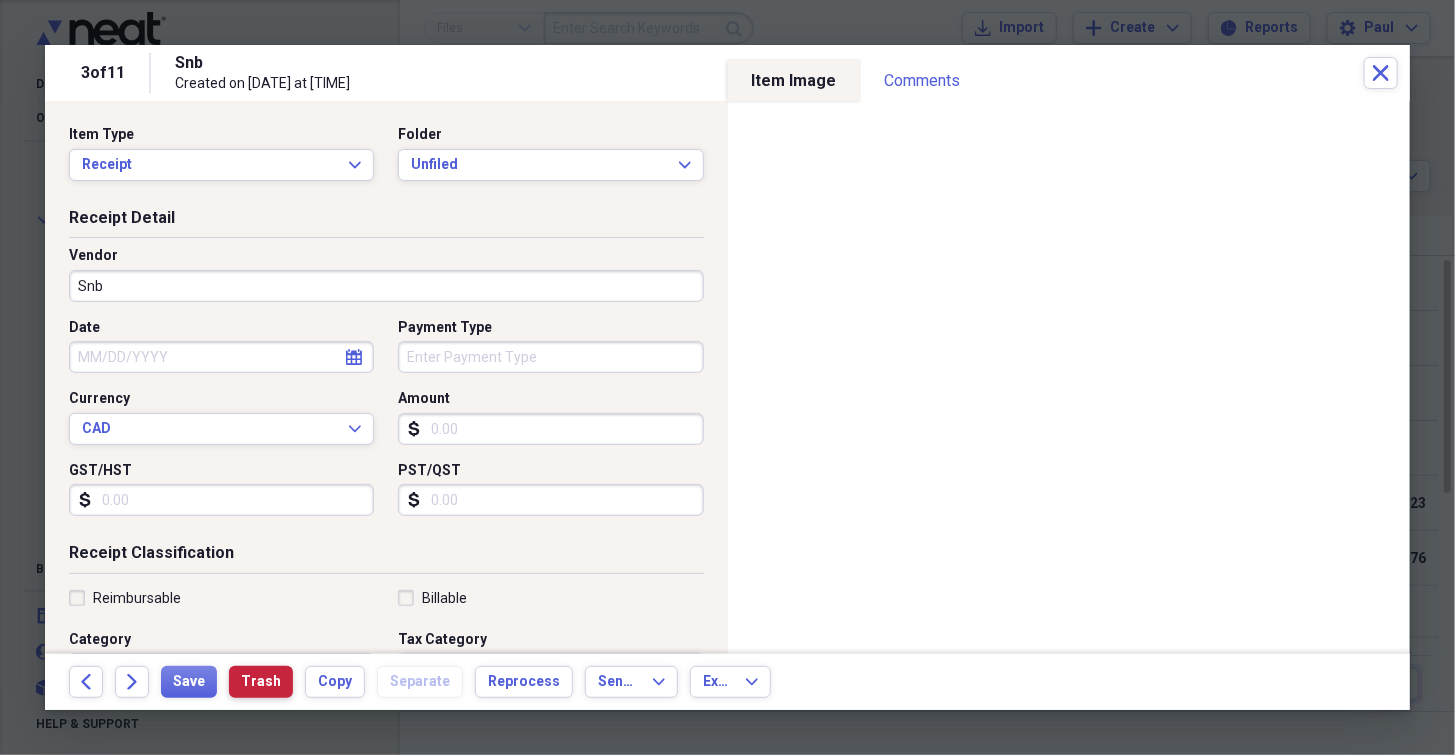 click on "Trash" at bounding box center [261, 682] 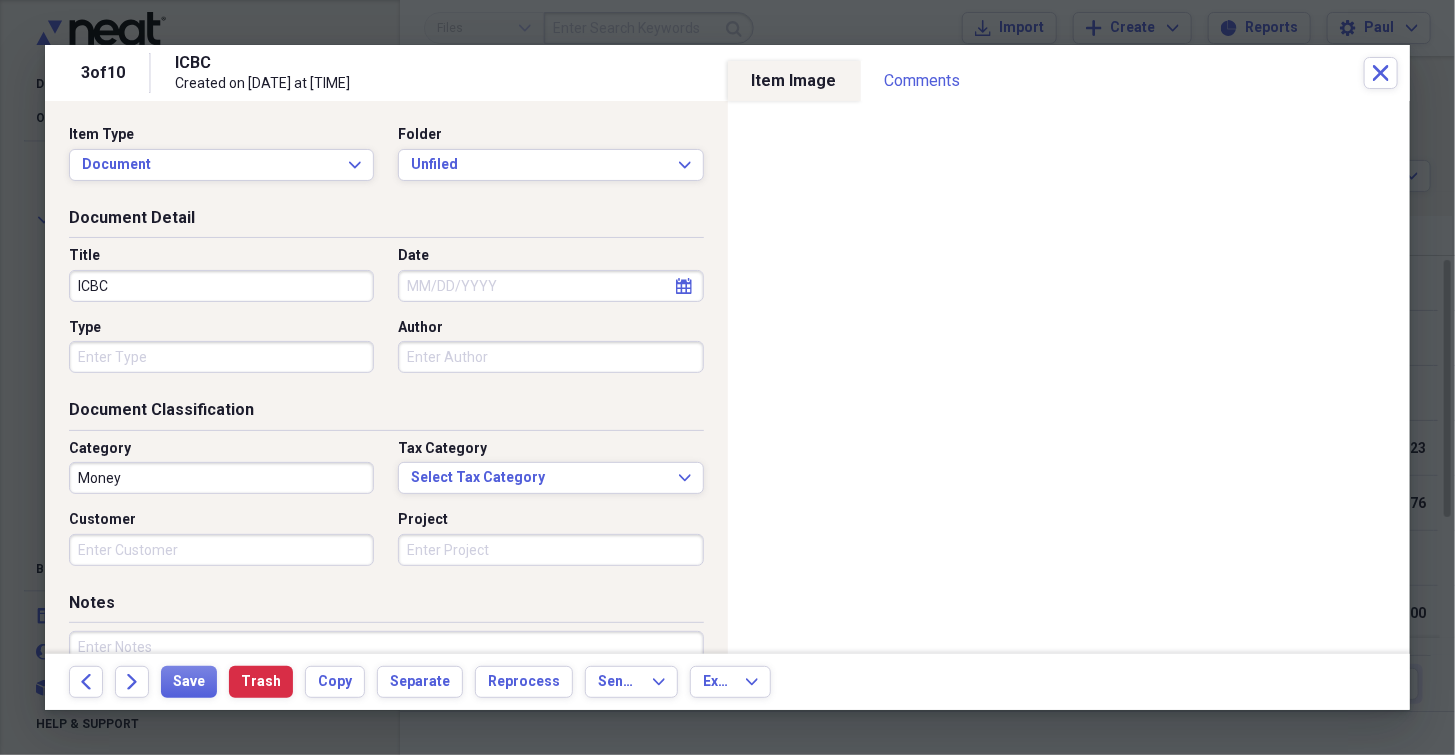 click on "ICBC" at bounding box center [221, 286] 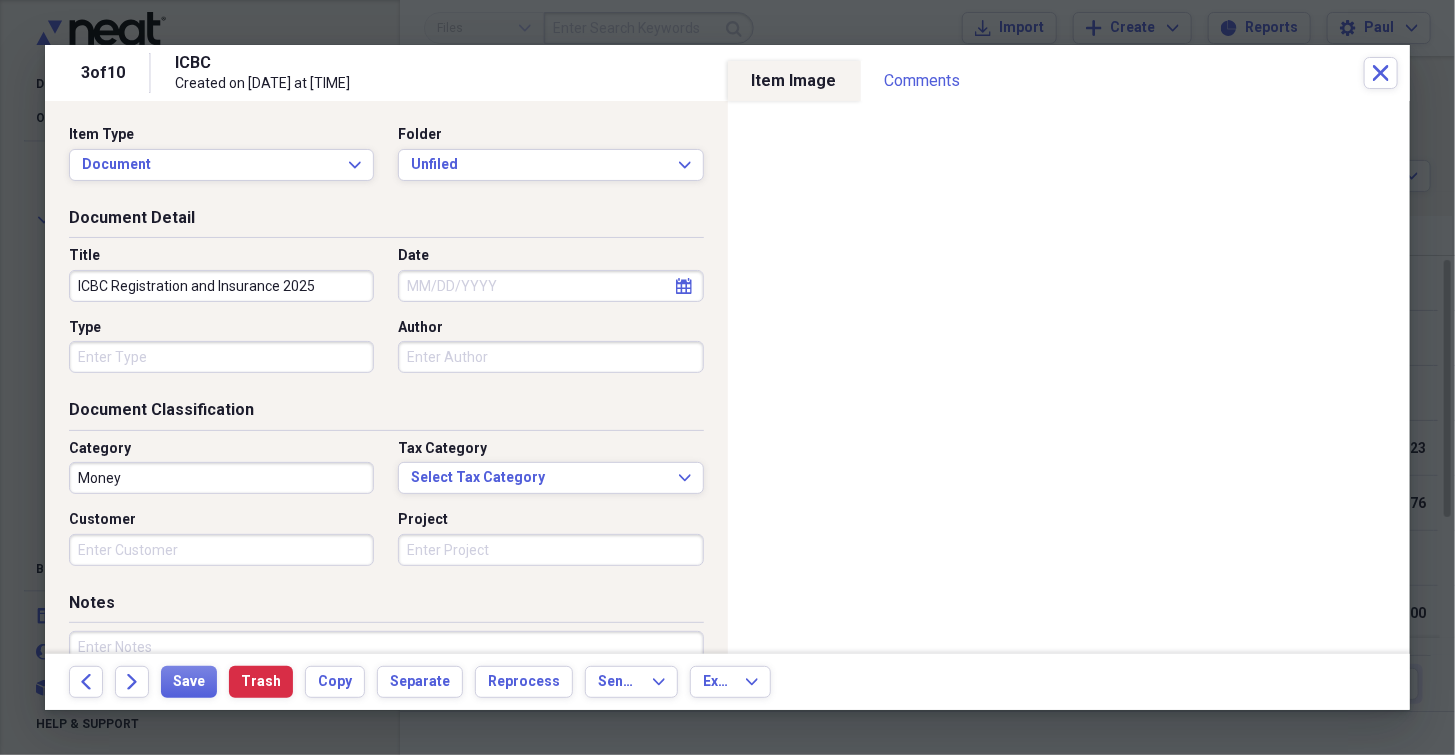 type on "ICBC Registration and Insurance 2025" 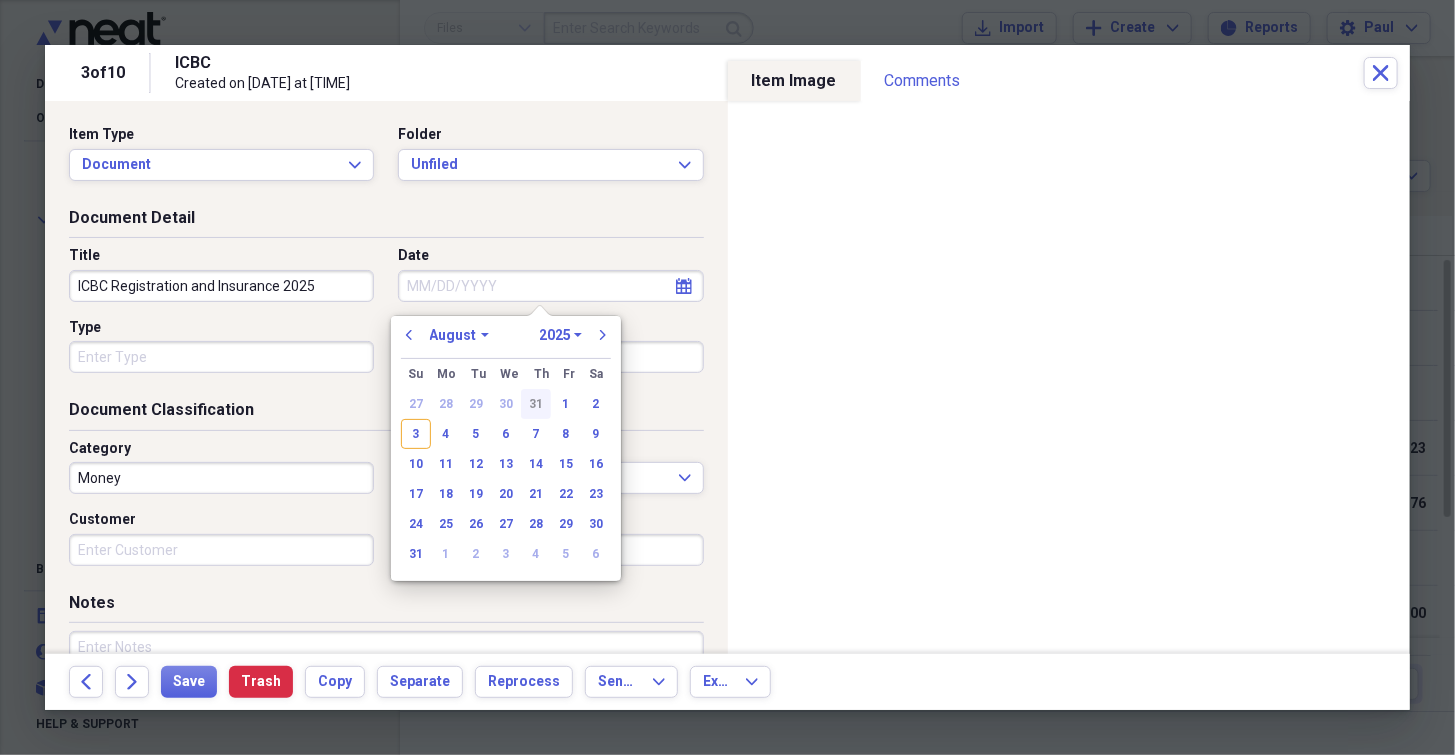 click on "31" at bounding box center (536, 404) 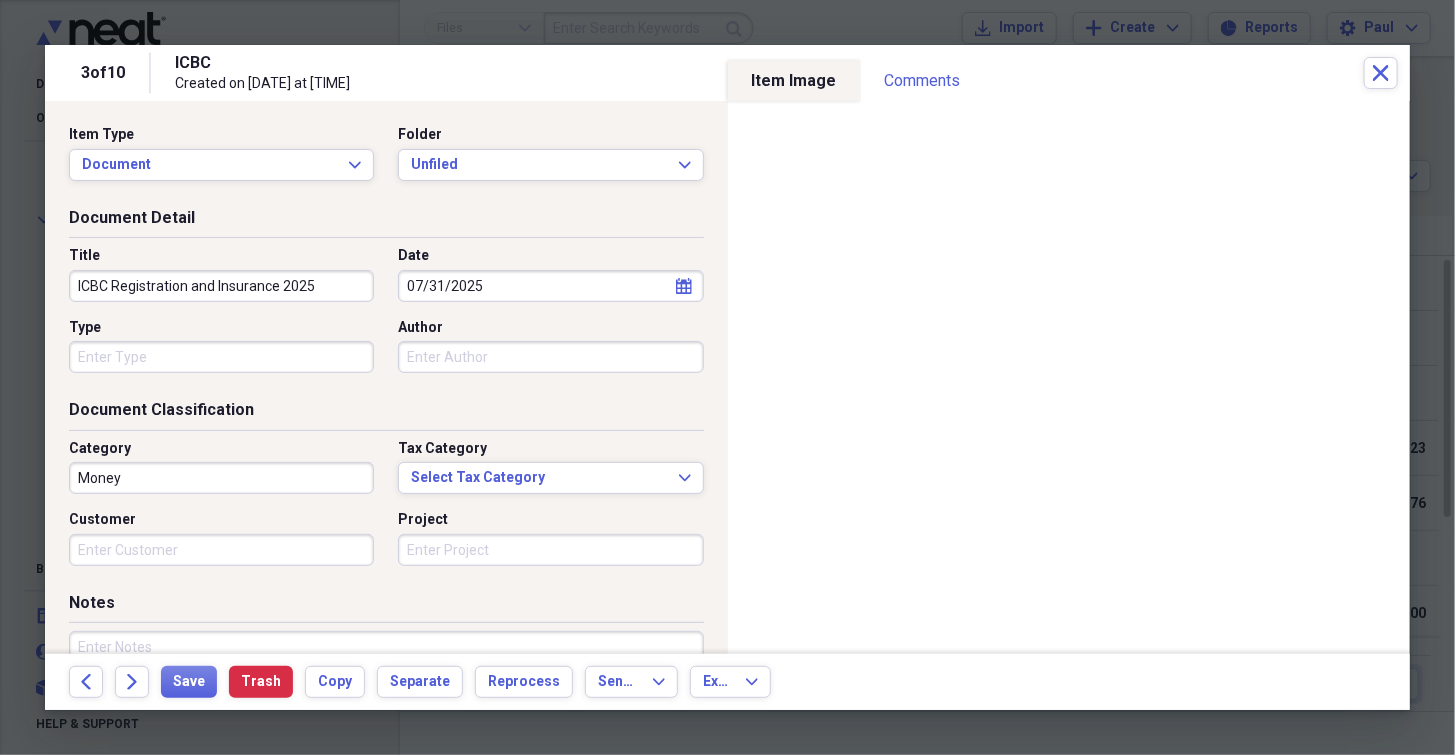 click on "Money" at bounding box center (221, 478) 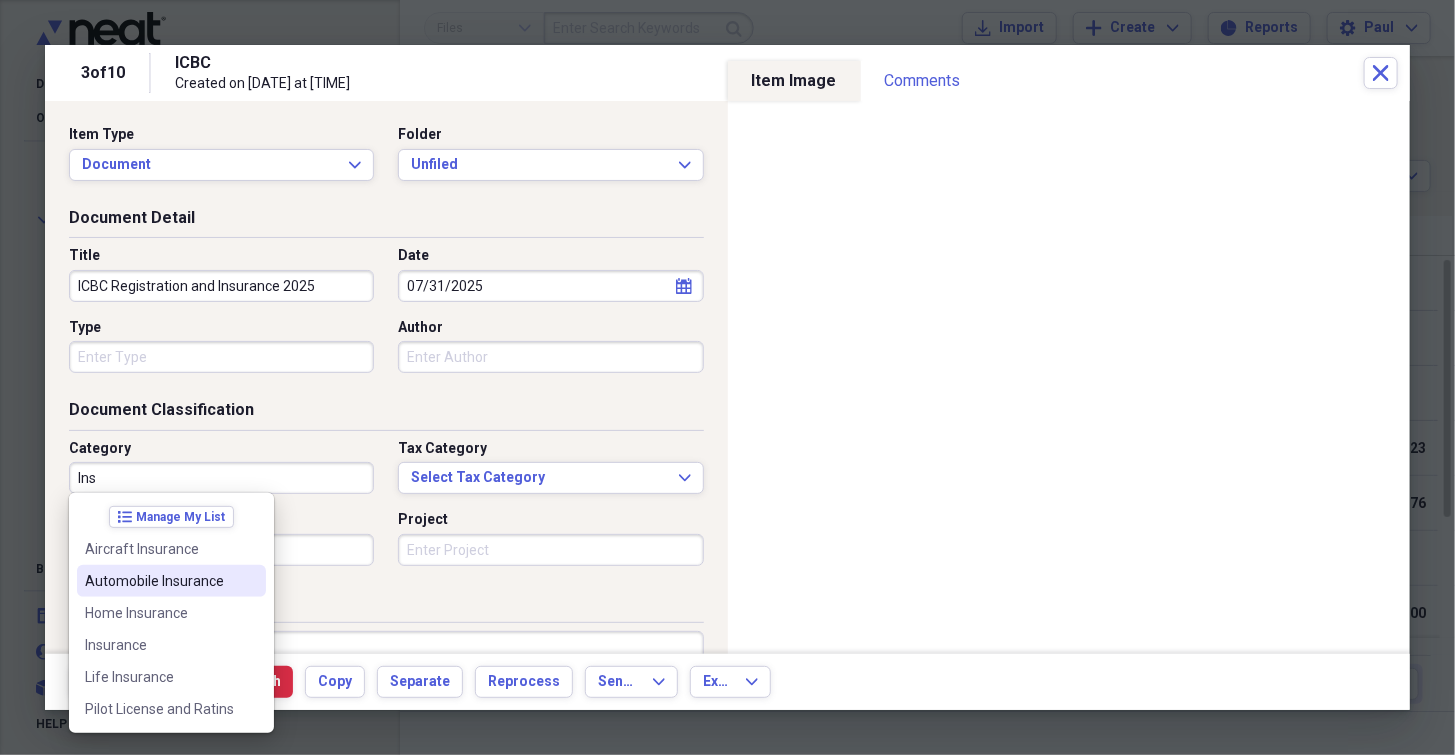 click on "Automobile Insurance" at bounding box center (171, 581) 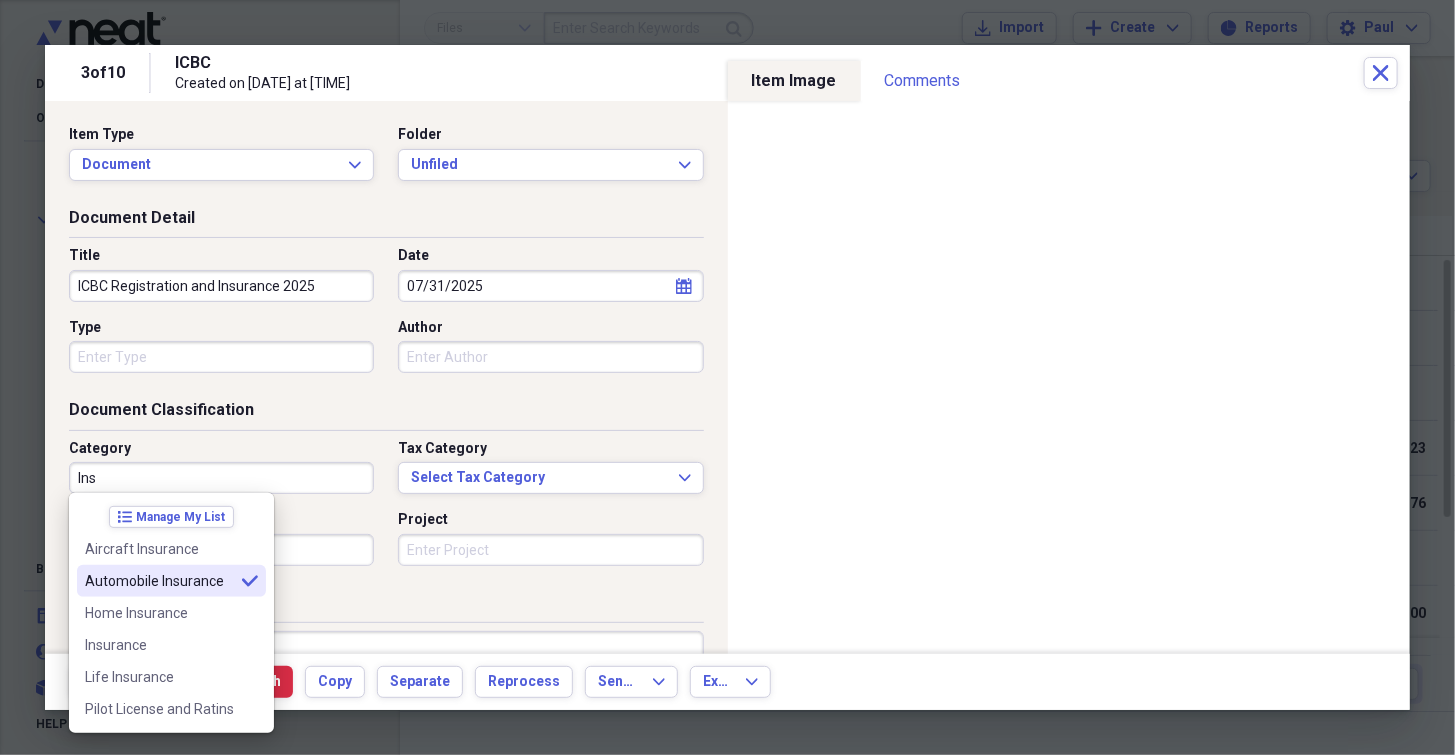 type on "Automobile Insurance" 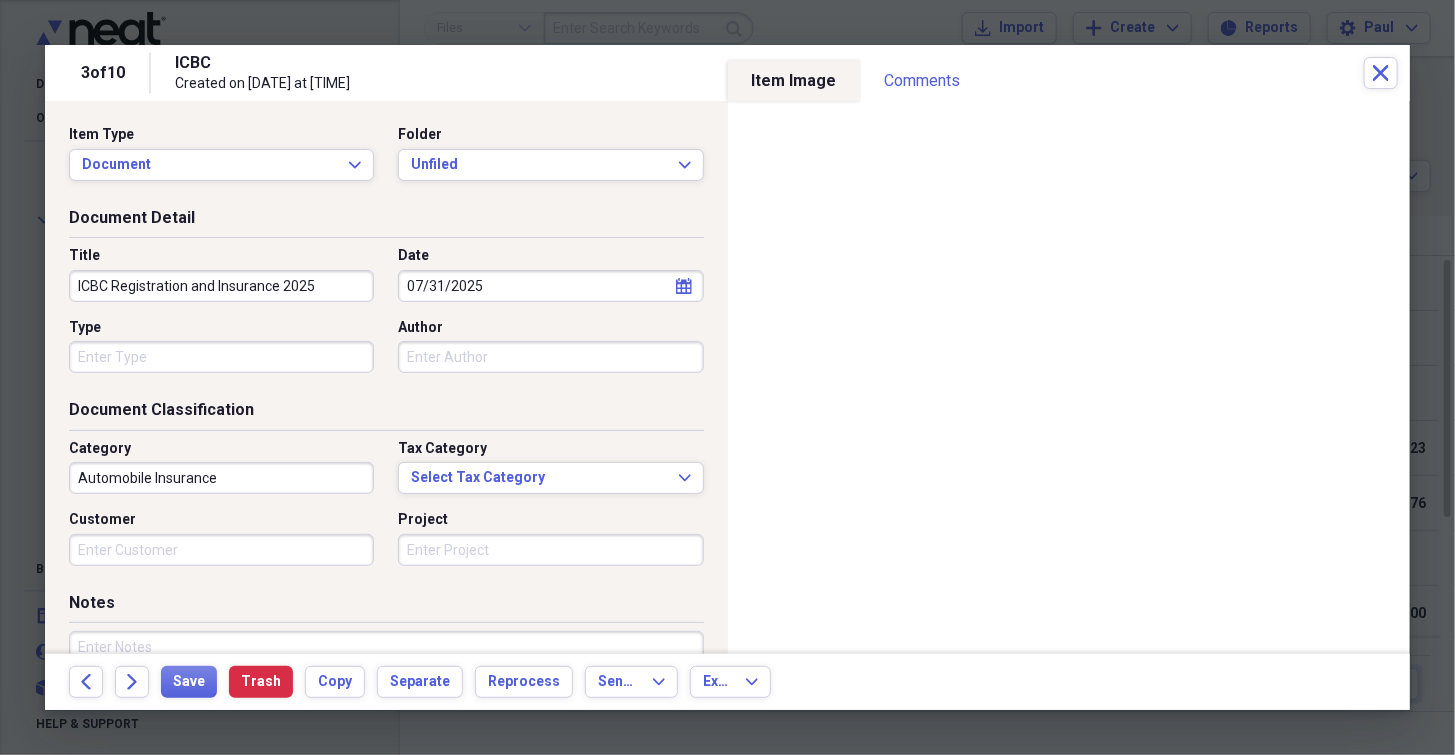 click on "Project" at bounding box center [550, 550] 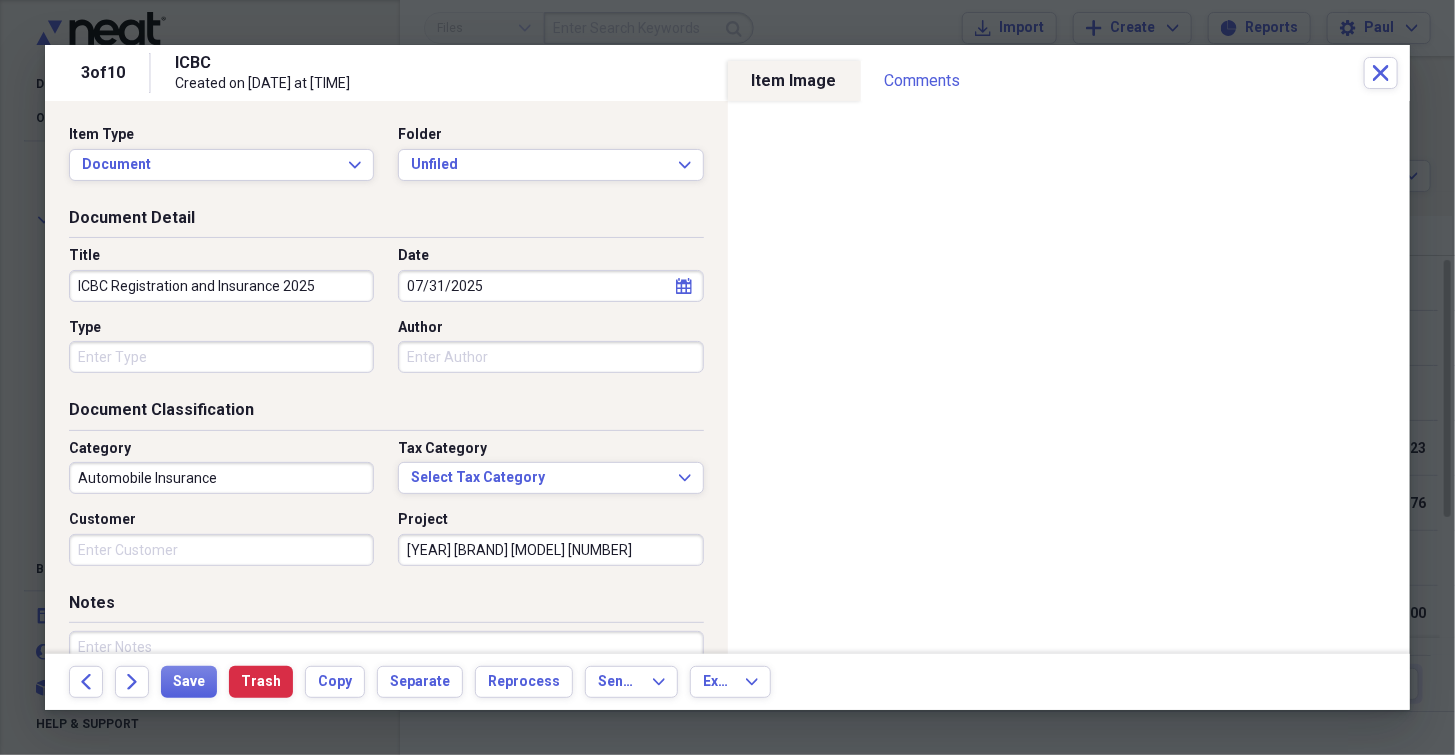type on "[YEAR] [BRAND] [MODEL] [NUMBER]" 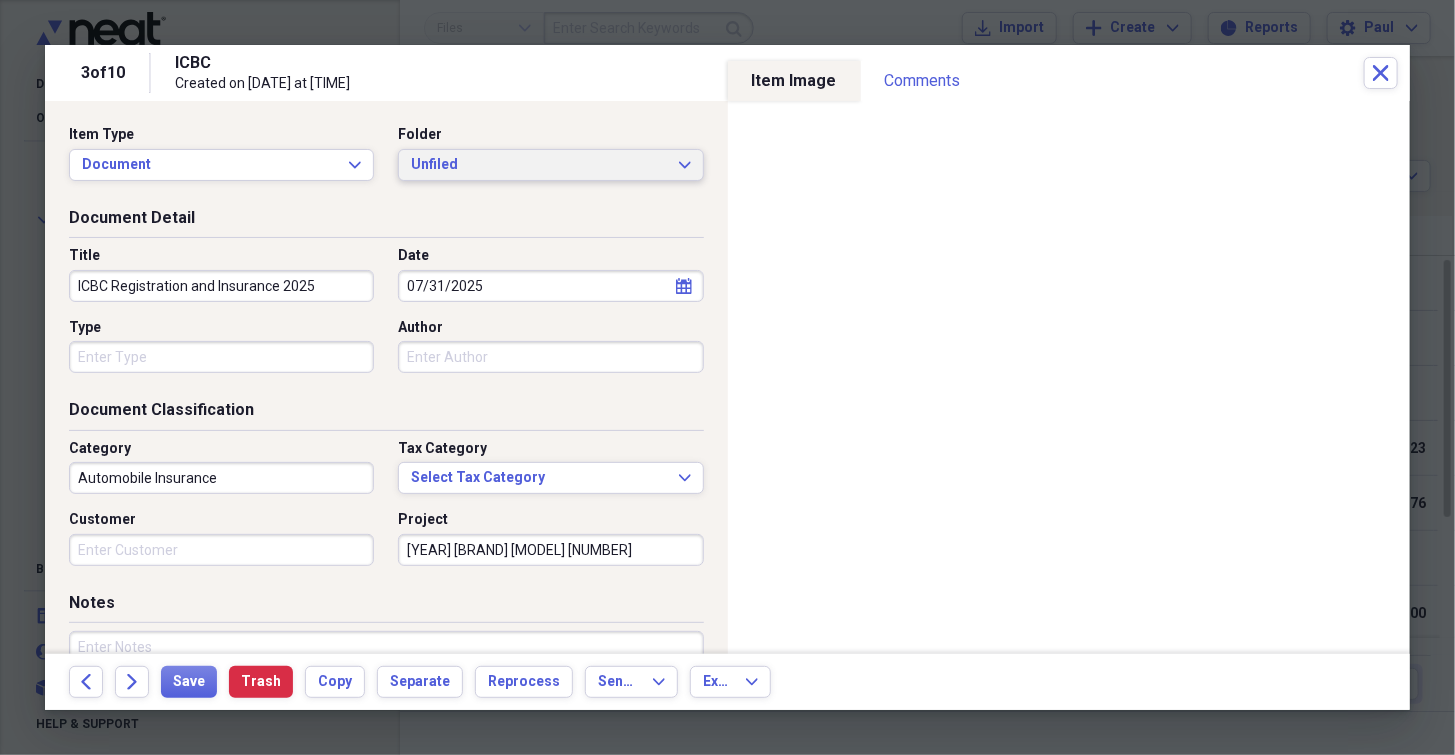 click on "Unfiled" at bounding box center [538, 165] 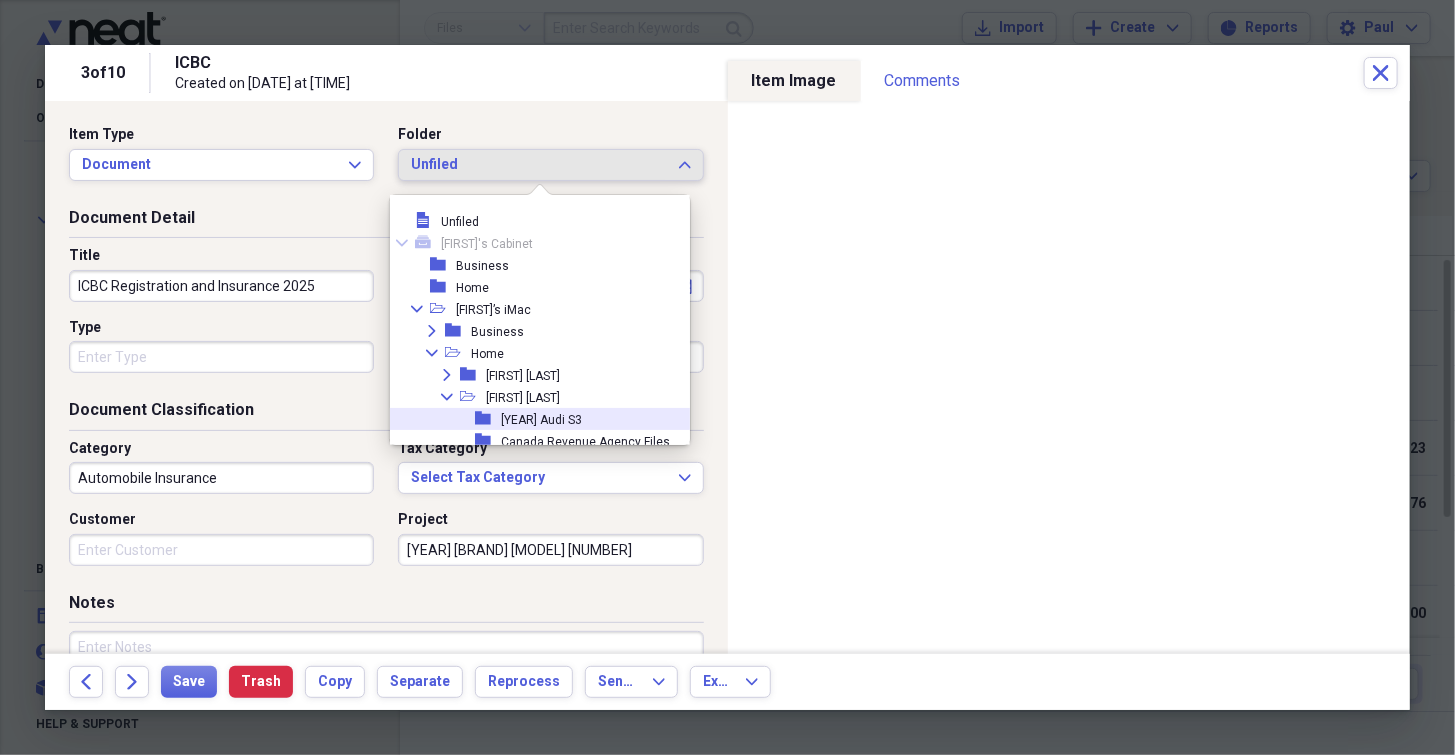 scroll, scrollTop: 100, scrollLeft: 0, axis: vertical 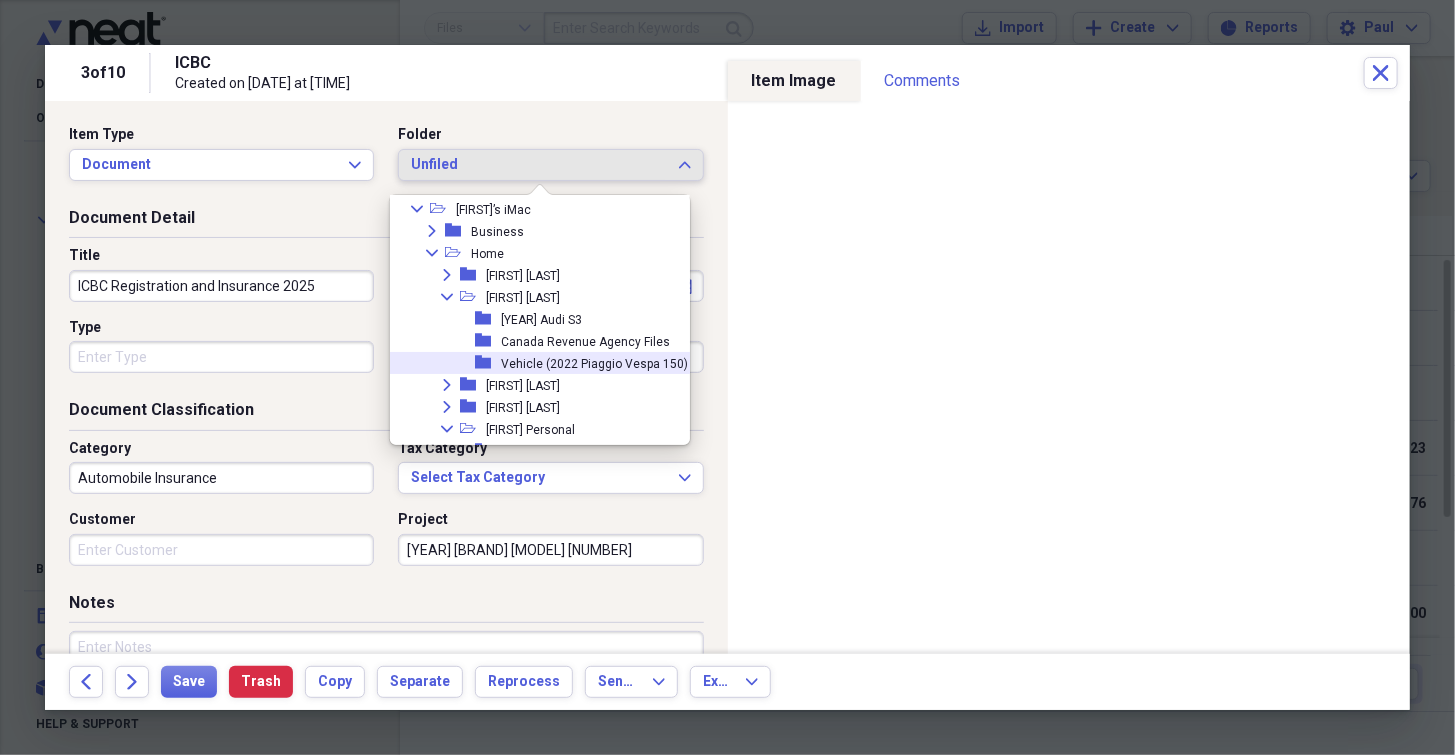 click on "Vehicle (2022 Piaggio Vespa 150)" at bounding box center [594, 364] 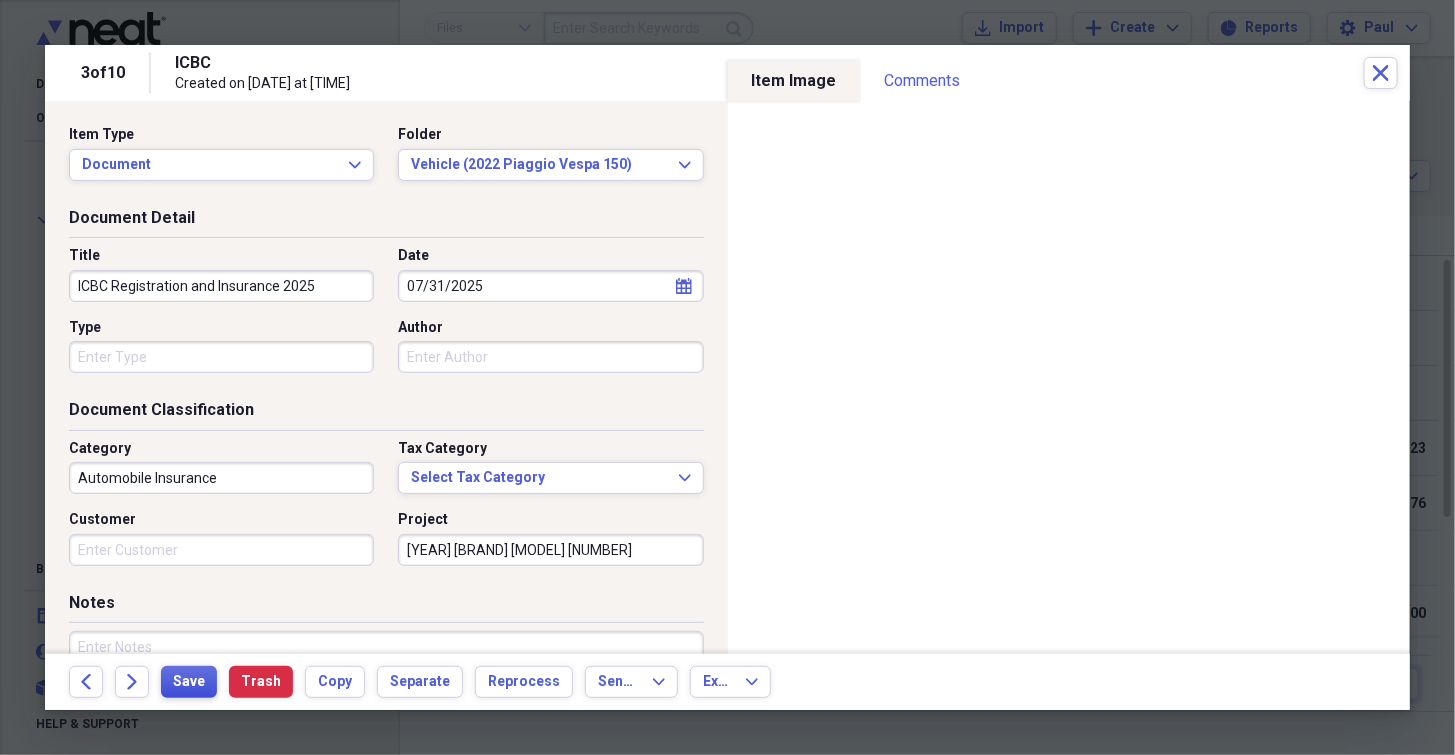 click on "Save" at bounding box center [189, 682] 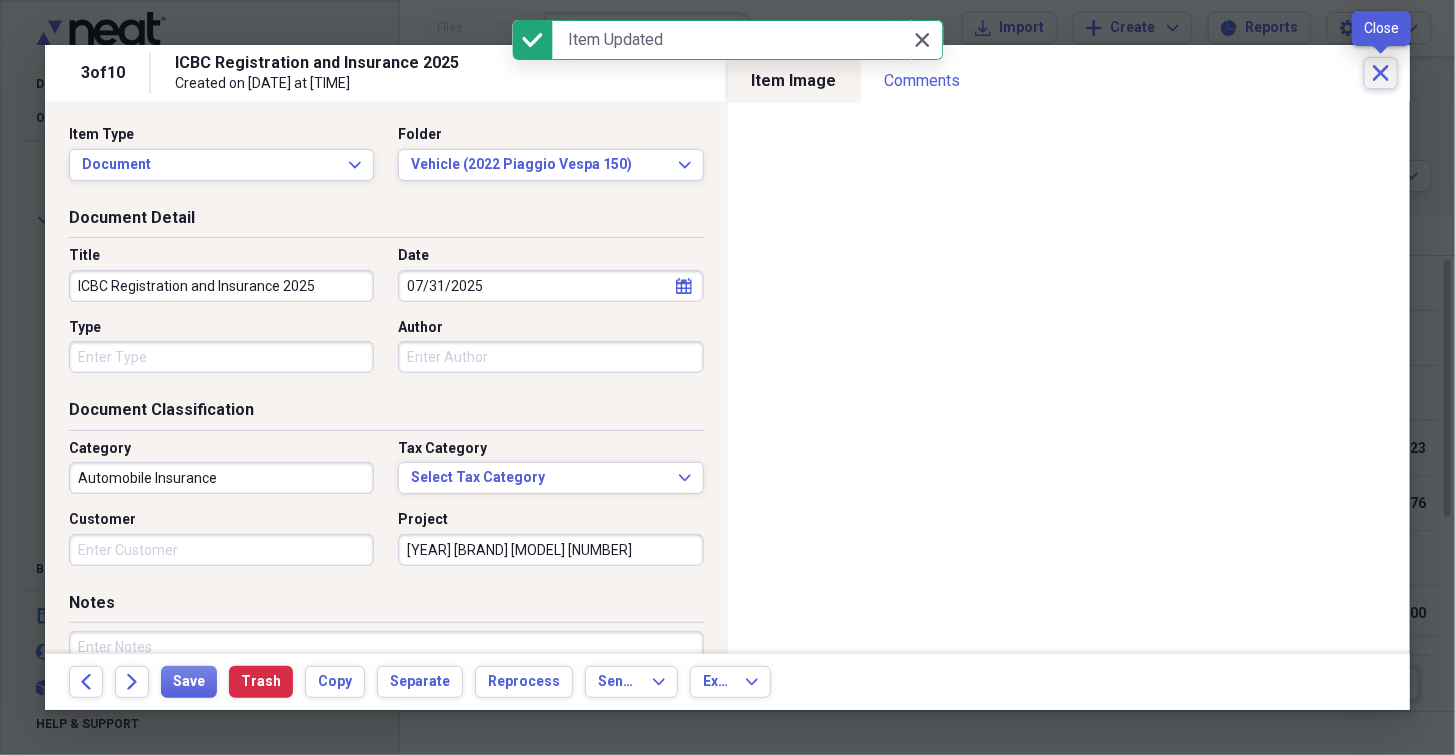 click 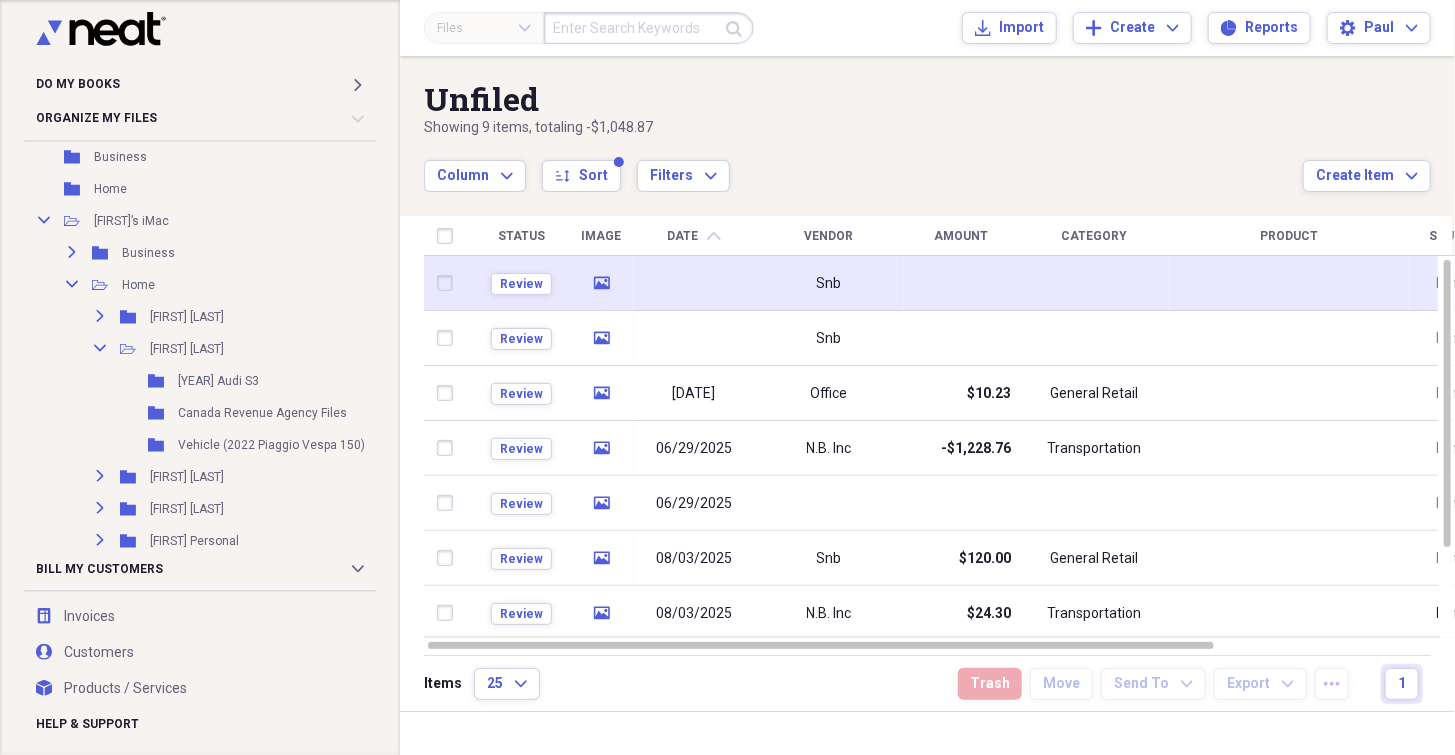 click on "Snb" at bounding box center (829, 283) 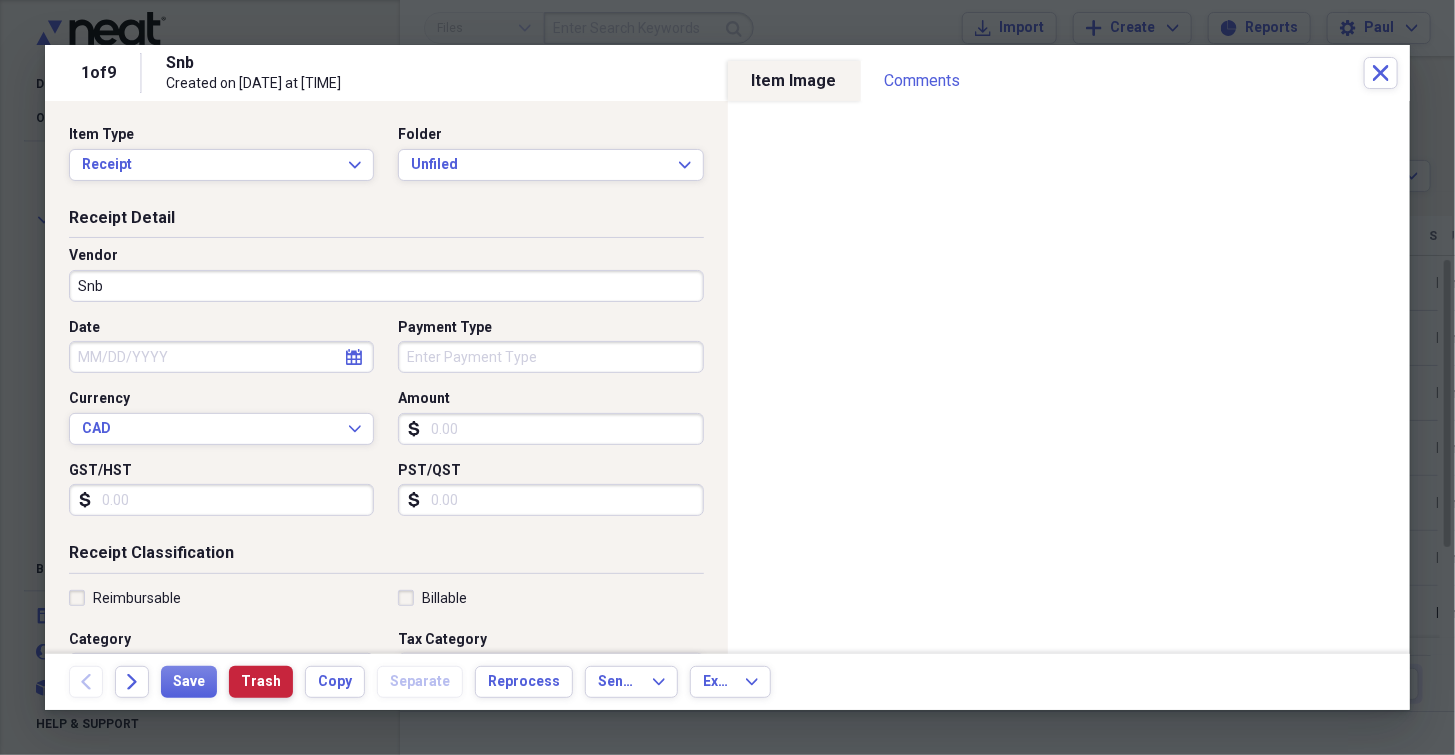 click on "Trash" at bounding box center [261, 682] 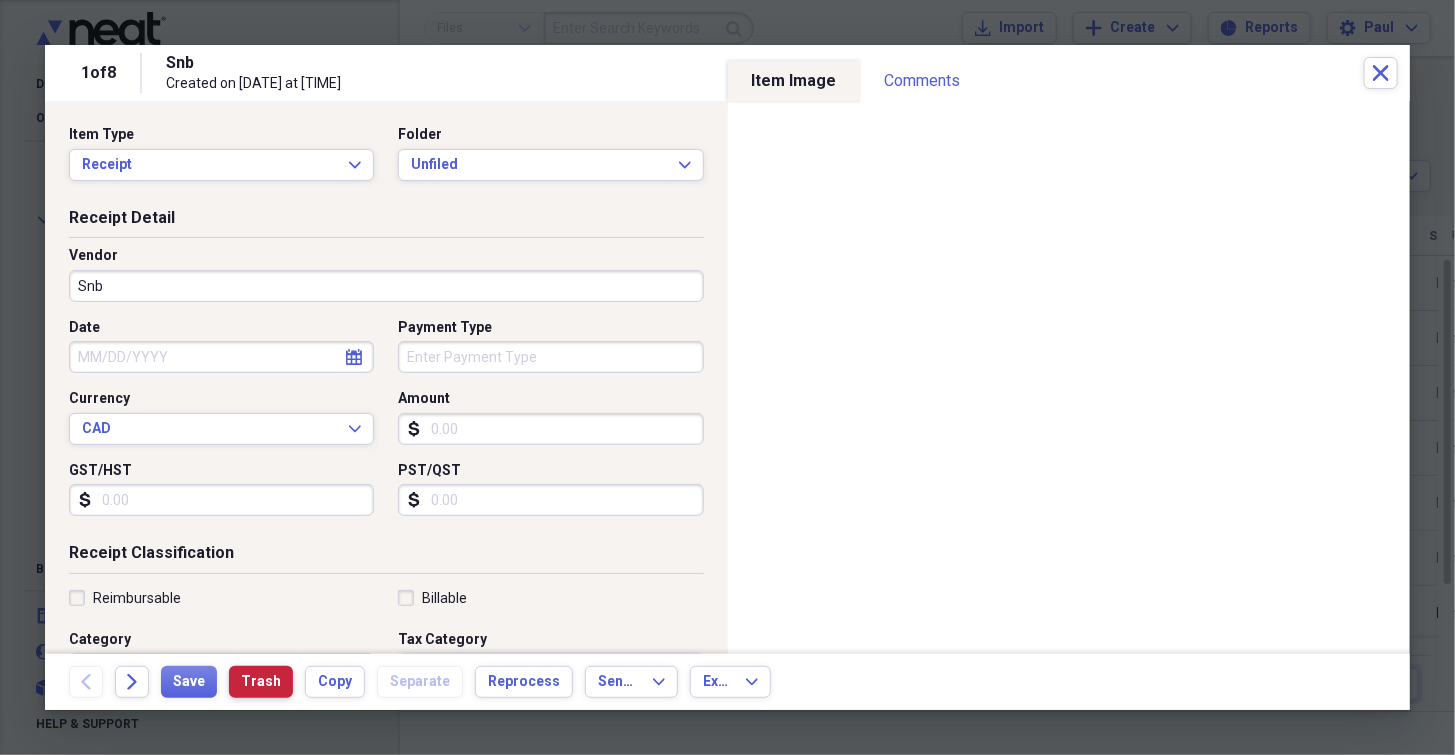 click on "Trash" at bounding box center (261, 682) 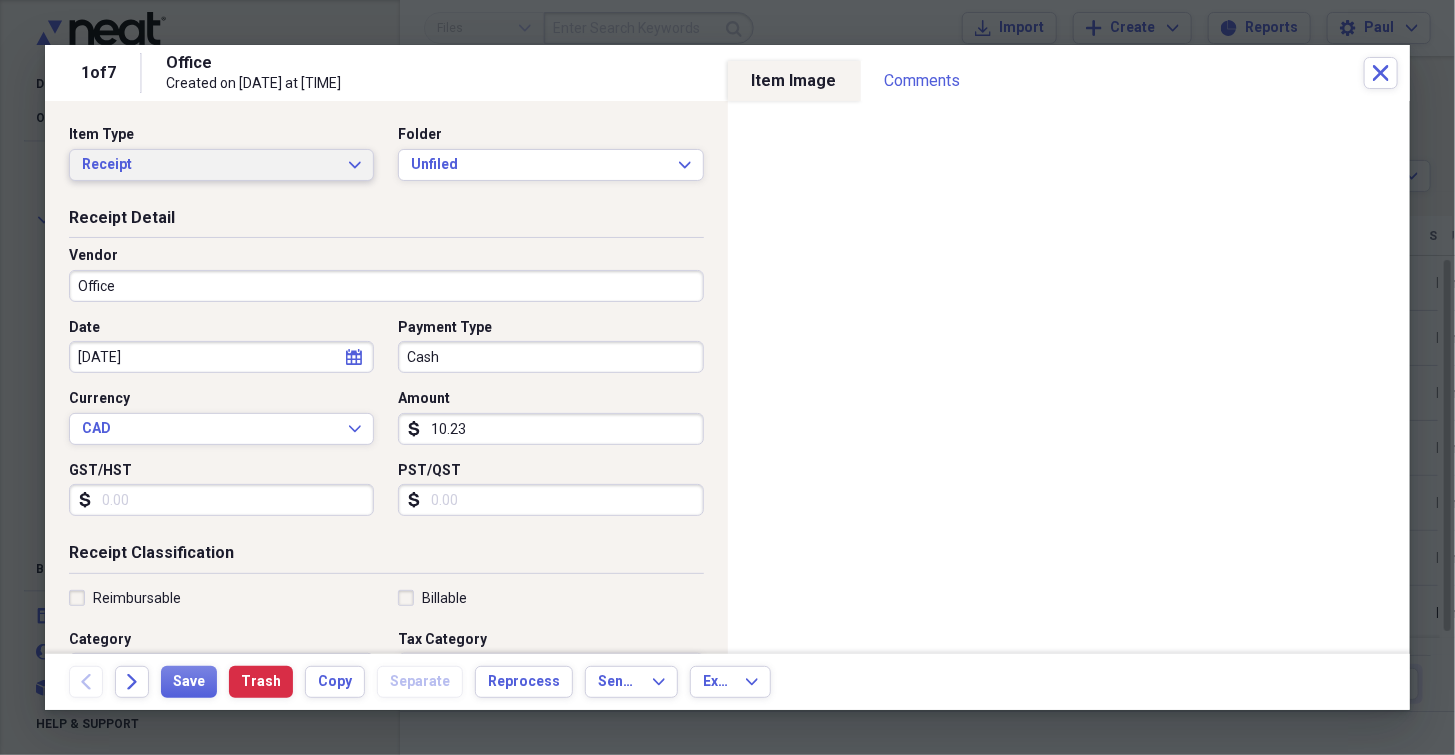 click on "Expand" 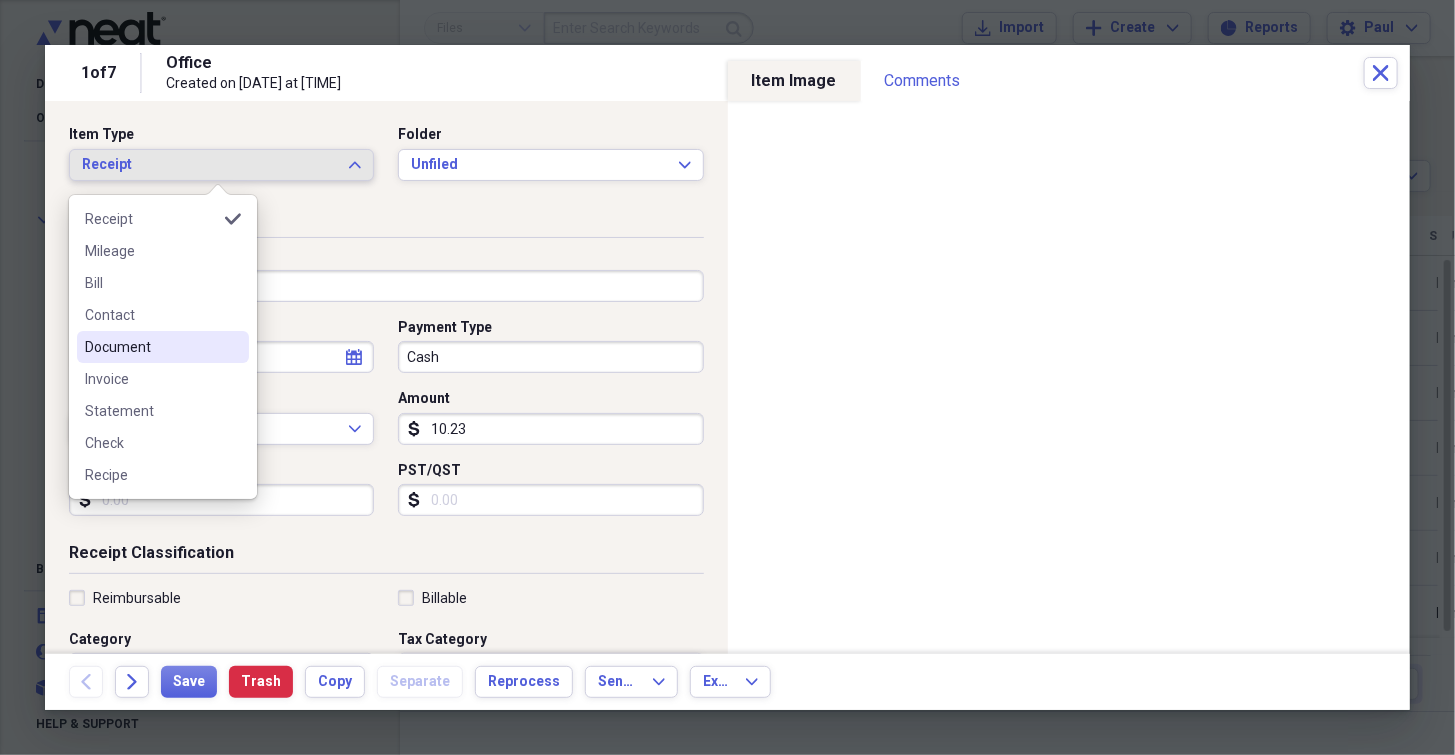 click on "Document" at bounding box center [151, 347] 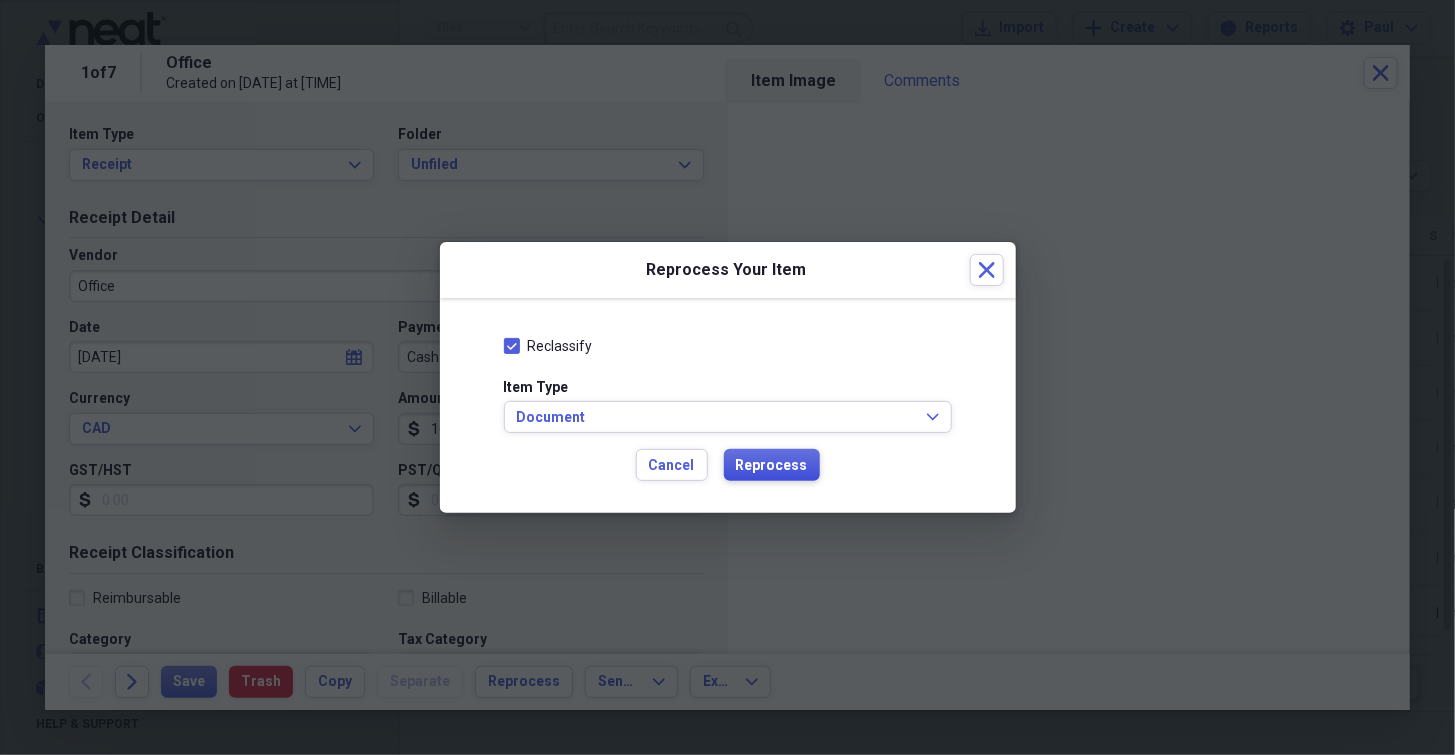 click on "Reprocess" at bounding box center (772, 466) 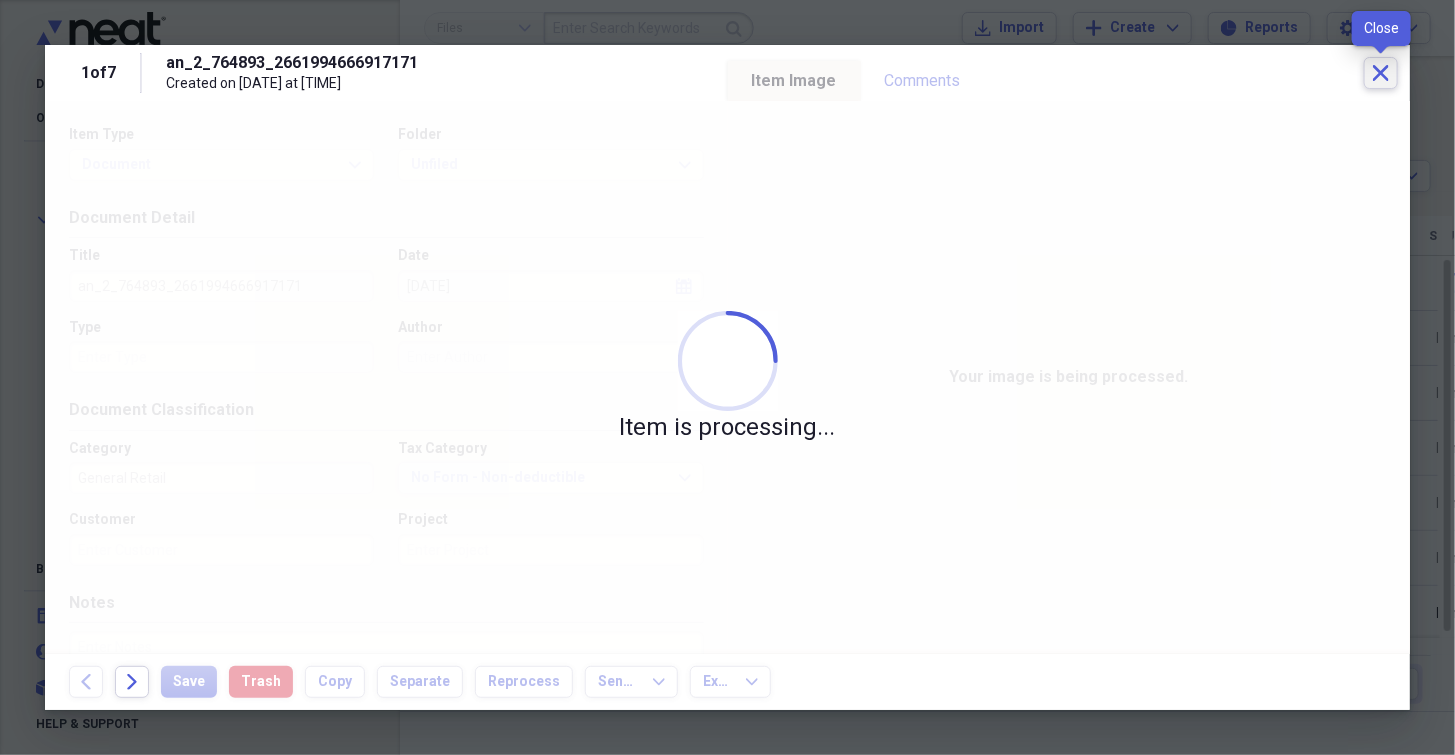 click 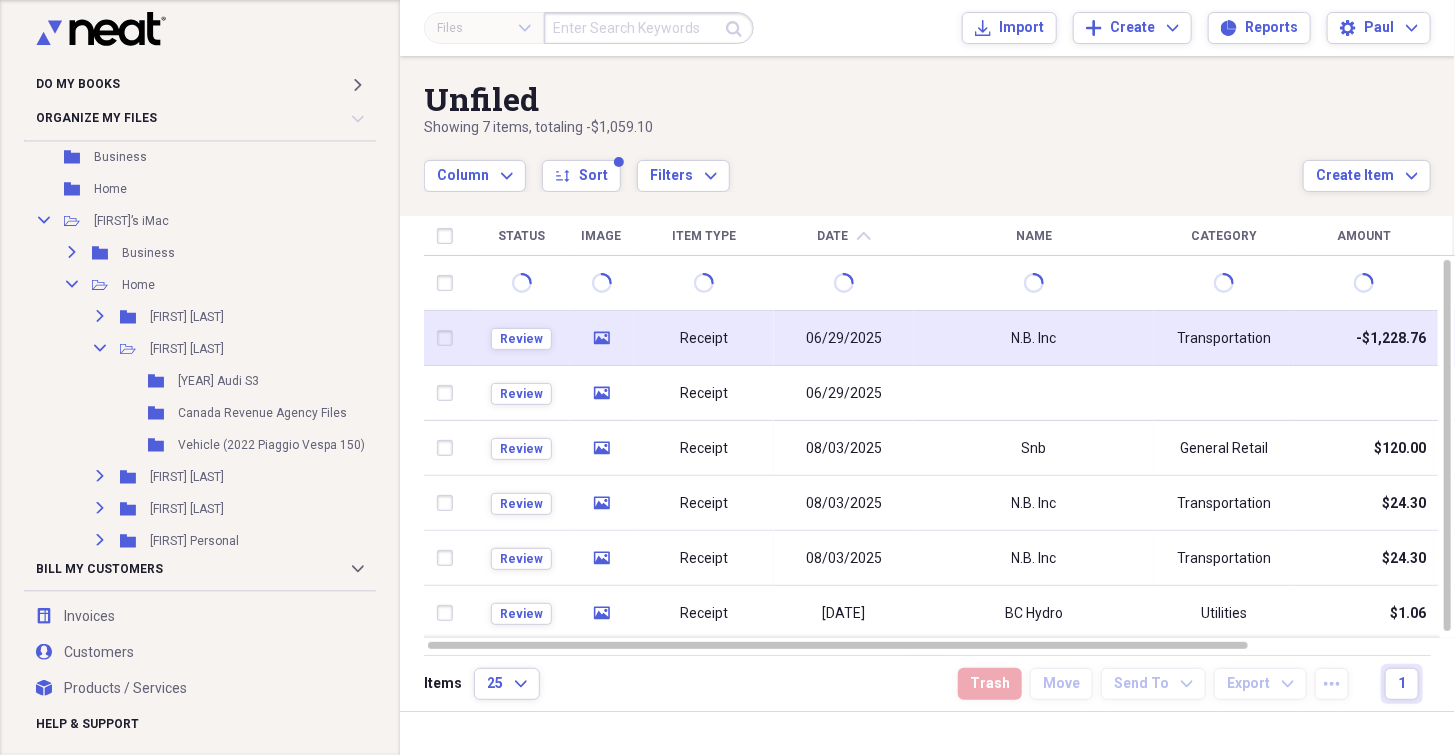 click on "06/29/2025" at bounding box center [844, 339] 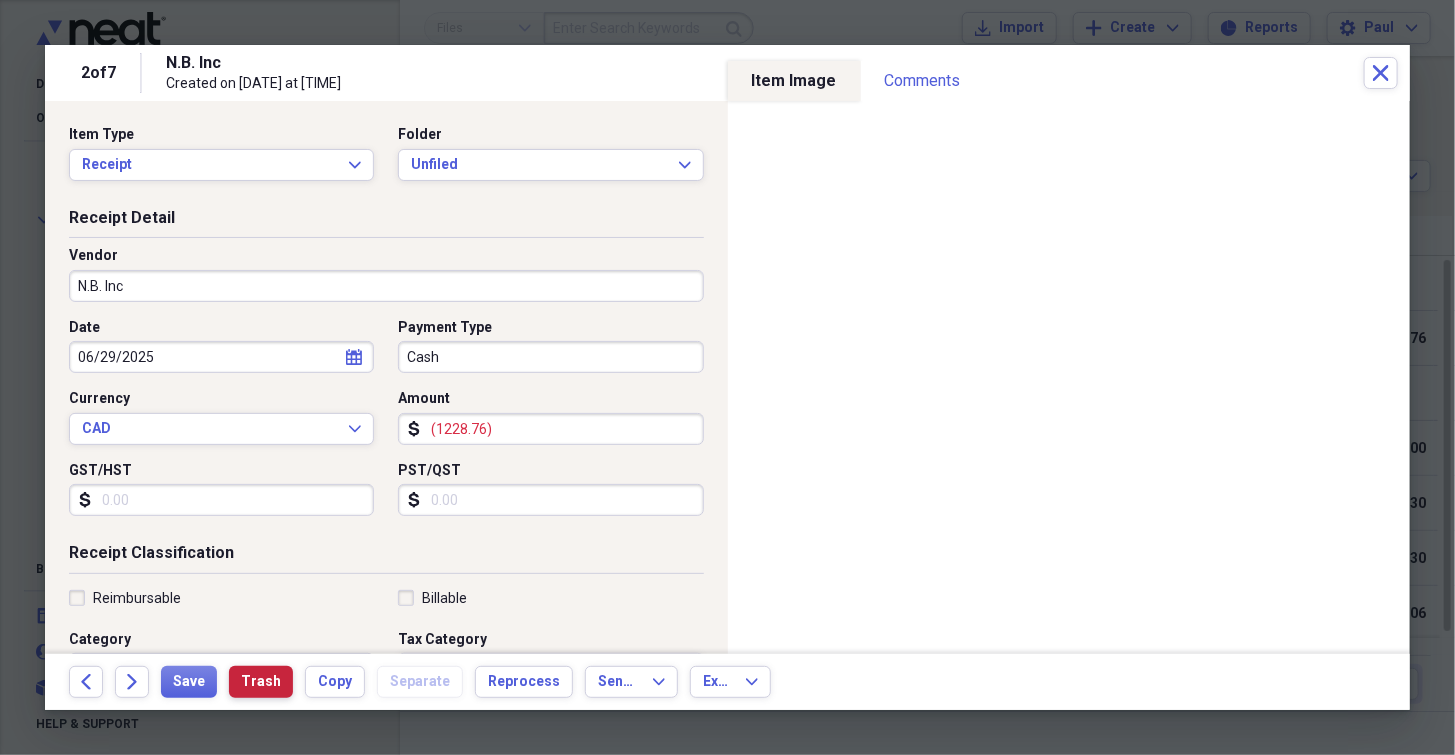click on "Trash" at bounding box center (261, 682) 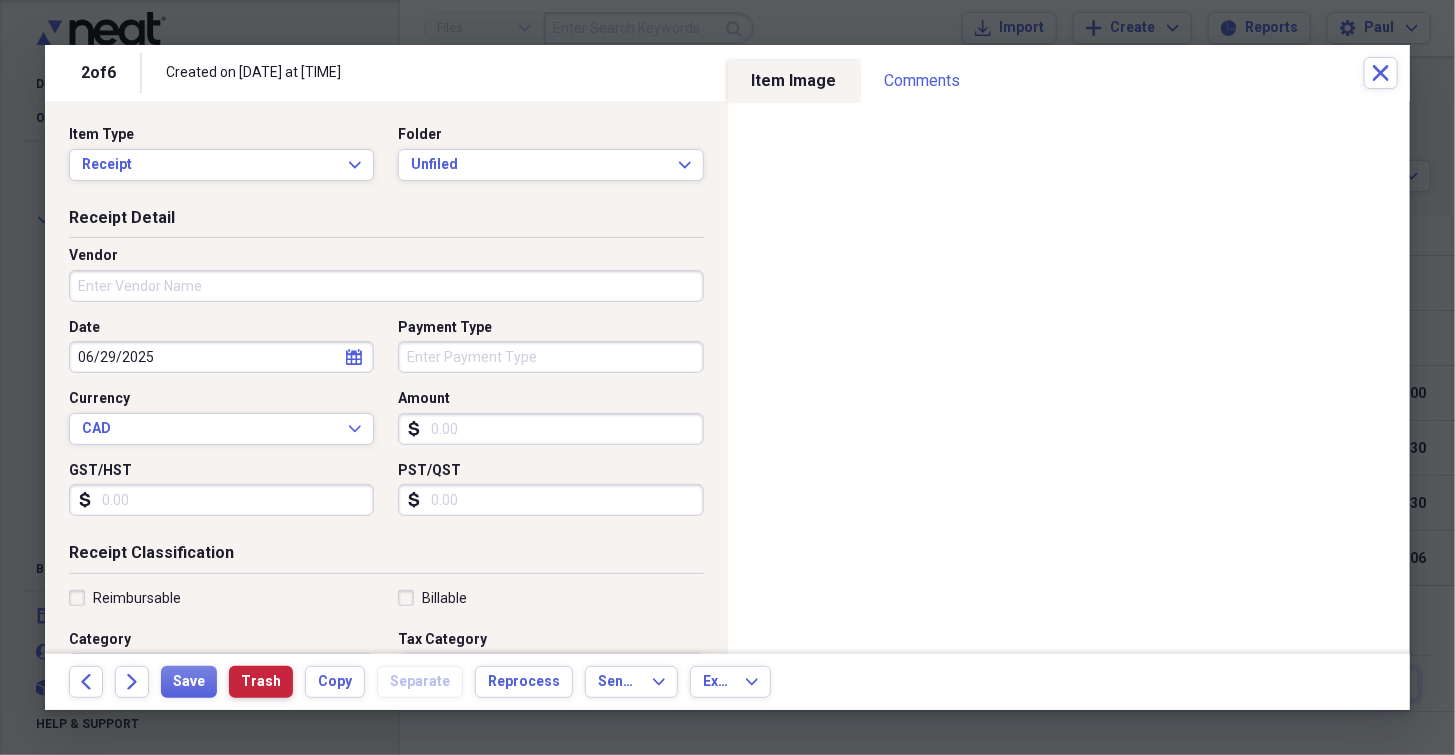 click on "Trash" at bounding box center [261, 682] 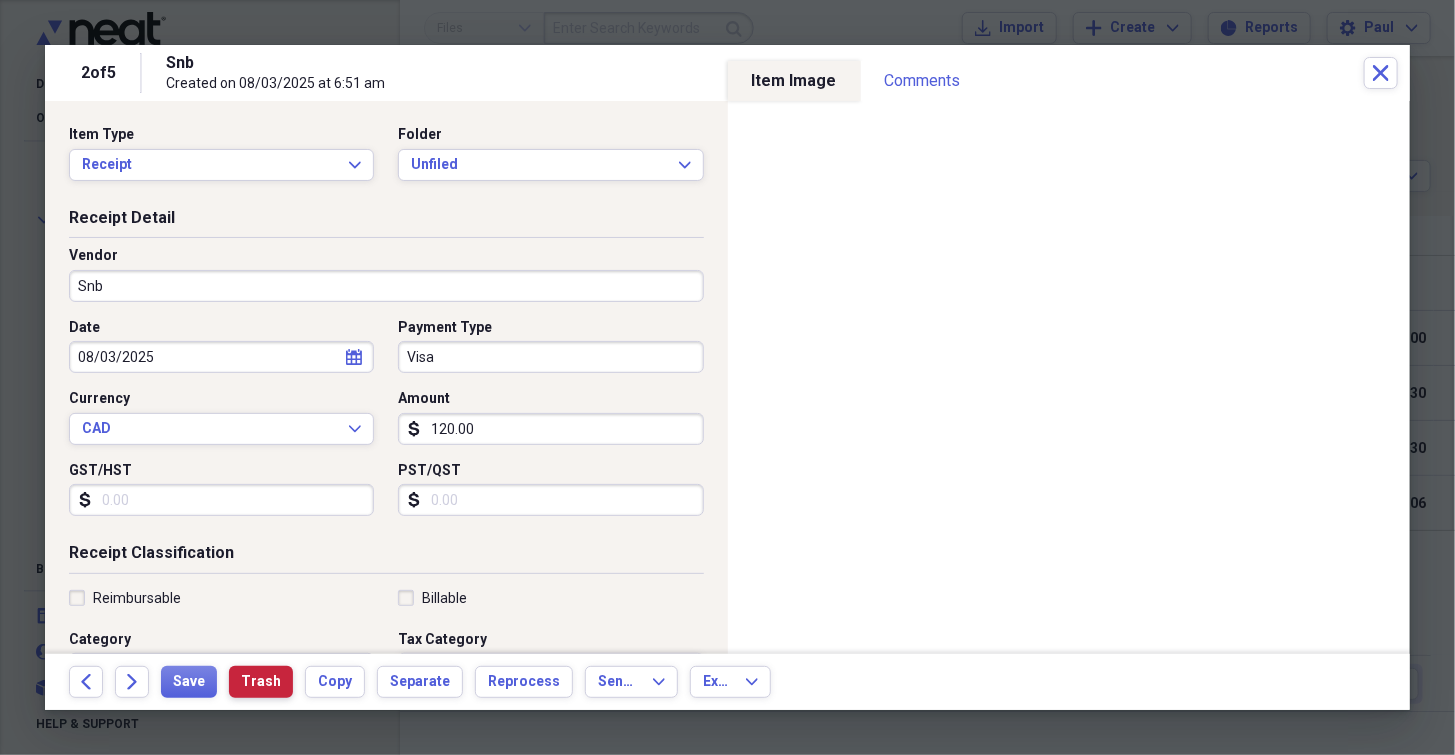 click on "Trash" at bounding box center [261, 682] 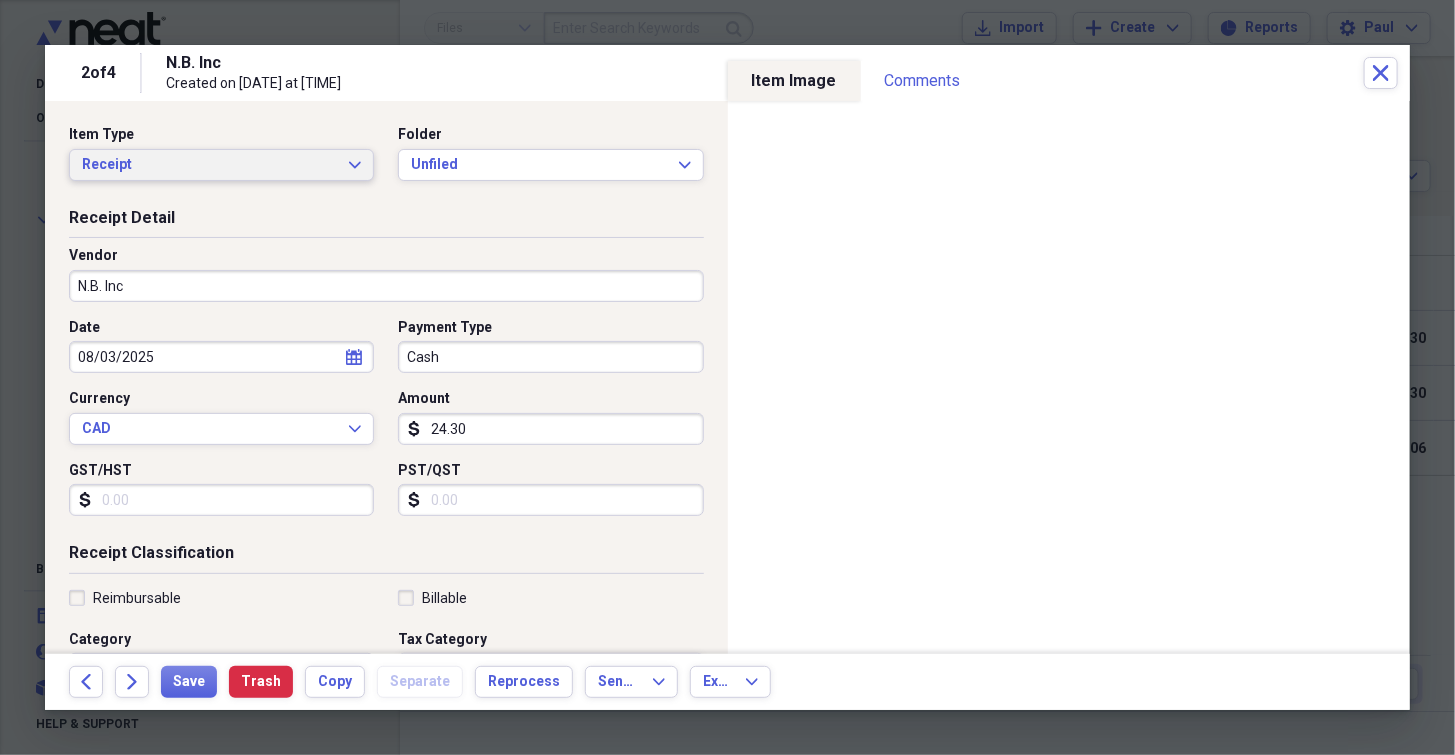 click on "Expand" 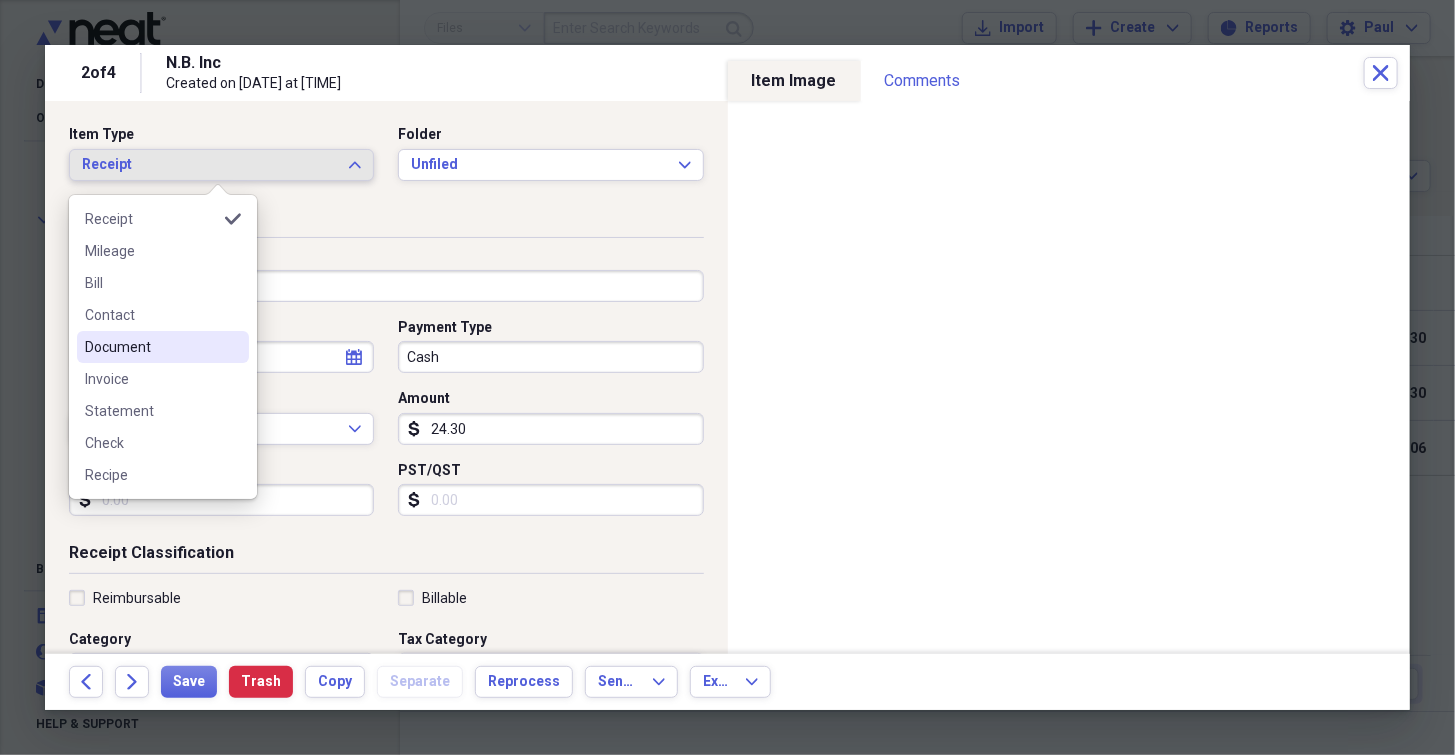 click on "Document" at bounding box center [151, 347] 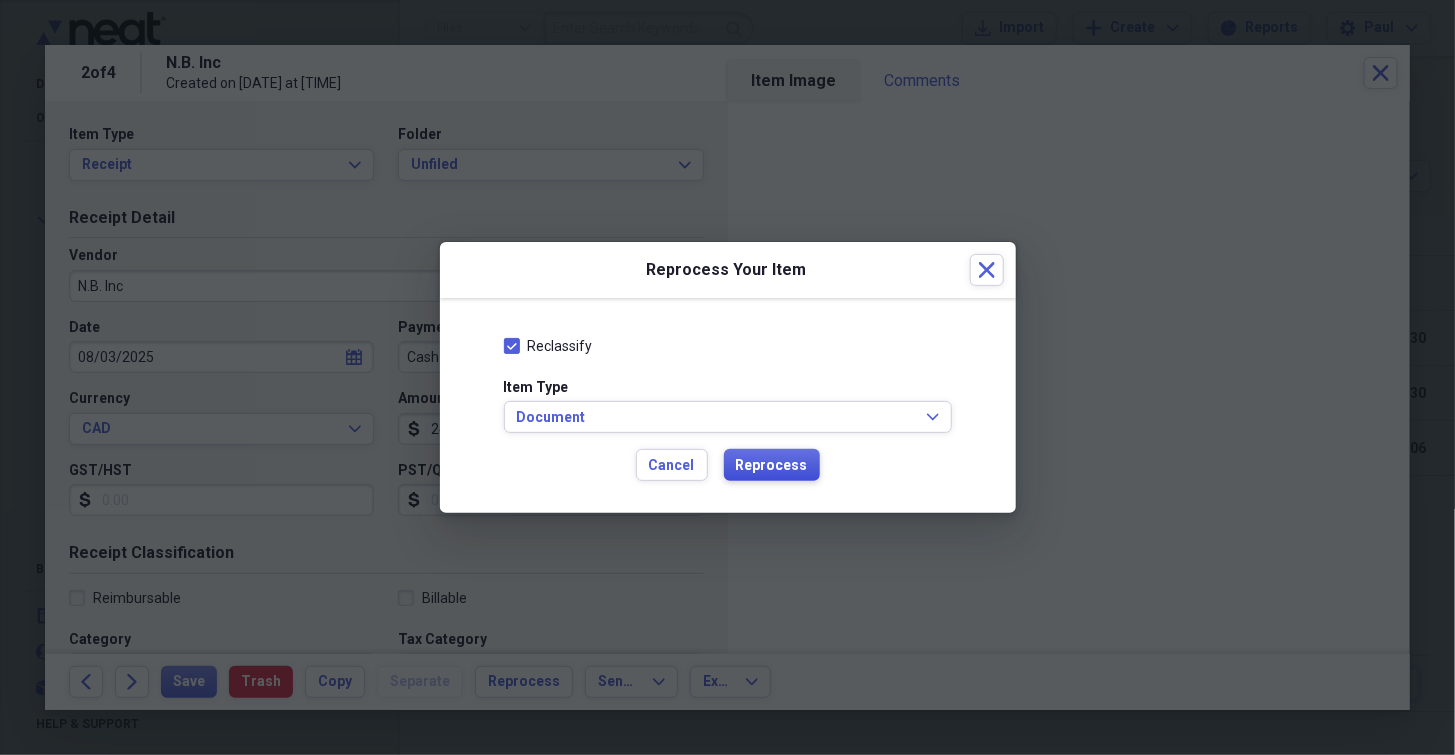 click on "Reprocess" at bounding box center (772, 466) 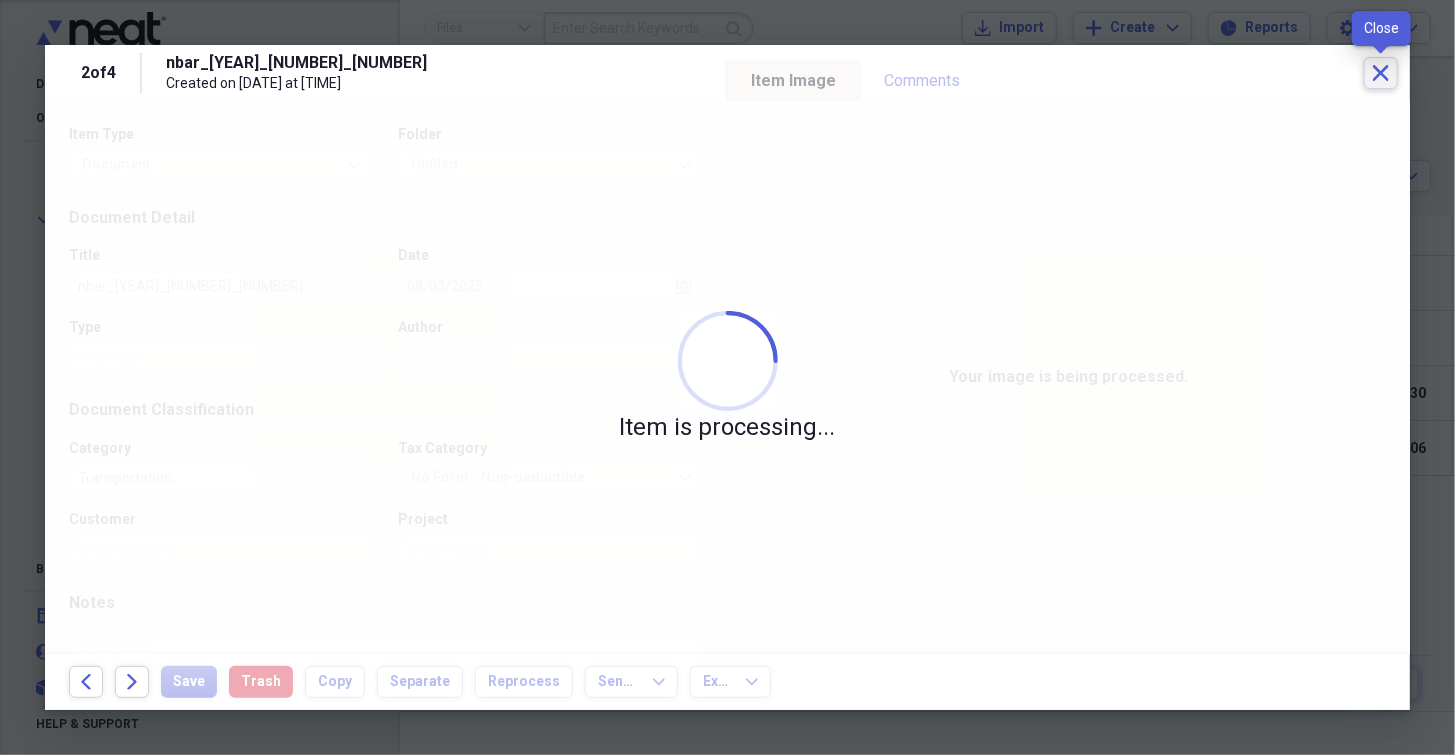 click 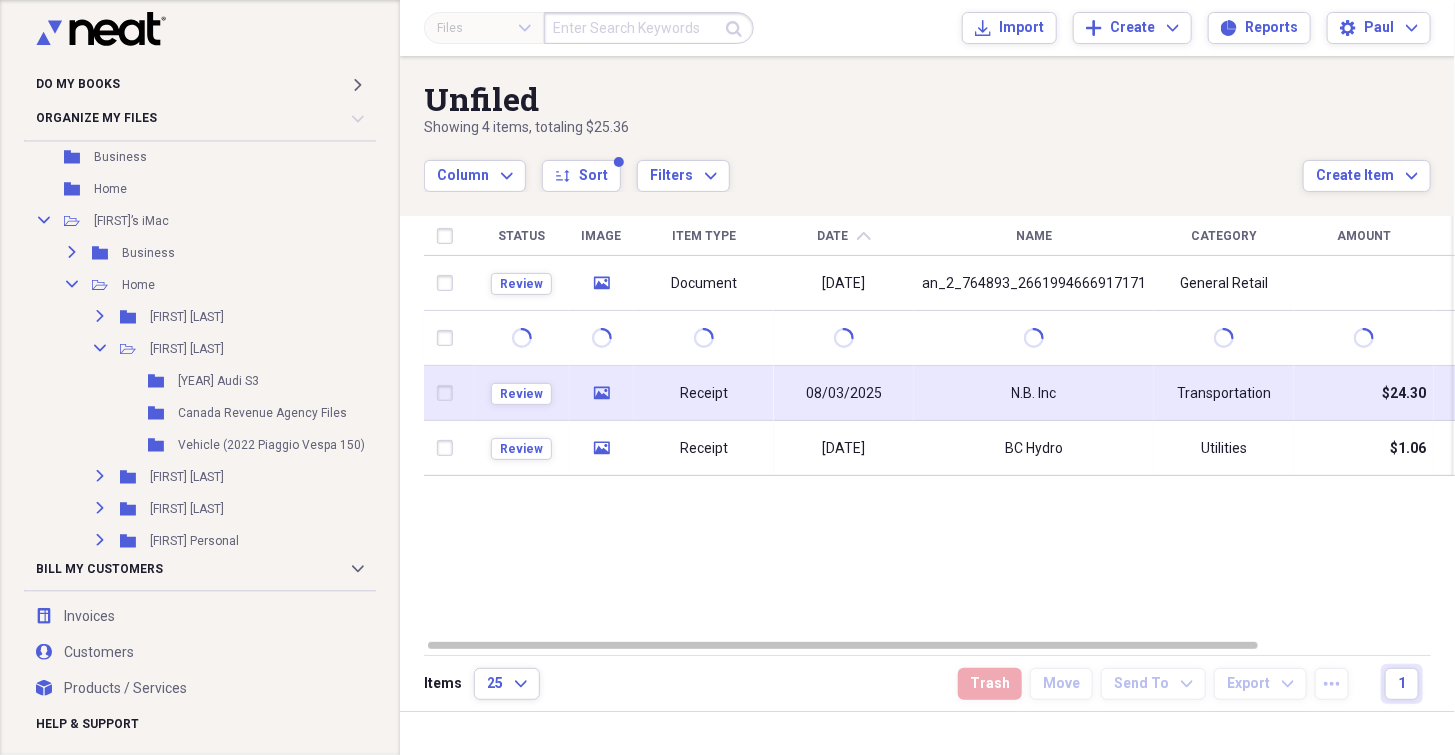 click on "N.B. Inc" at bounding box center (1034, 393) 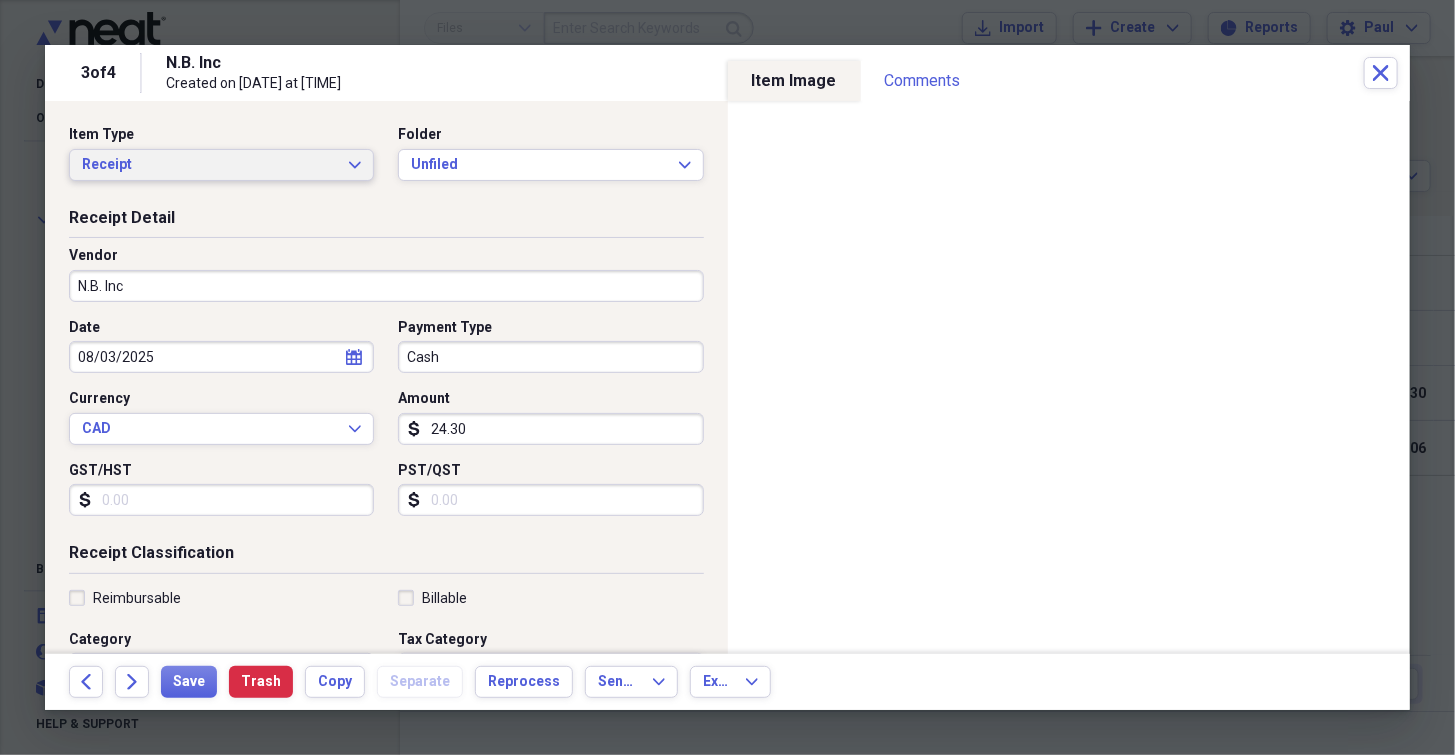 click 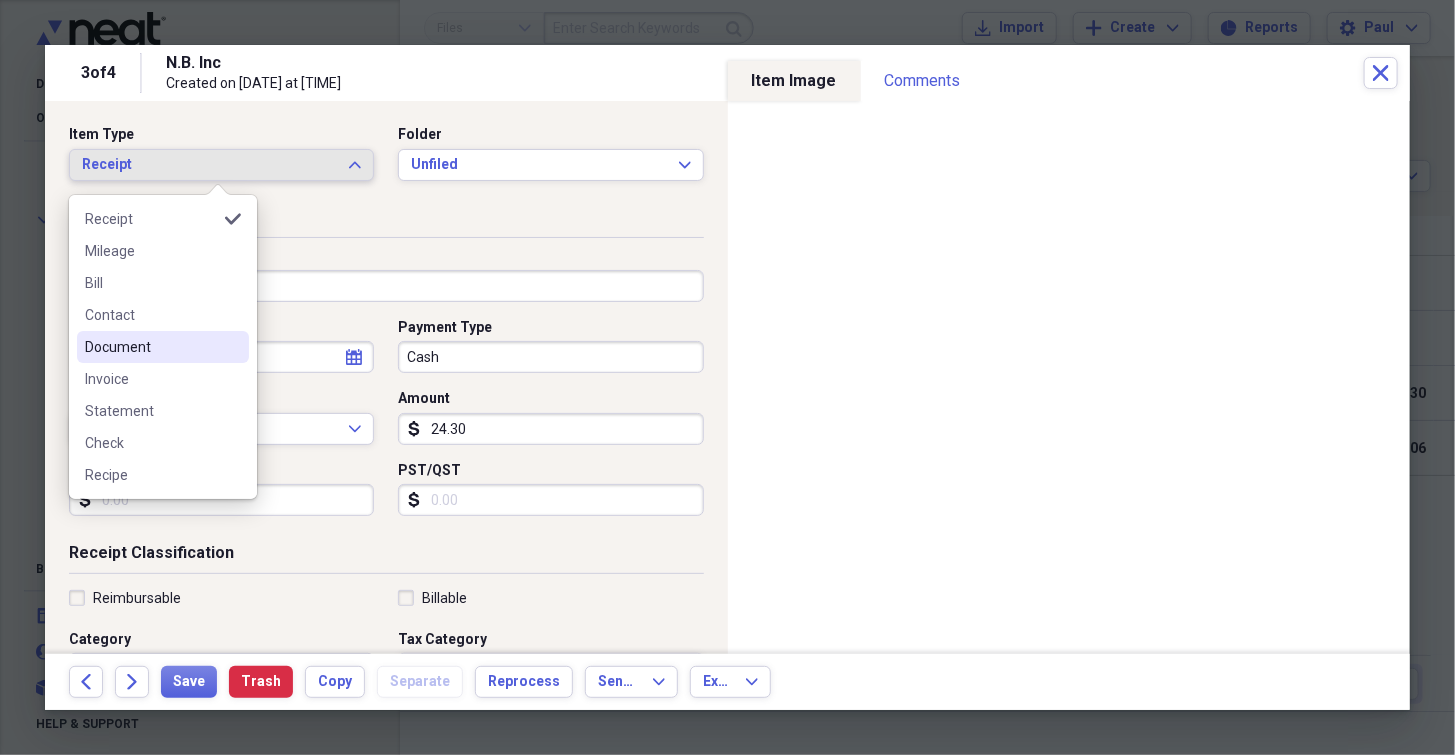 click on "Document" at bounding box center [151, 347] 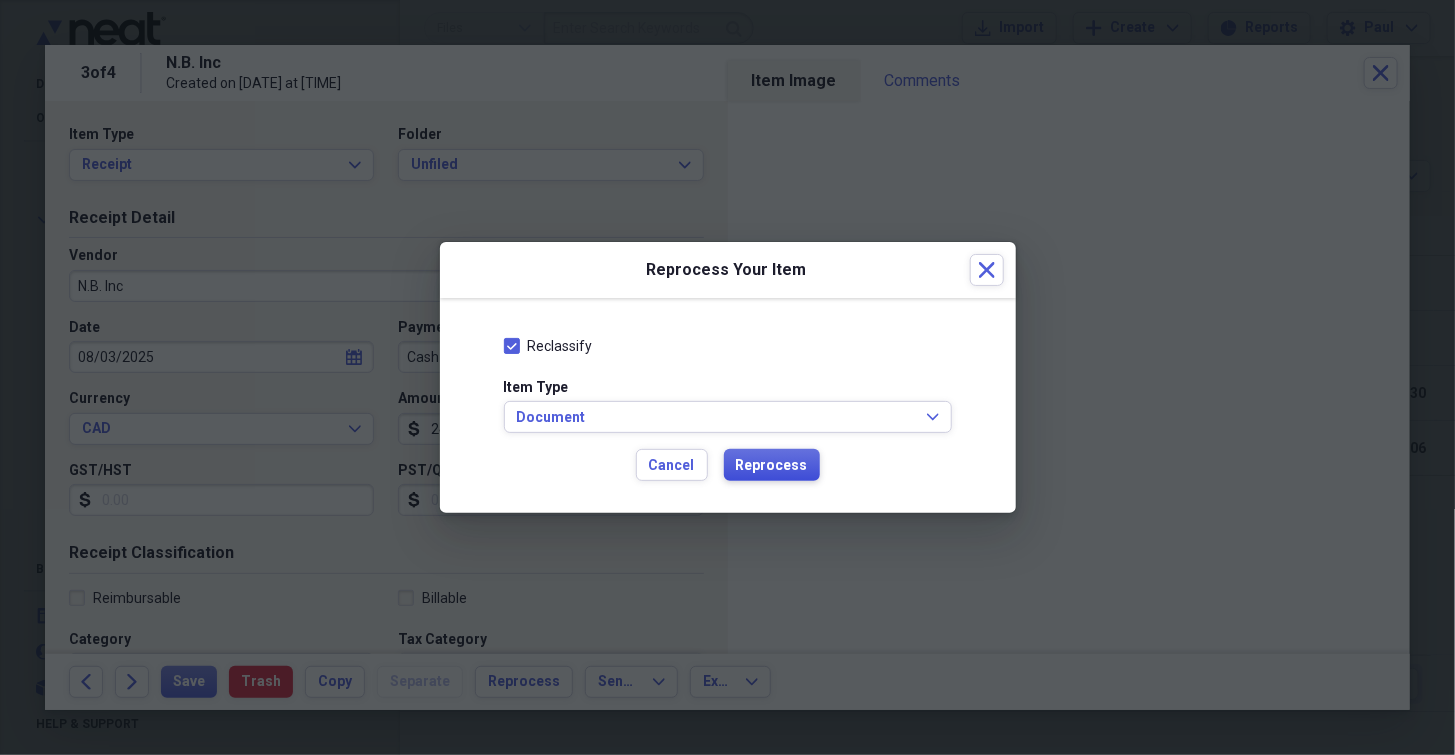 click on "Reprocess" at bounding box center [772, 466] 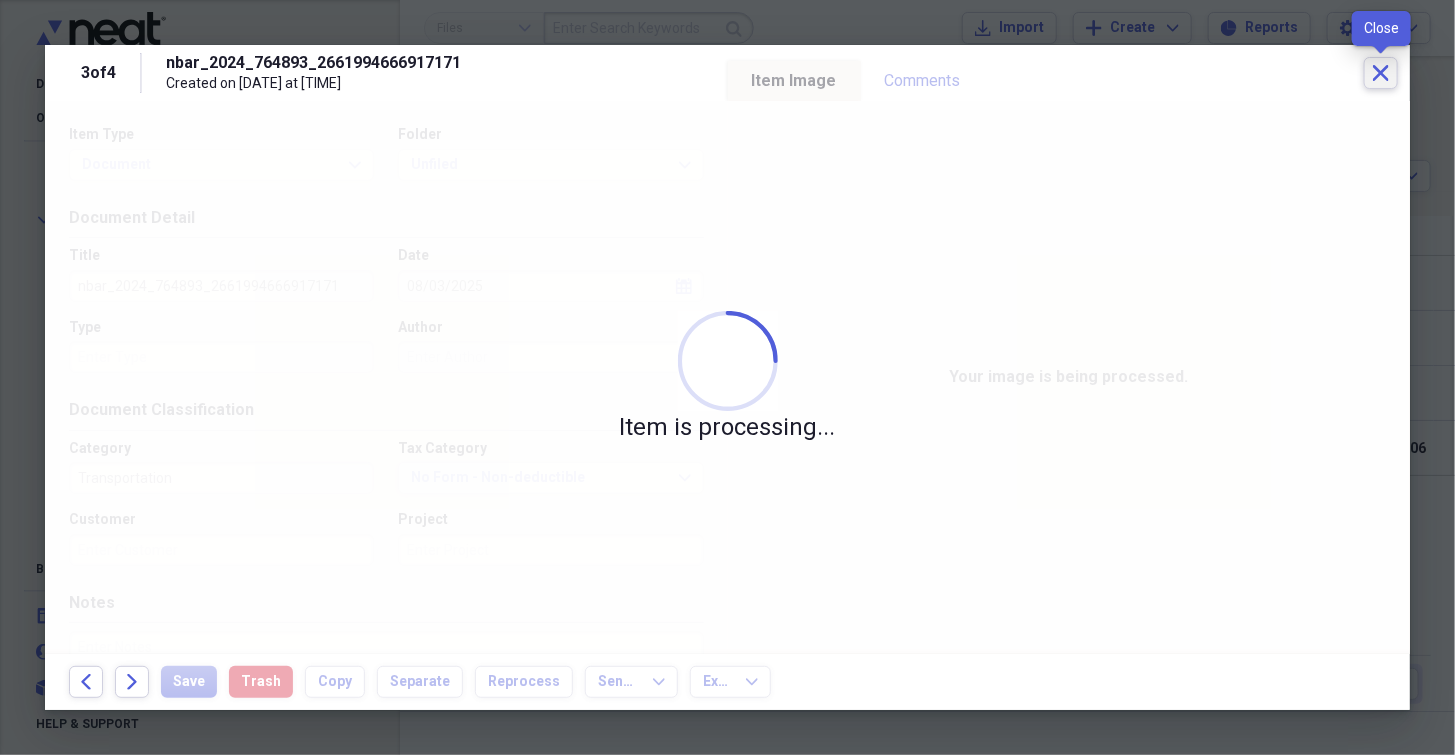 click on "Close" 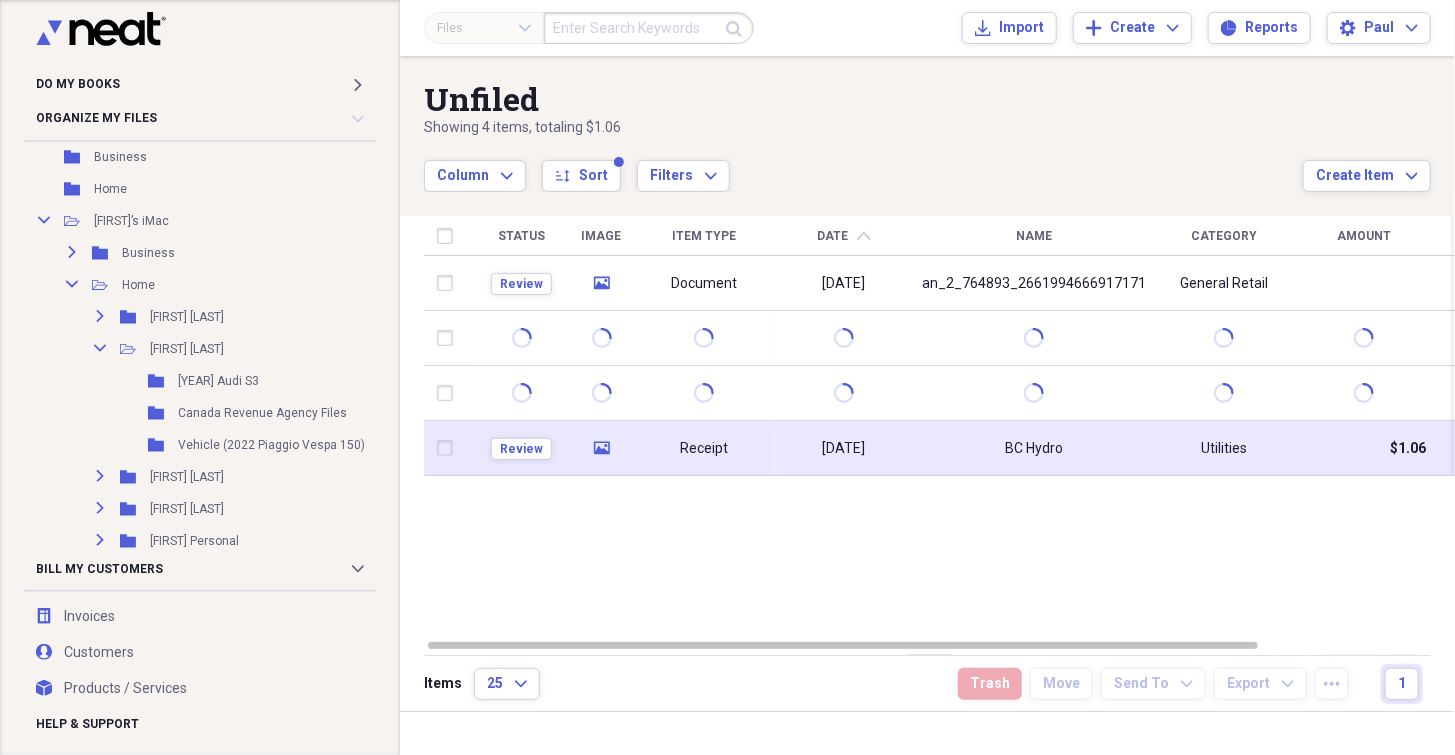click on "[DATE]" at bounding box center (844, 449) 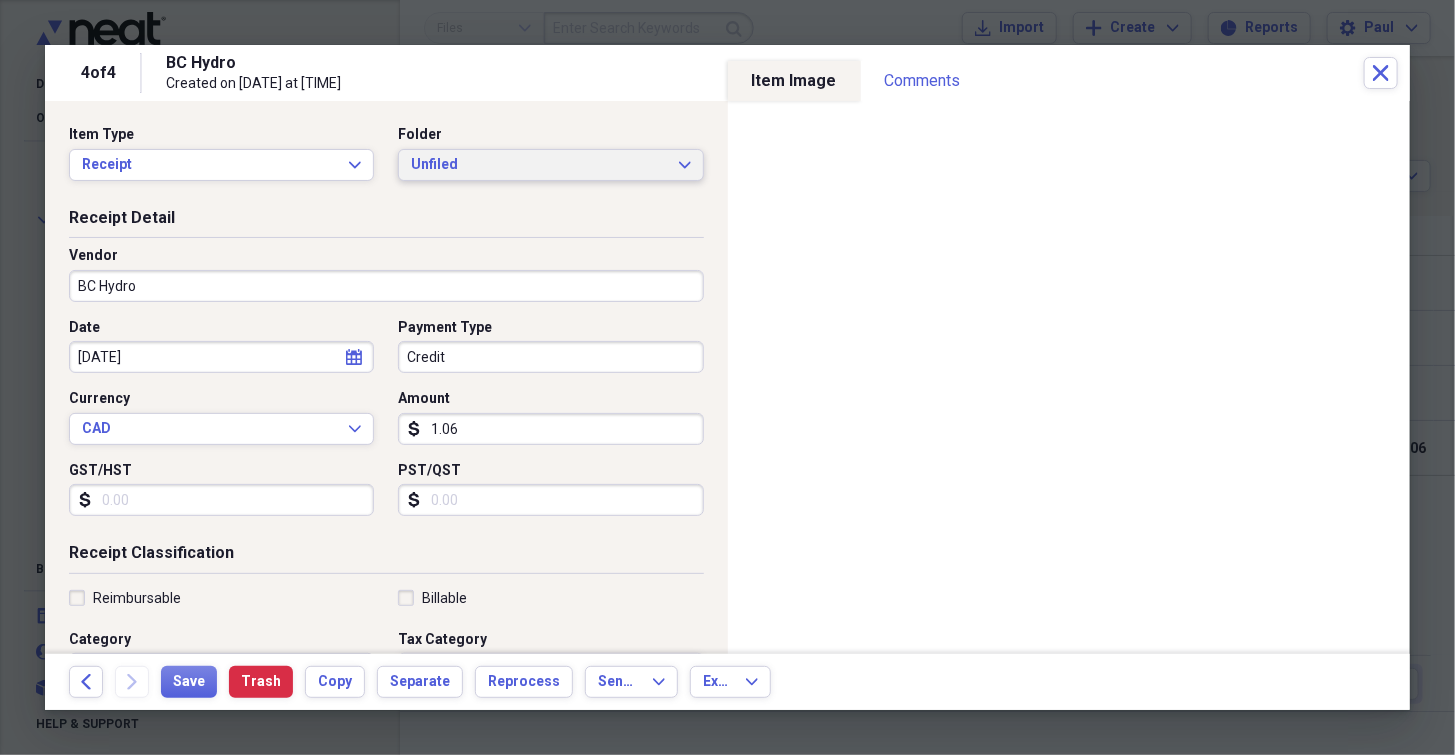 click on "Unfiled Expand" at bounding box center (550, 165) 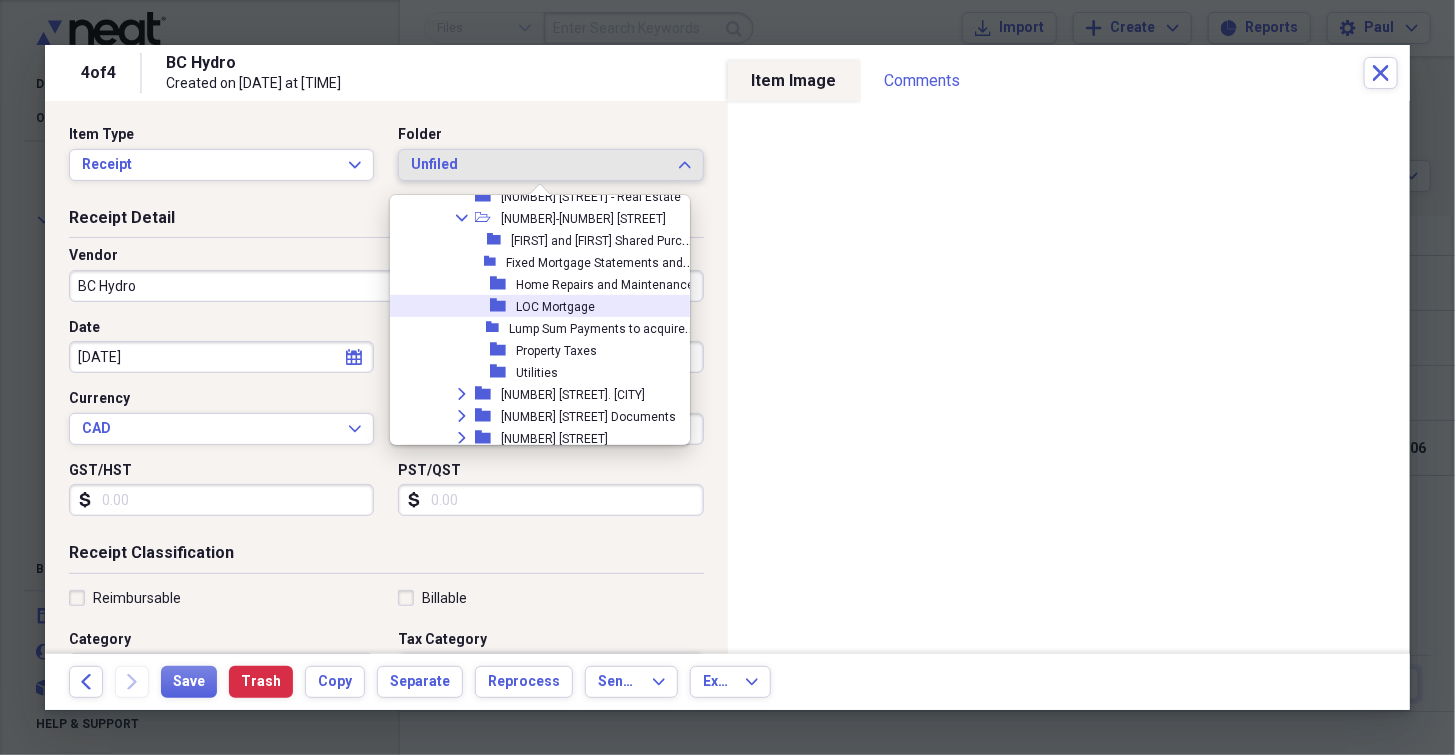 scroll, scrollTop: 400, scrollLeft: 0, axis: vertical 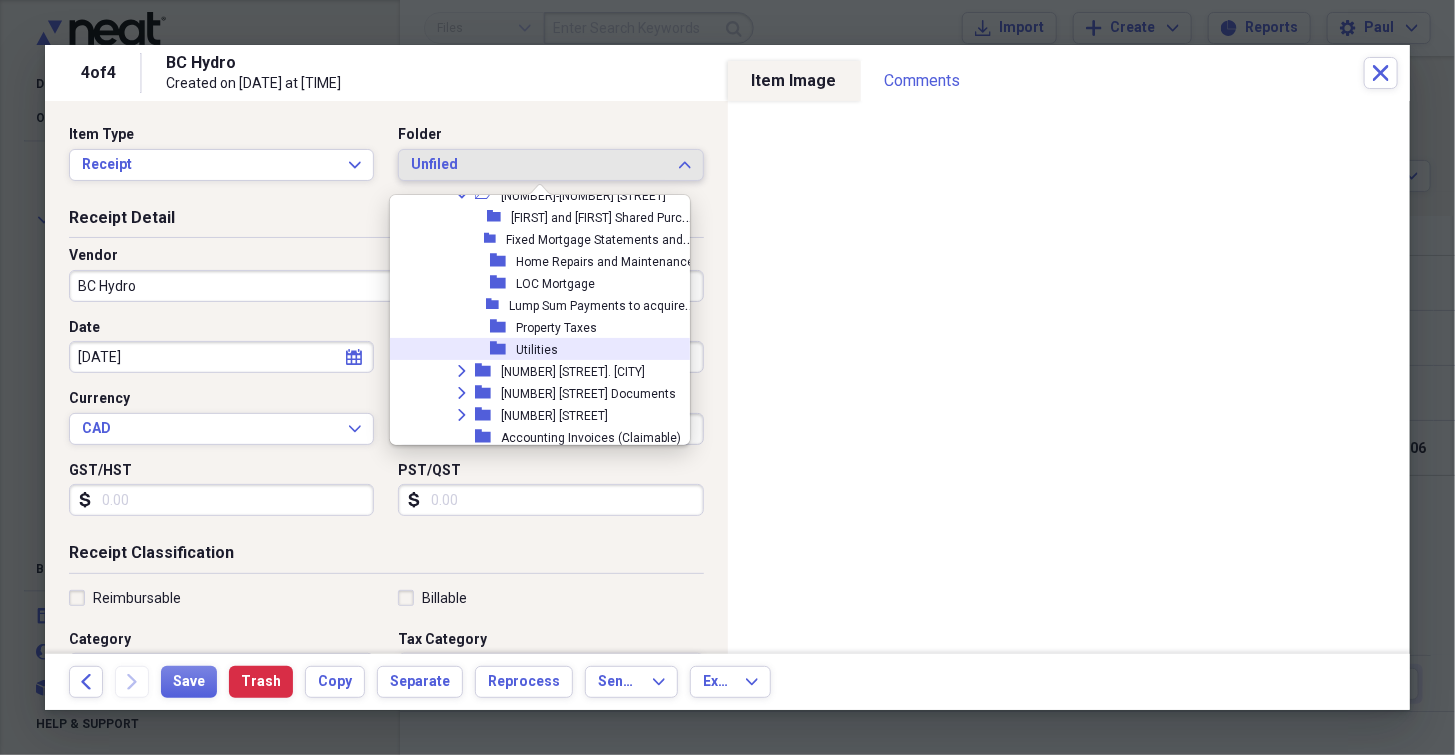 click on "Utilities" at bounding box center [537, 350] 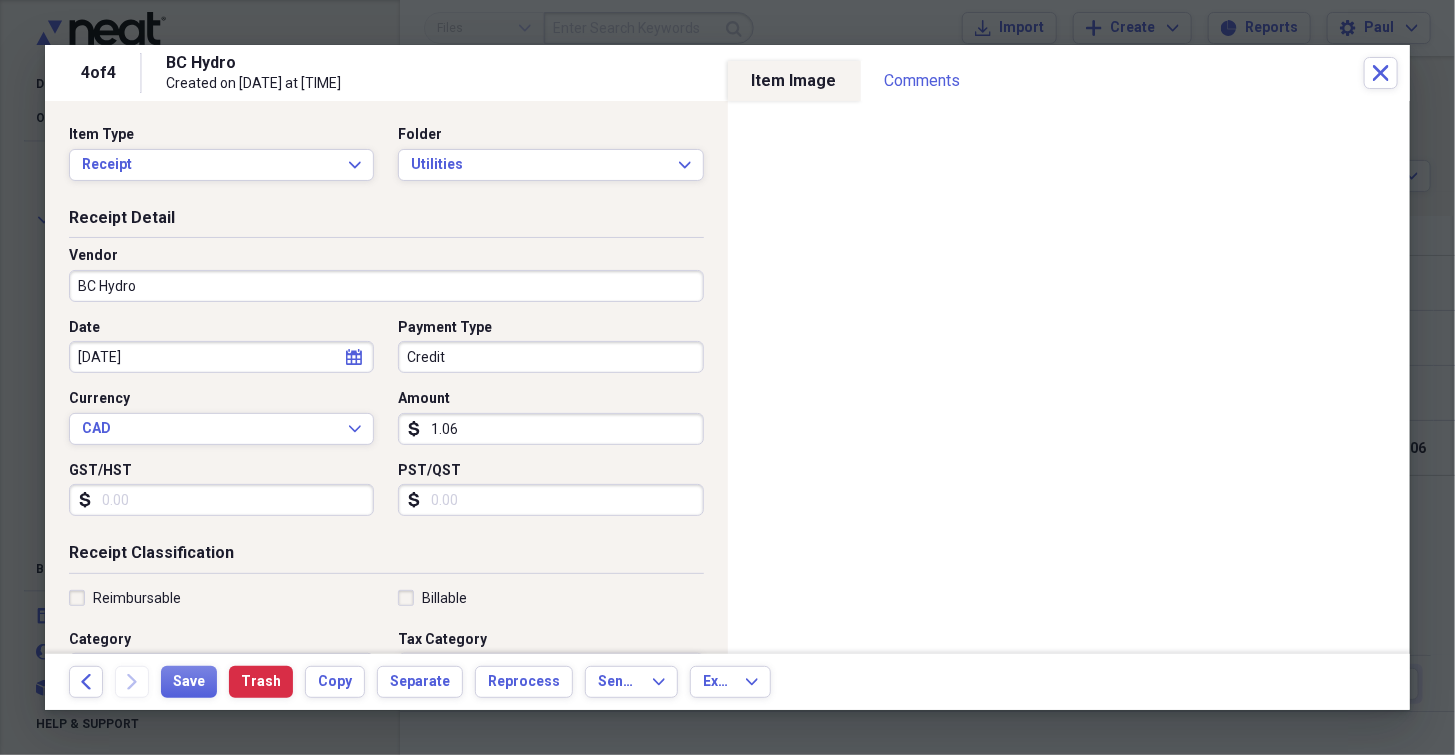 click on "1.06" at bounding box center [550, 429] 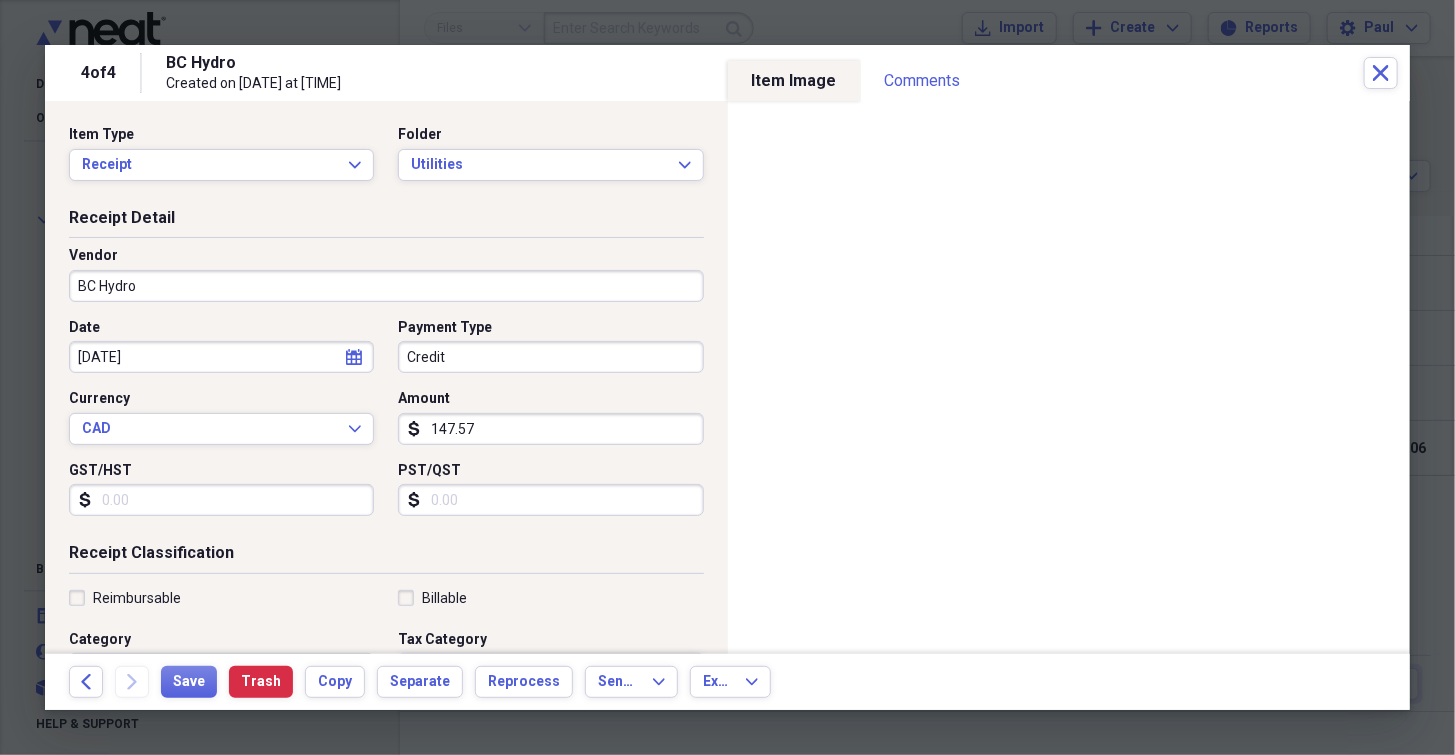type on "147.57" 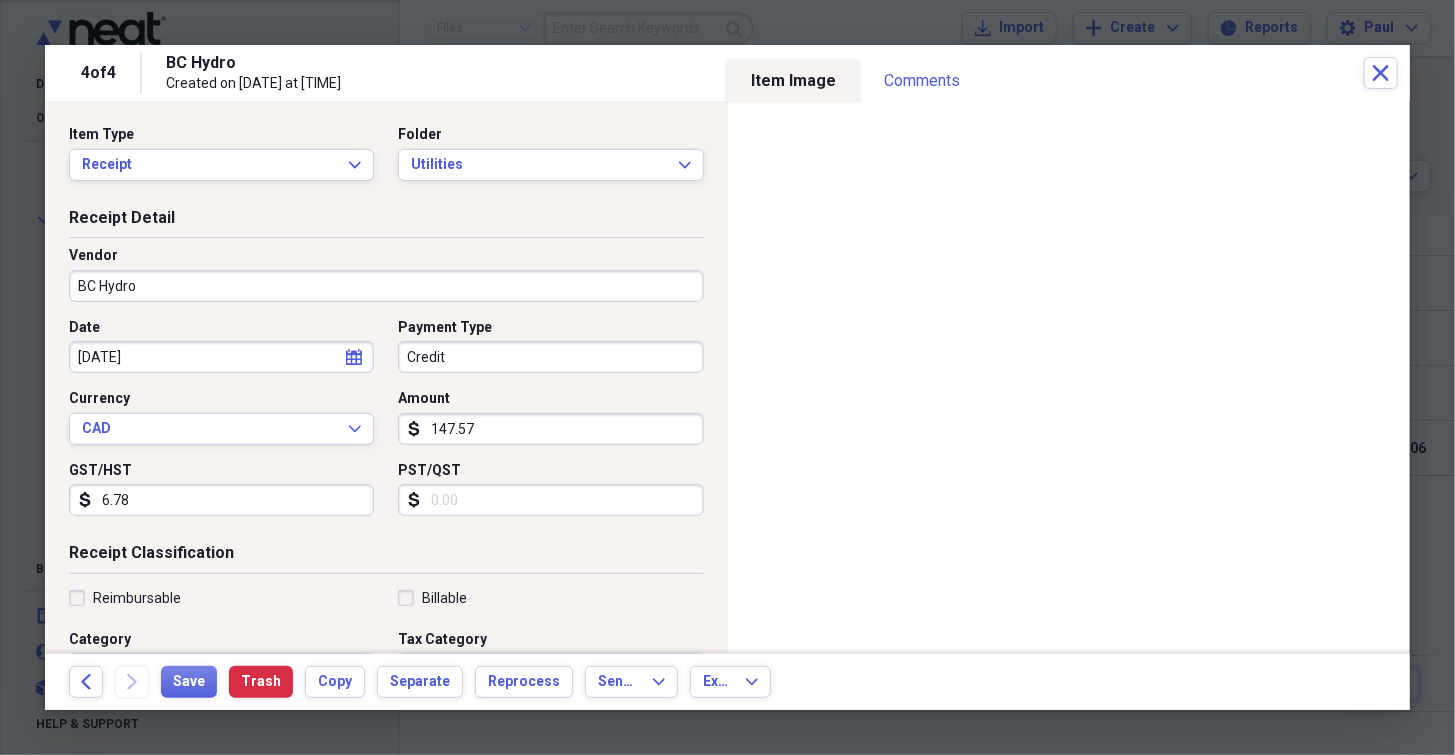 type on "6.78" 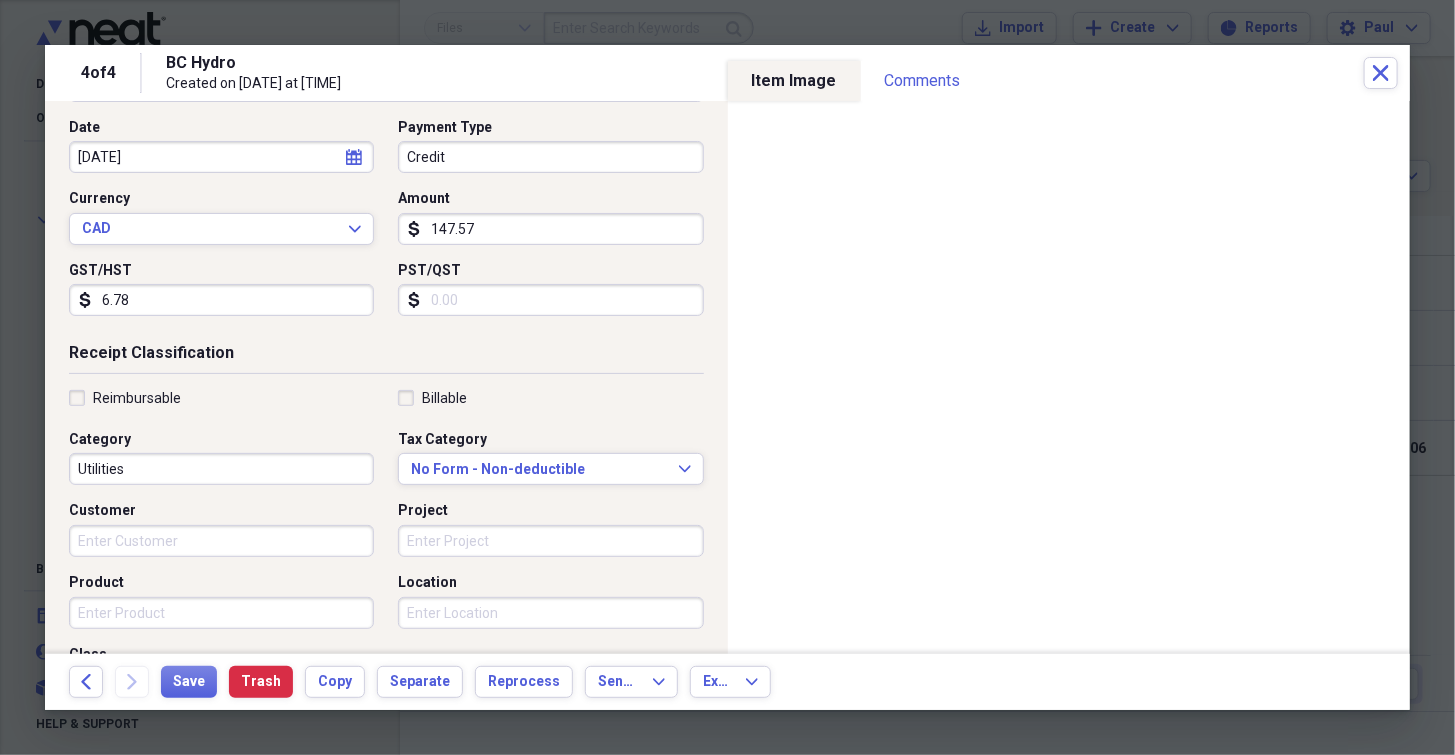 scroll, scrollTop: 300, scrollLeft: 0, axis: vertical 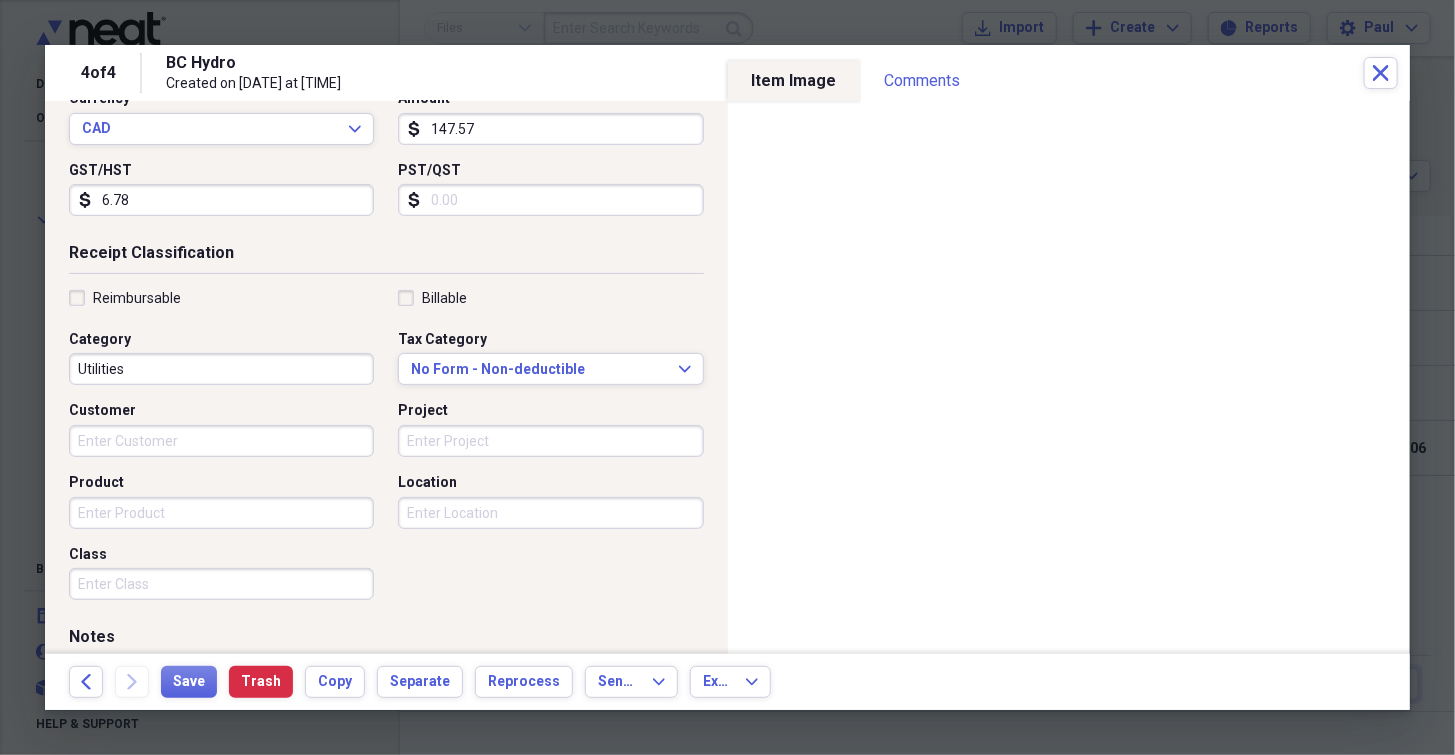 click on "Project" at bounding box center [550, 441] 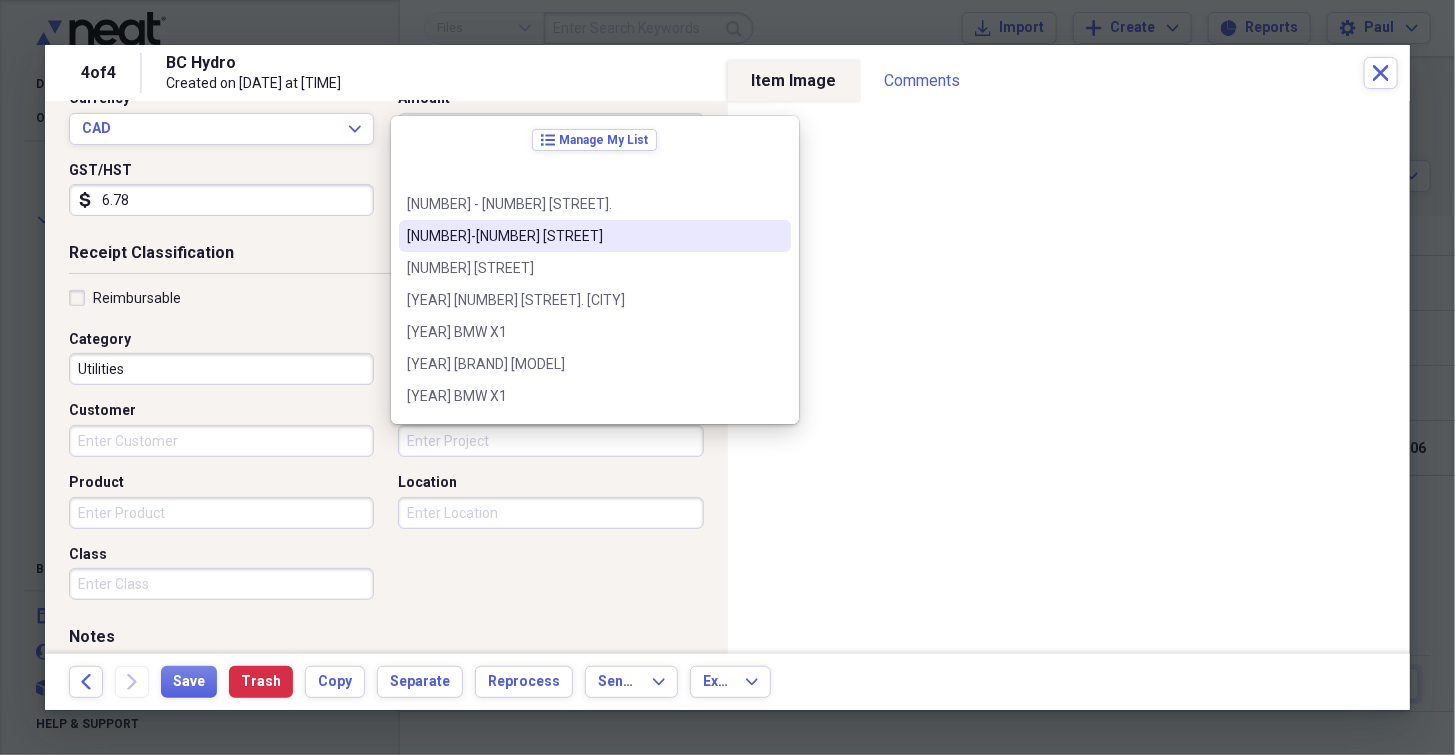 click on "[NUMBER]-[NUMBER] [STREET]" at bounding box center [583, 236] 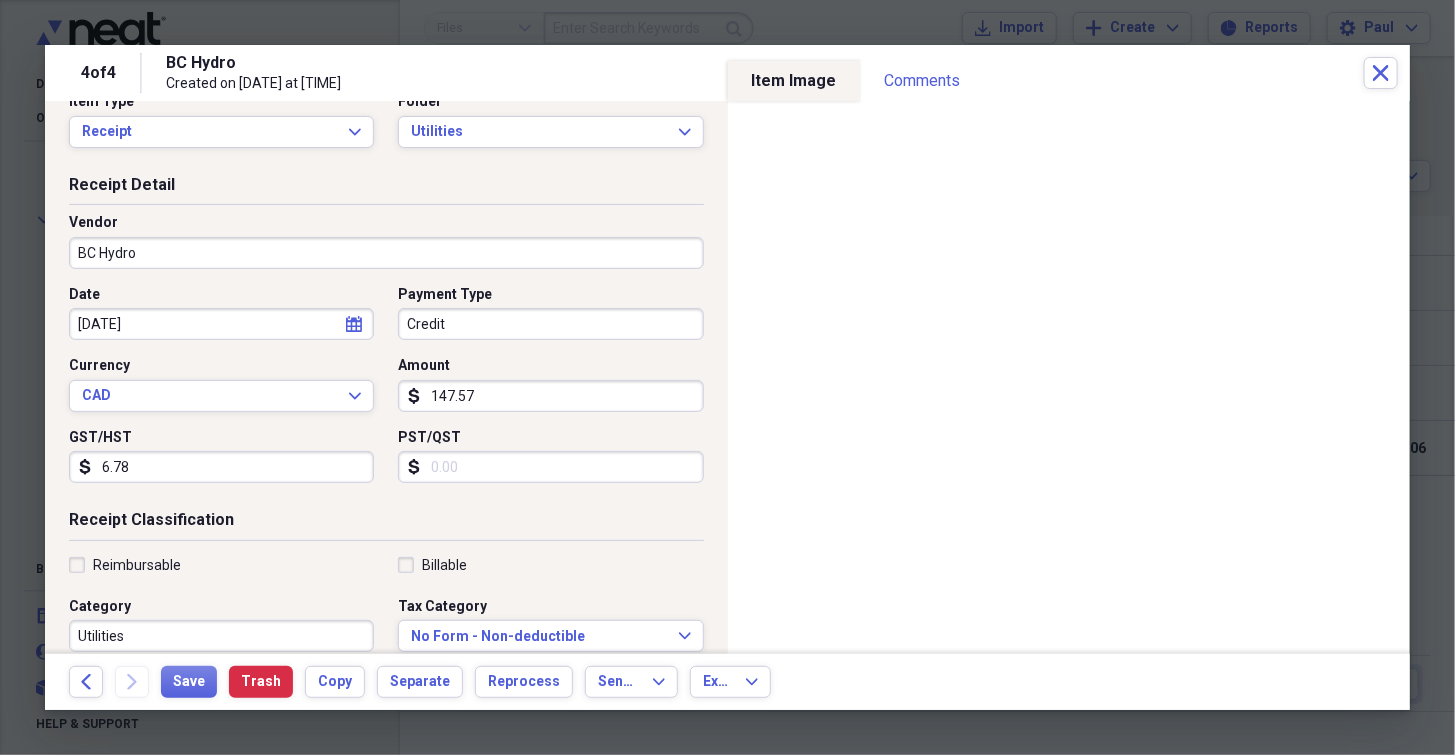 scroll, scrollTop: 0, scrollLeft: 0, axis: both 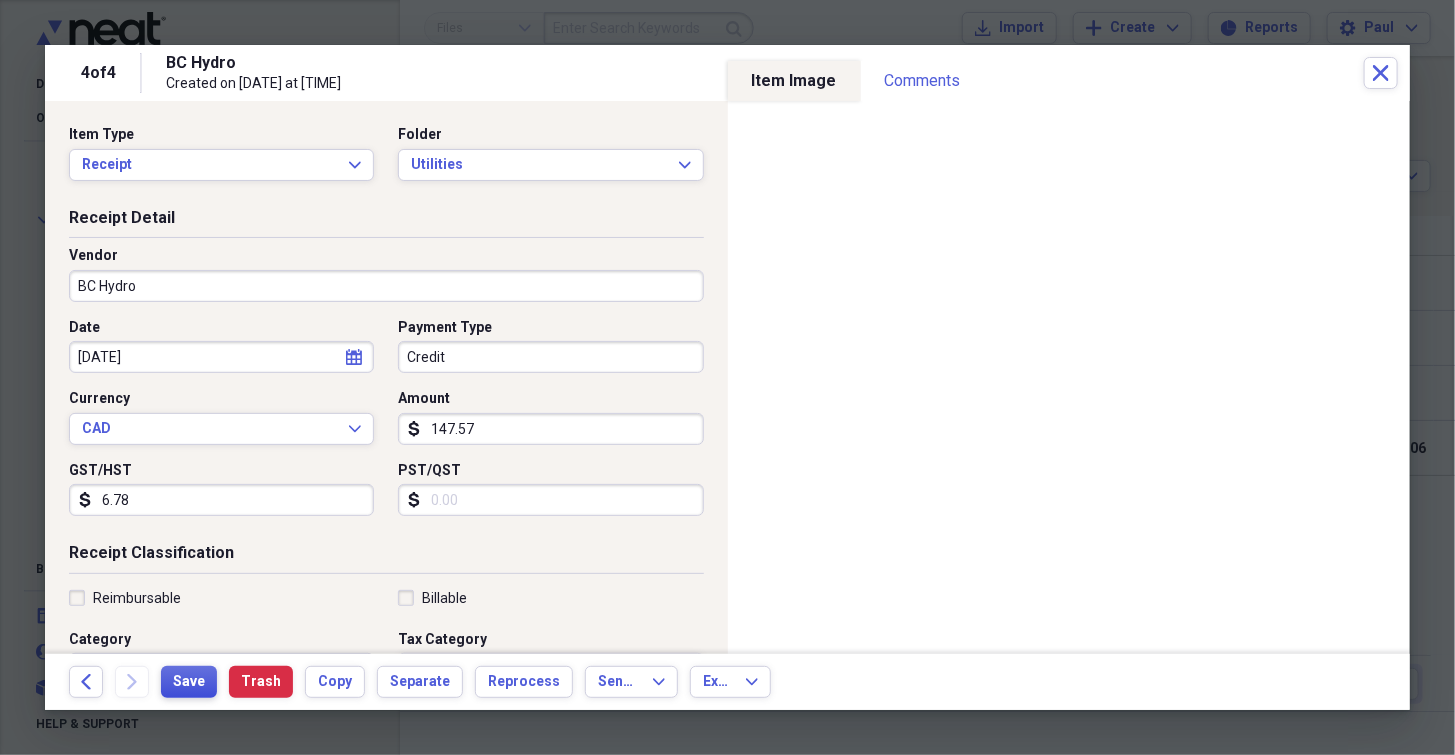 click on "Save" at bounding box center (189, 682) 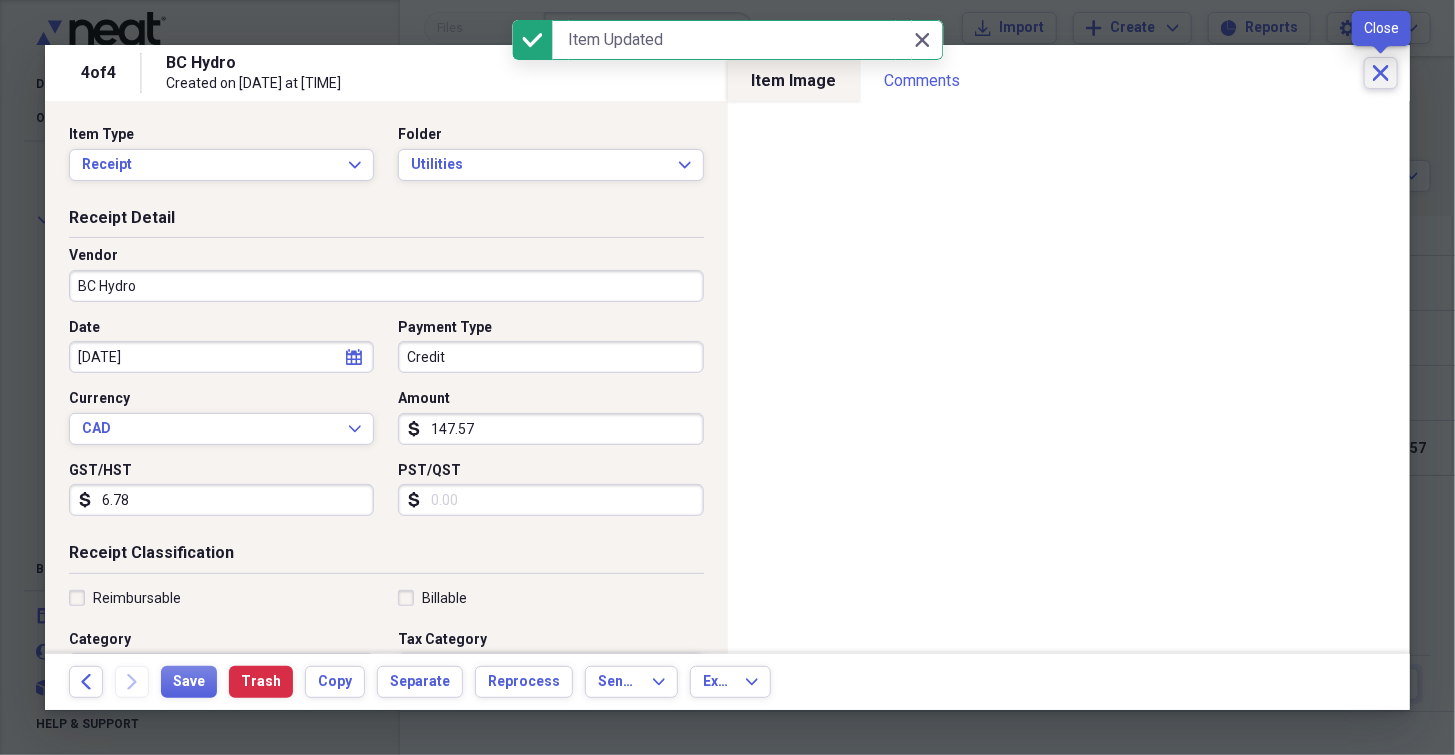click on "Close" 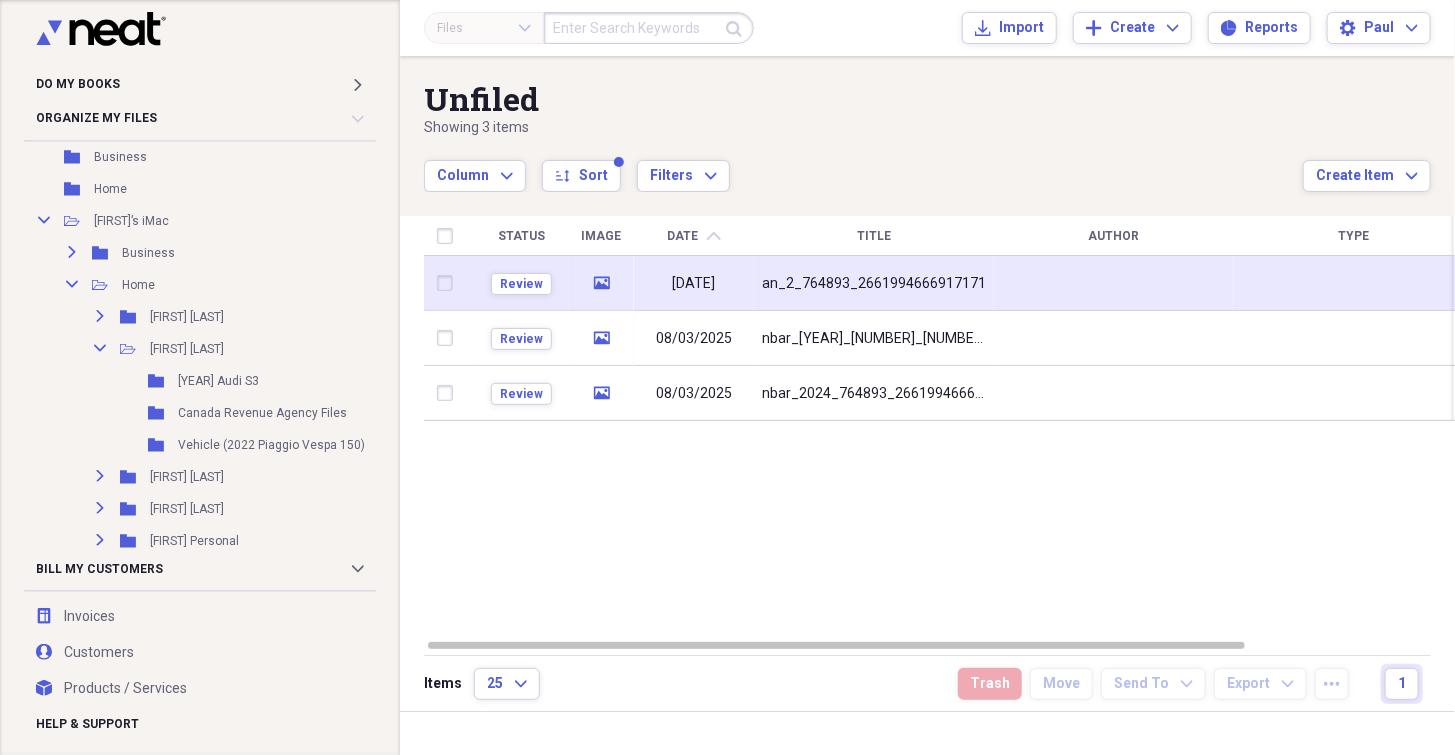 click on "an_2_764893_2661994666917171" at bounding box center (874, 284) 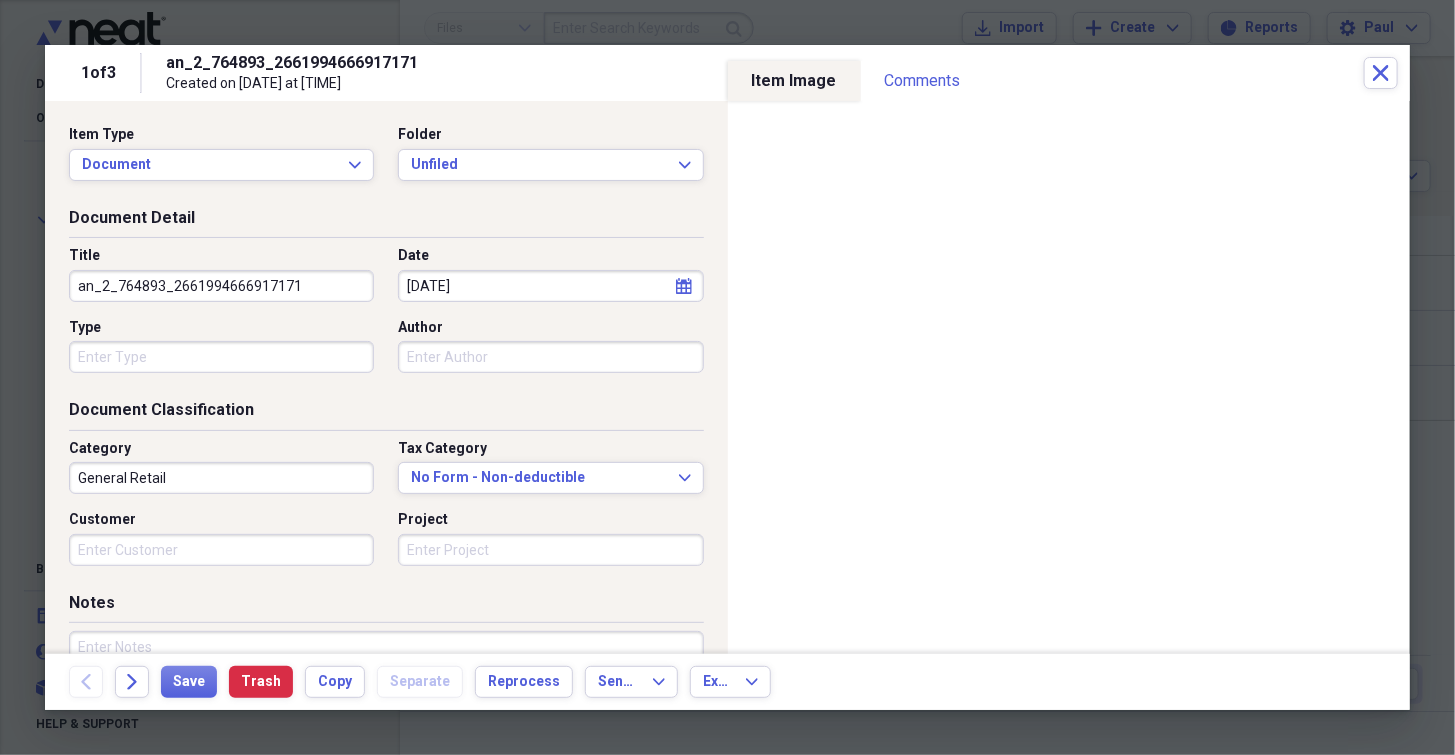 click on "an_2_764893_2661994666917171" at bounding box center [221, 286] 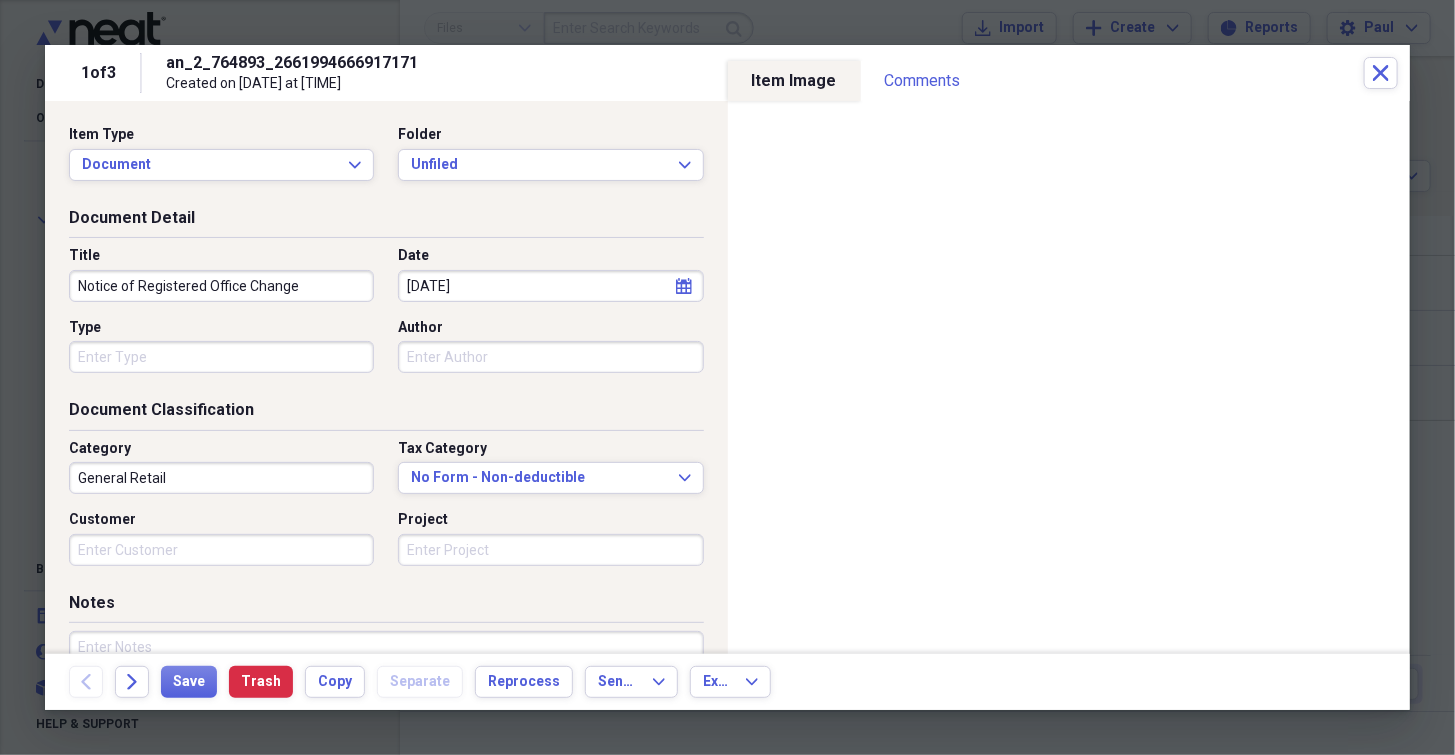 type on "Notice of Registered Office Change" 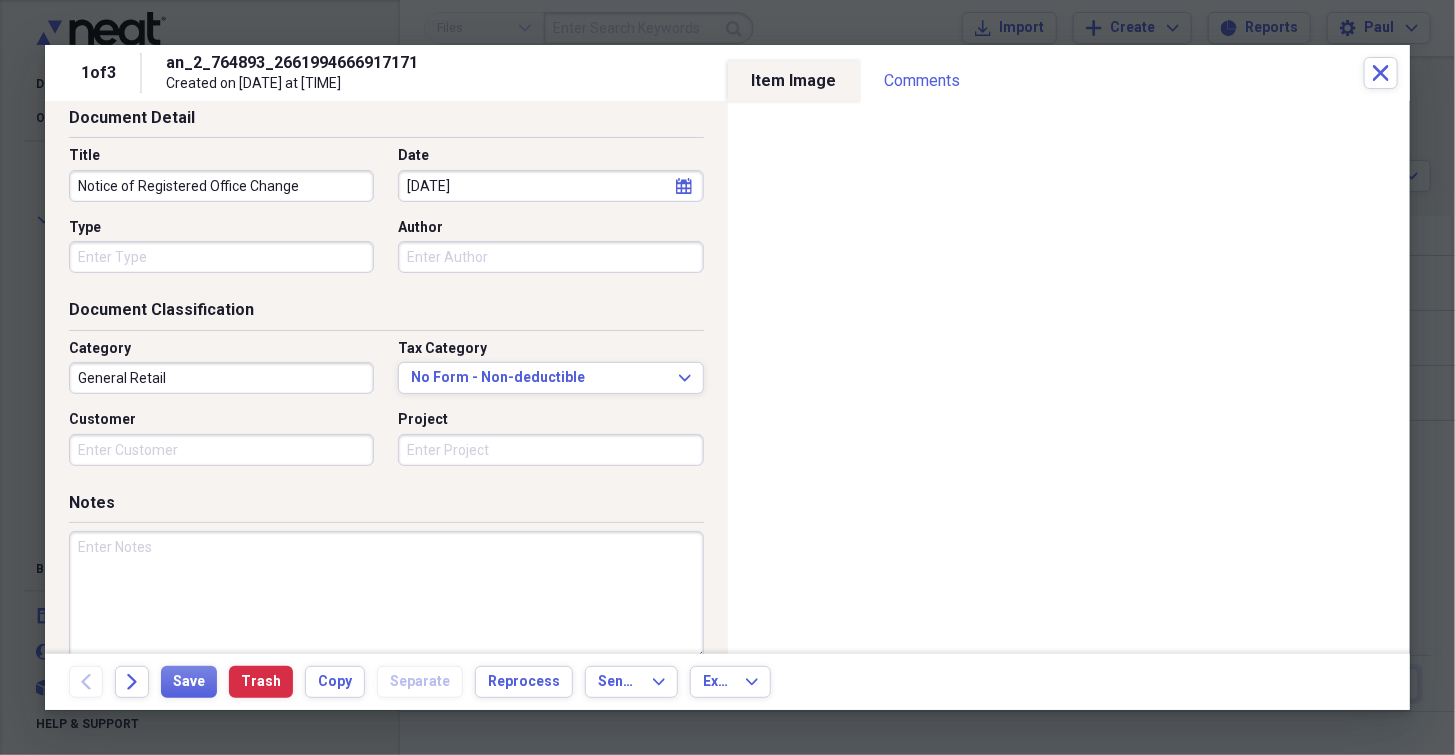 click on "General Retail" at bounding box center (221, 378) 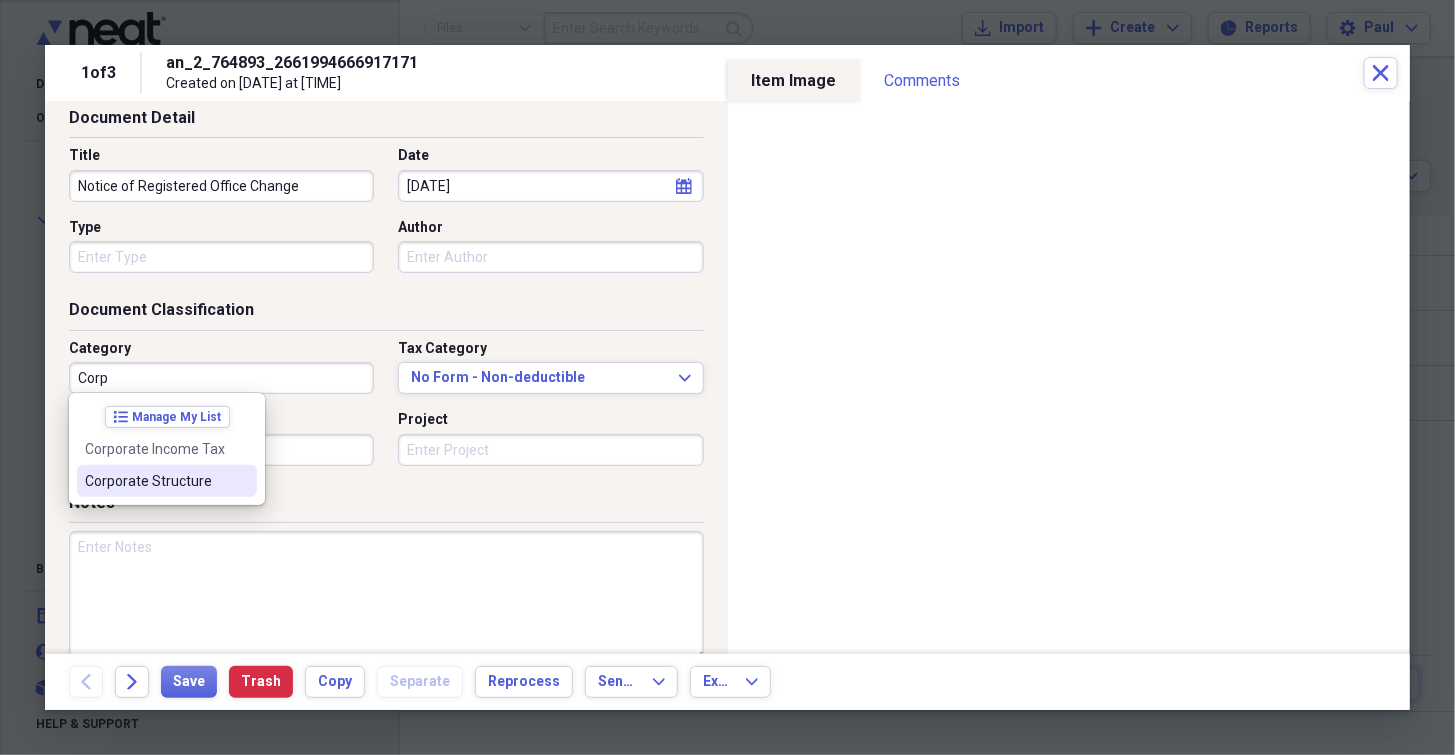 click on "Corporate Structure" at bounding box center [155, 481] 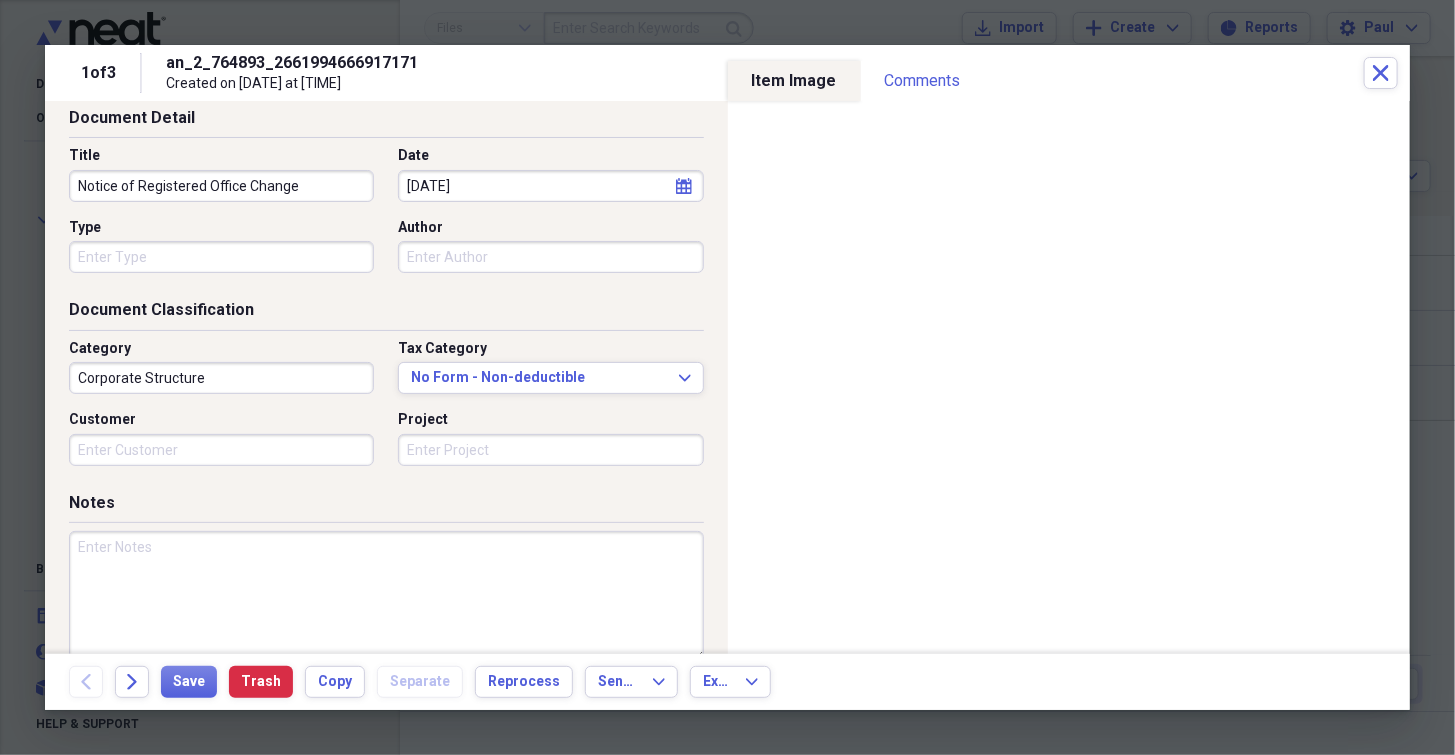 click on "Project" at bounding box center [550, 450] 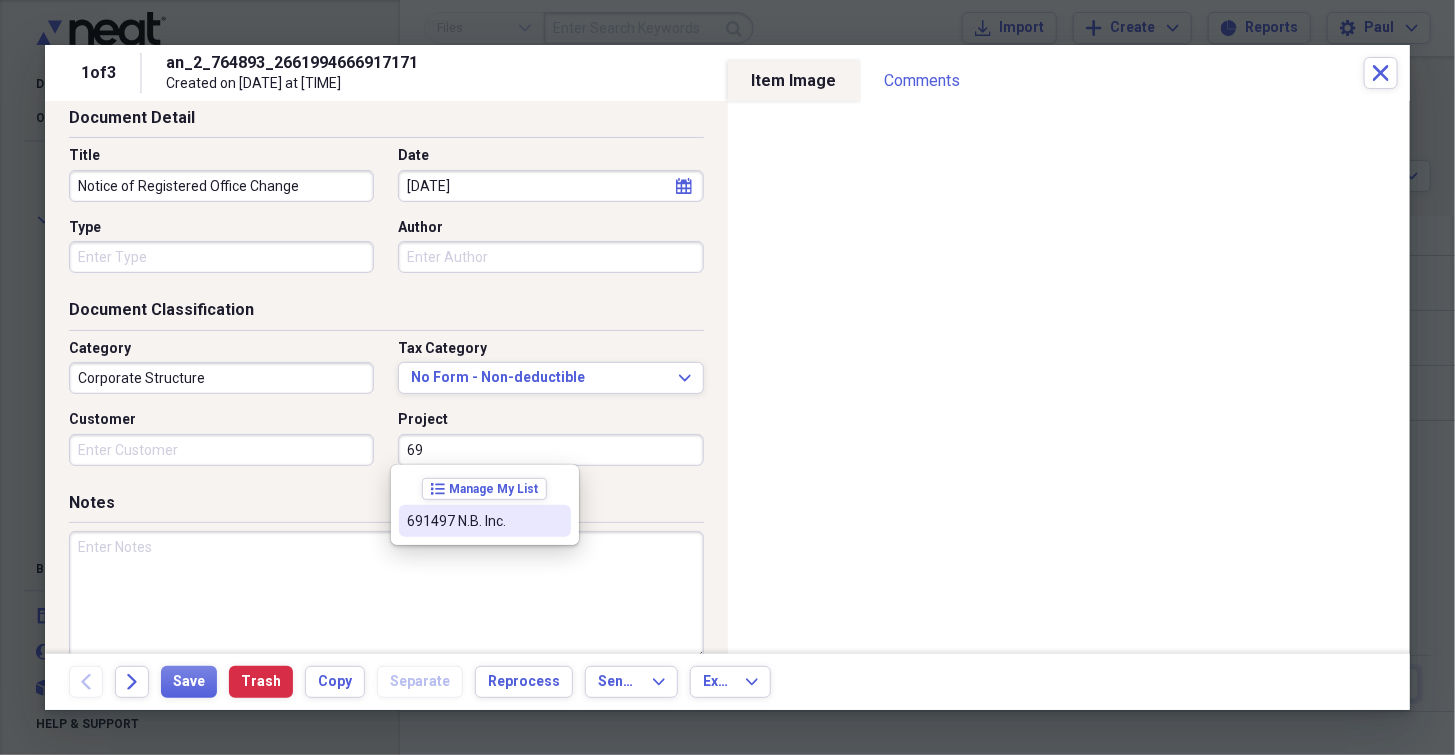 click on "691497 N.B. Inc." at bounding box center (473, 521) 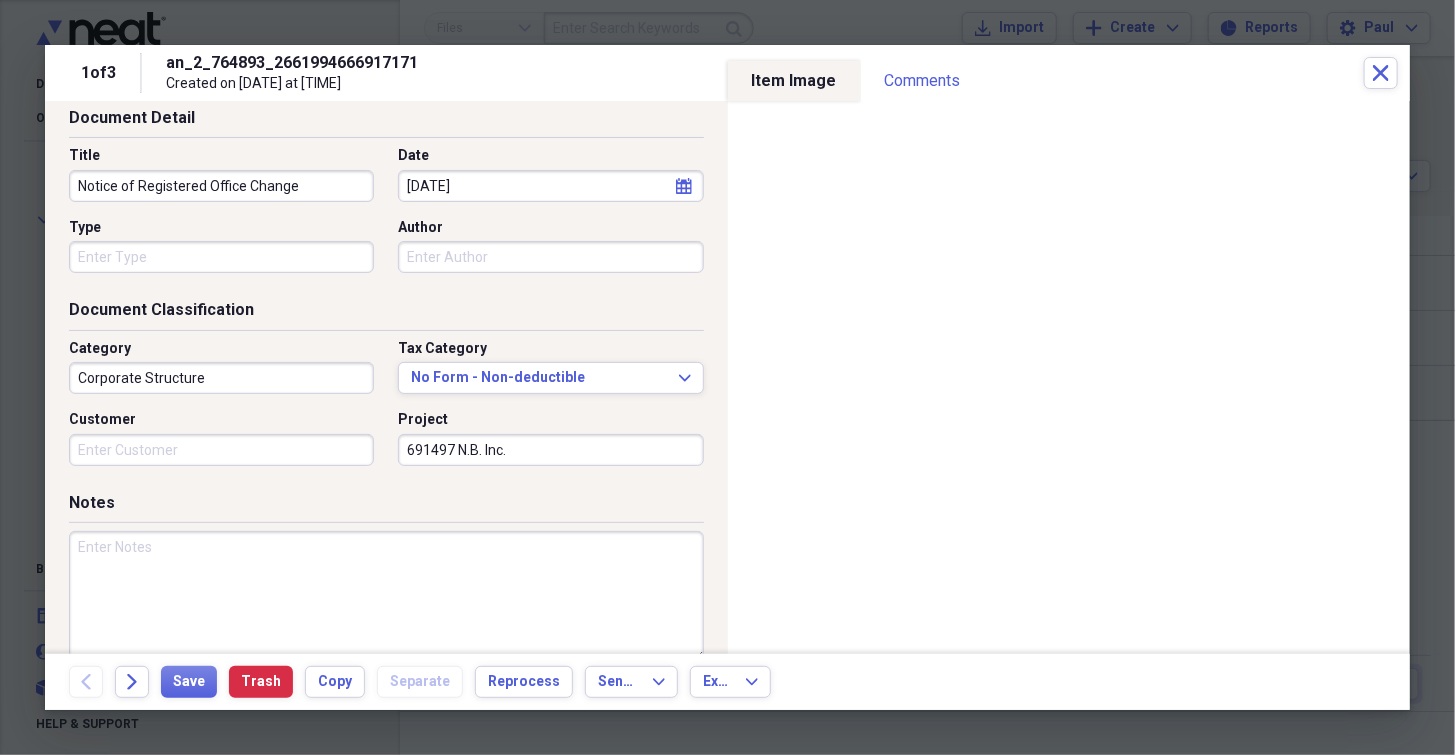 click at bounding box center (386, 596) 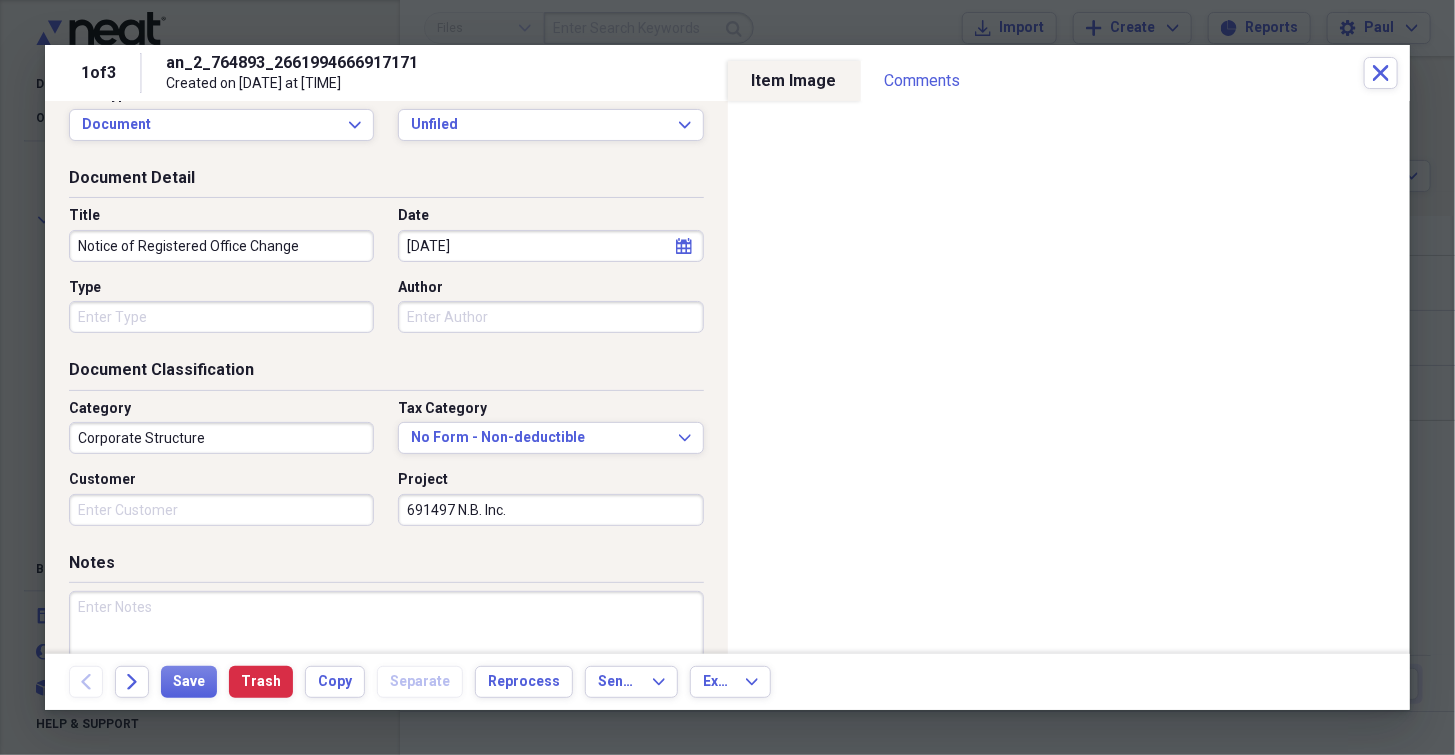 scroll, scrollTop: 0, scrollLeft: 0, axis: both 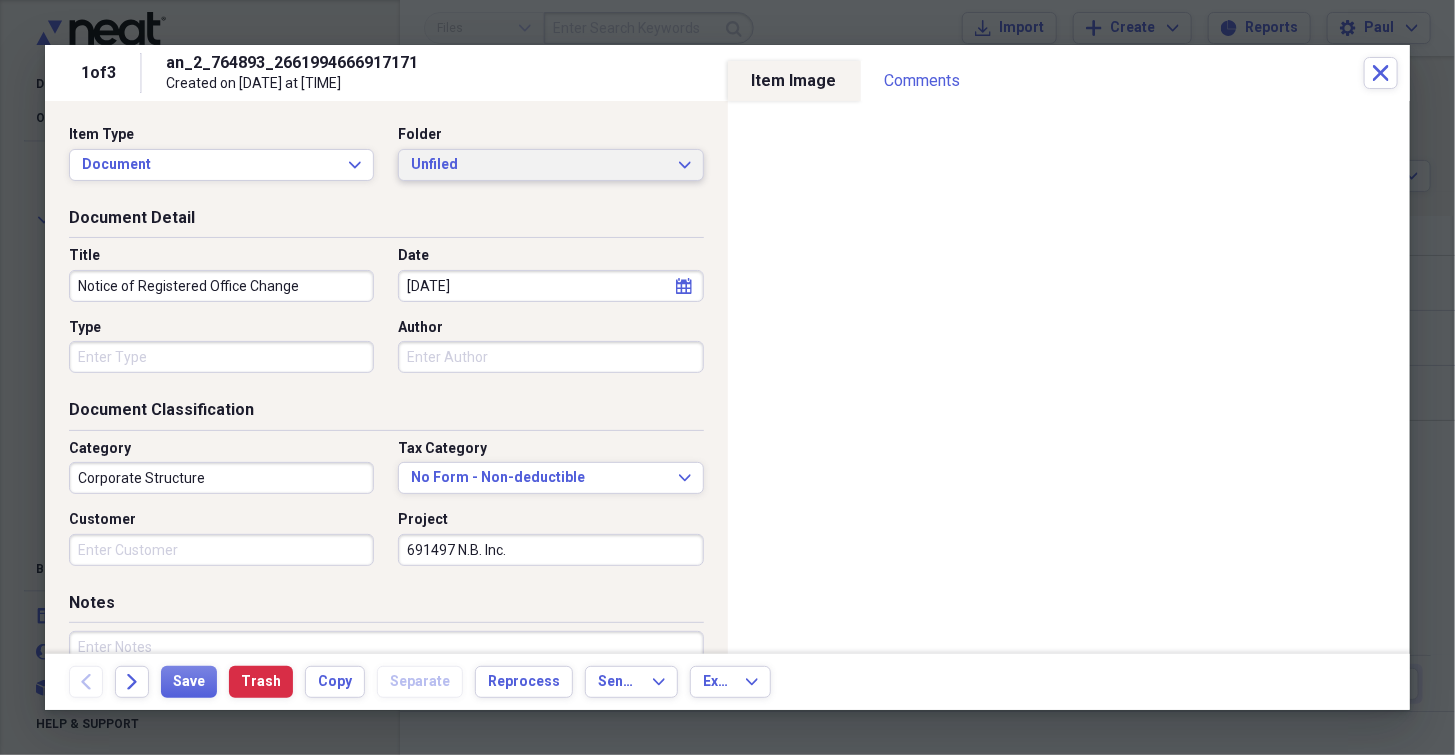 click on "Unfiled" at bounding box center (538, 165) 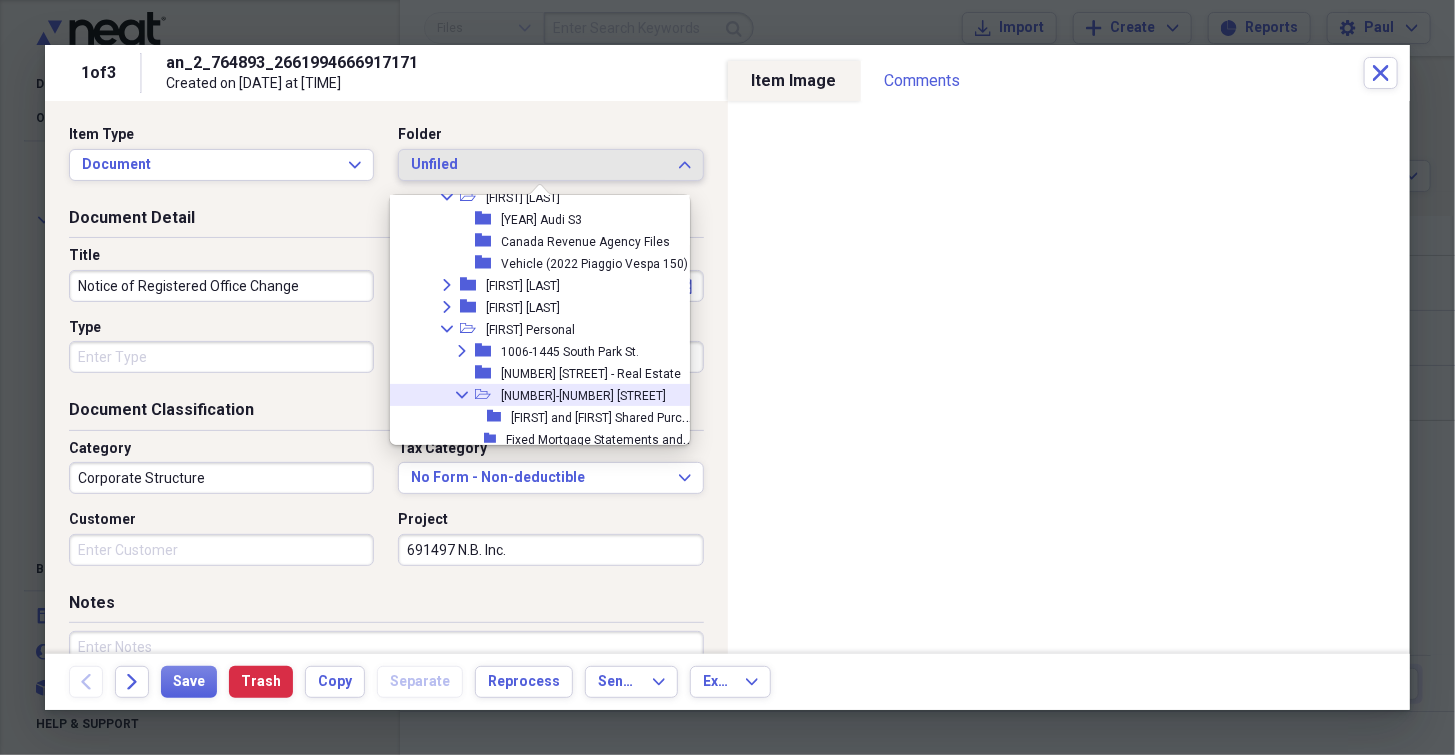 scroll, scrollTop: 100, scrollLeft: 0, axis: vertical 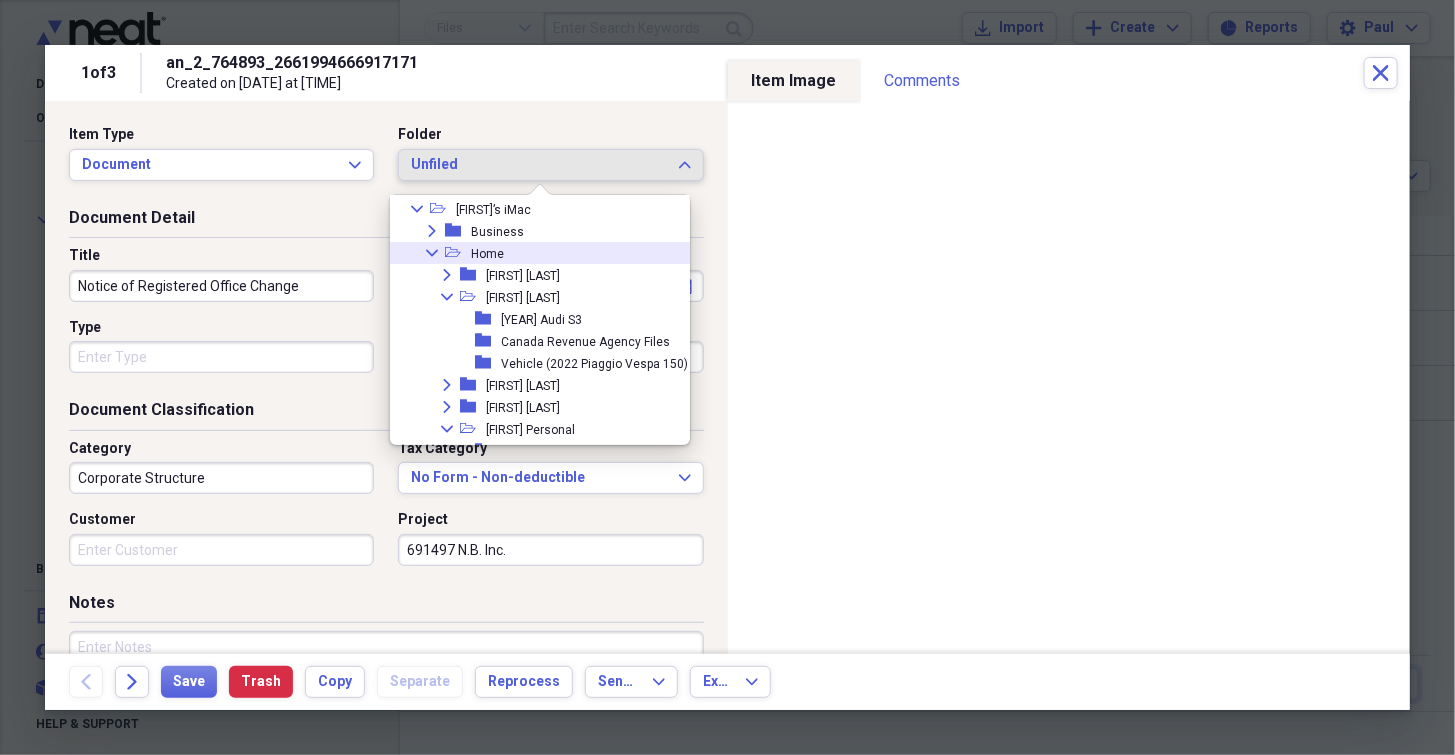 click on "Collapse" 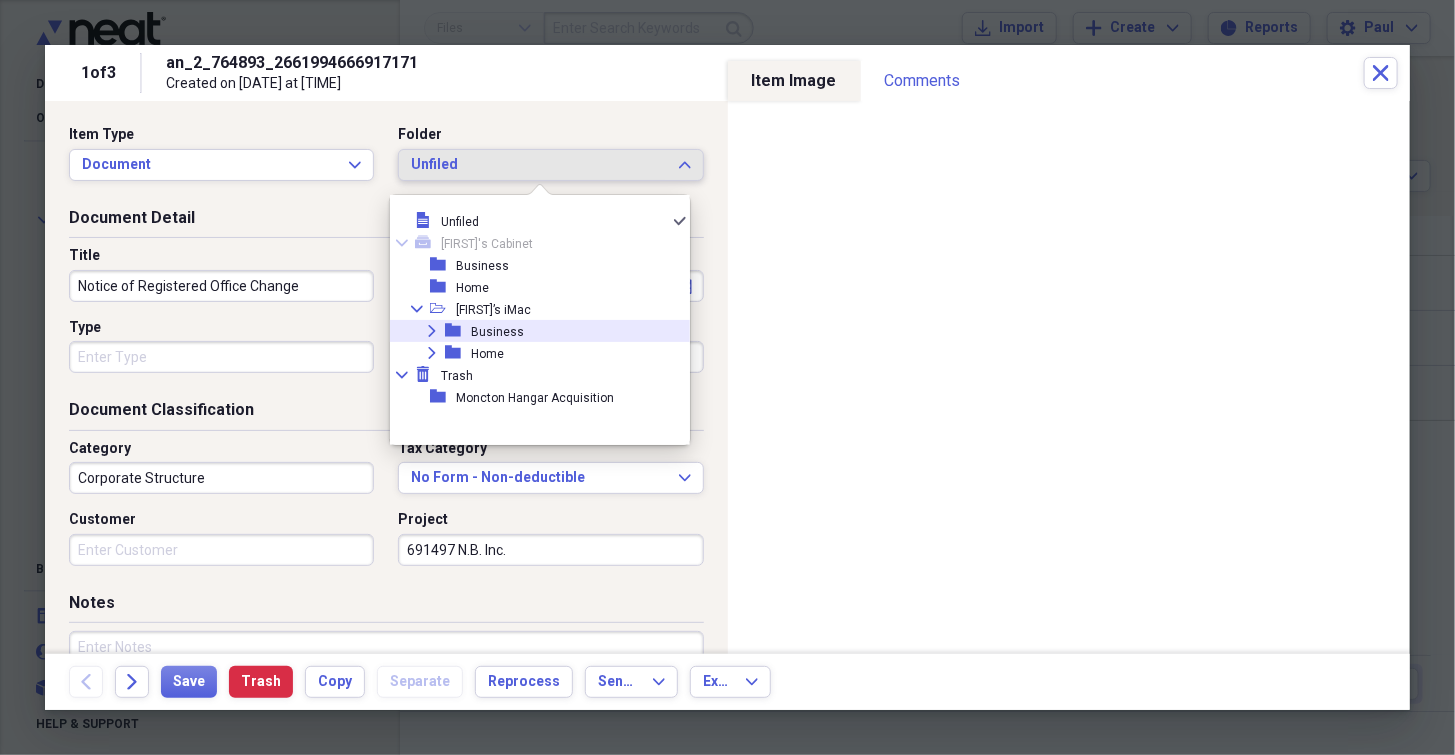 click on "Expand" 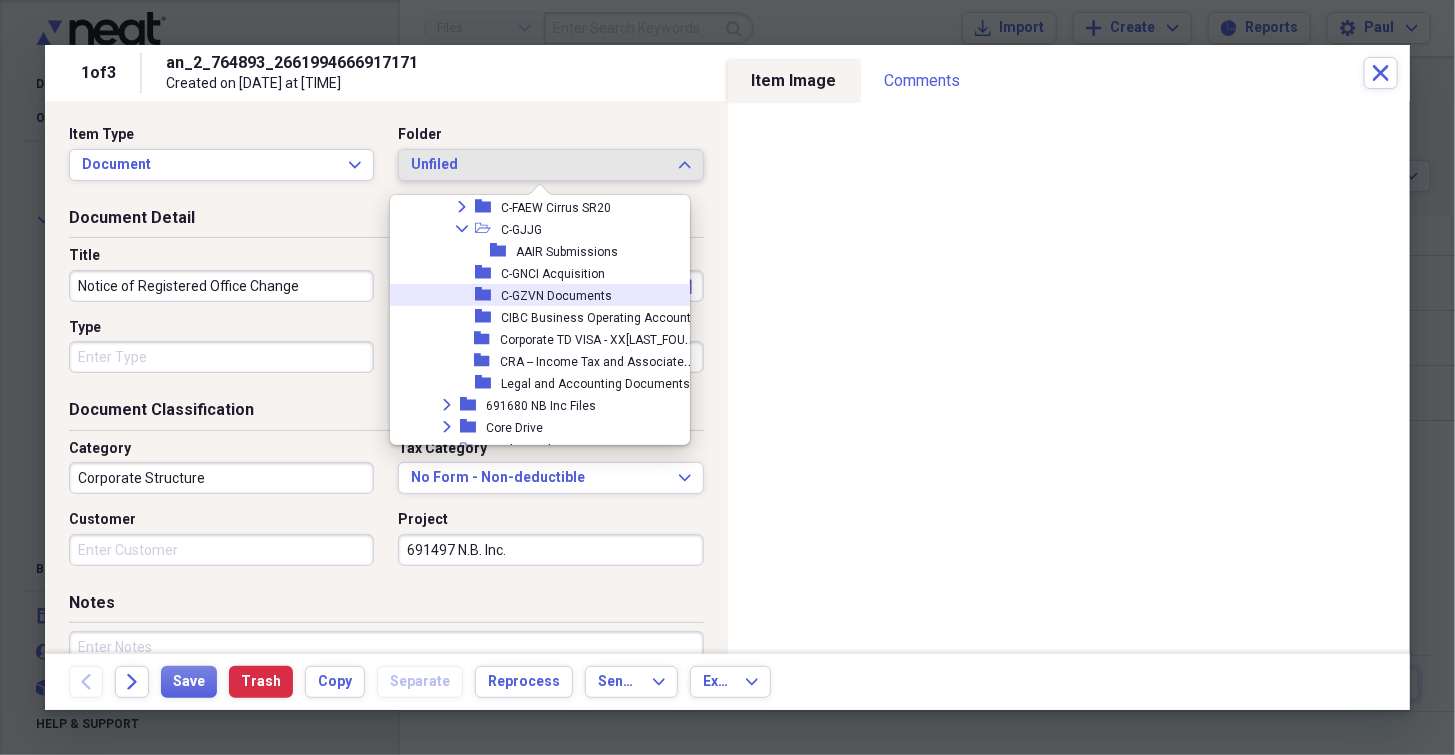 scroll, scrollTop: 700, scrollLeft: 0, axis: vertical 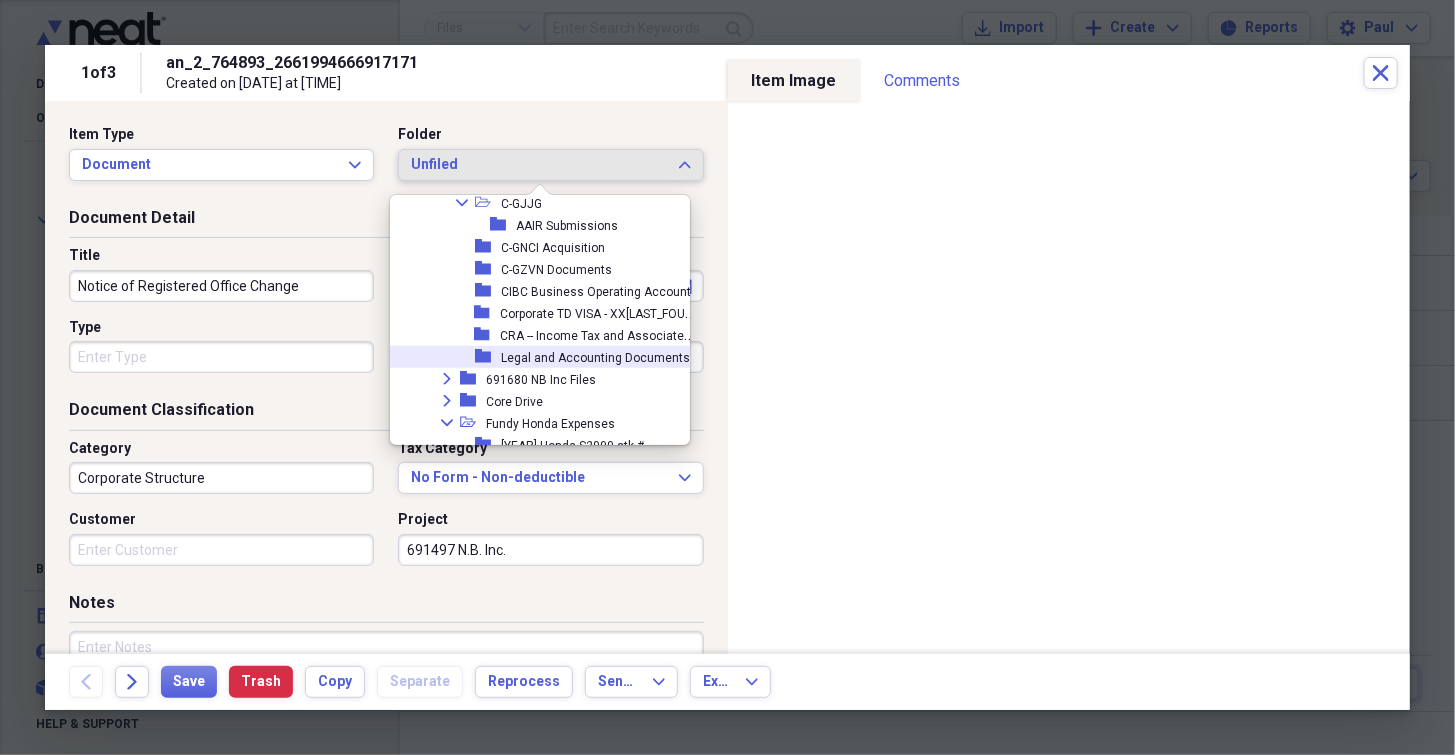 click on "Legal and Accounting Documents" at bounding box center [595, 358] 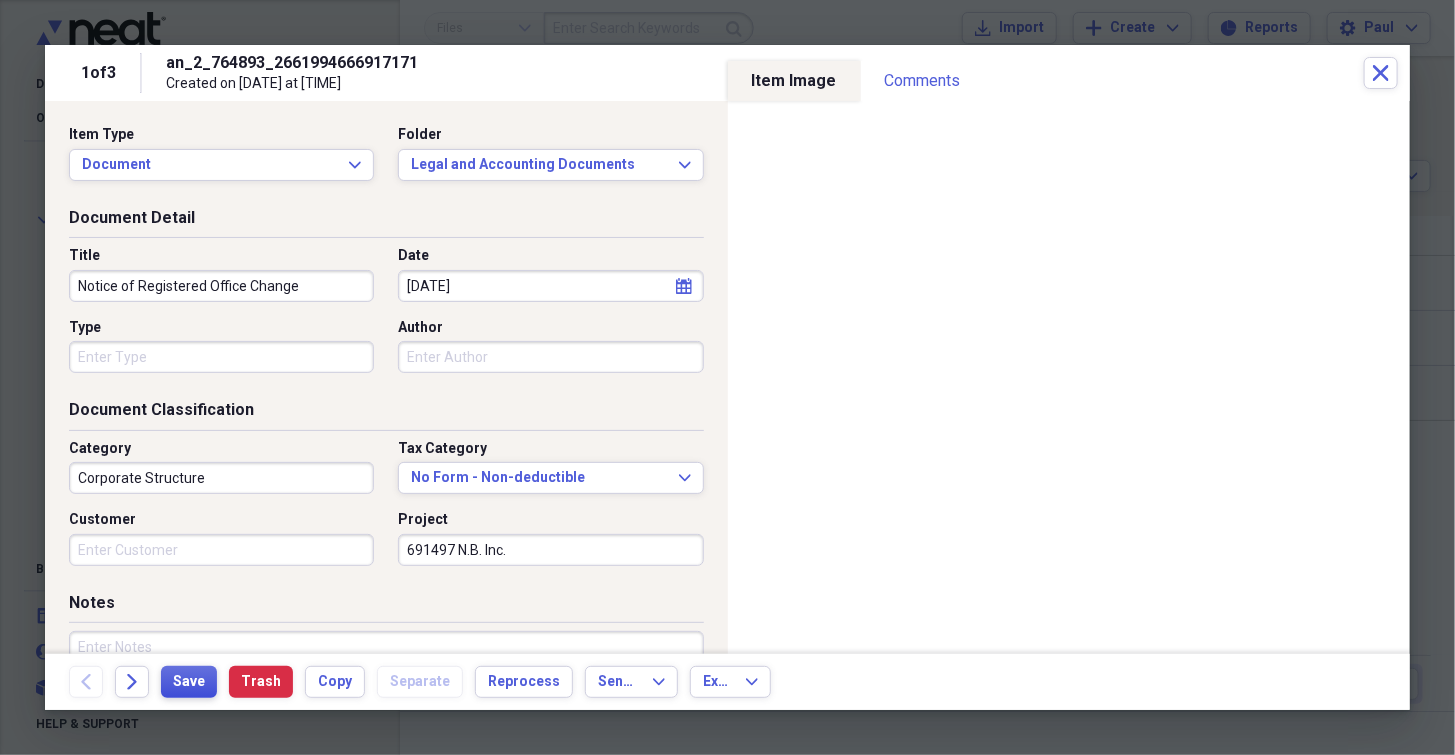 click on "Save" at bounding box center [189, 682] 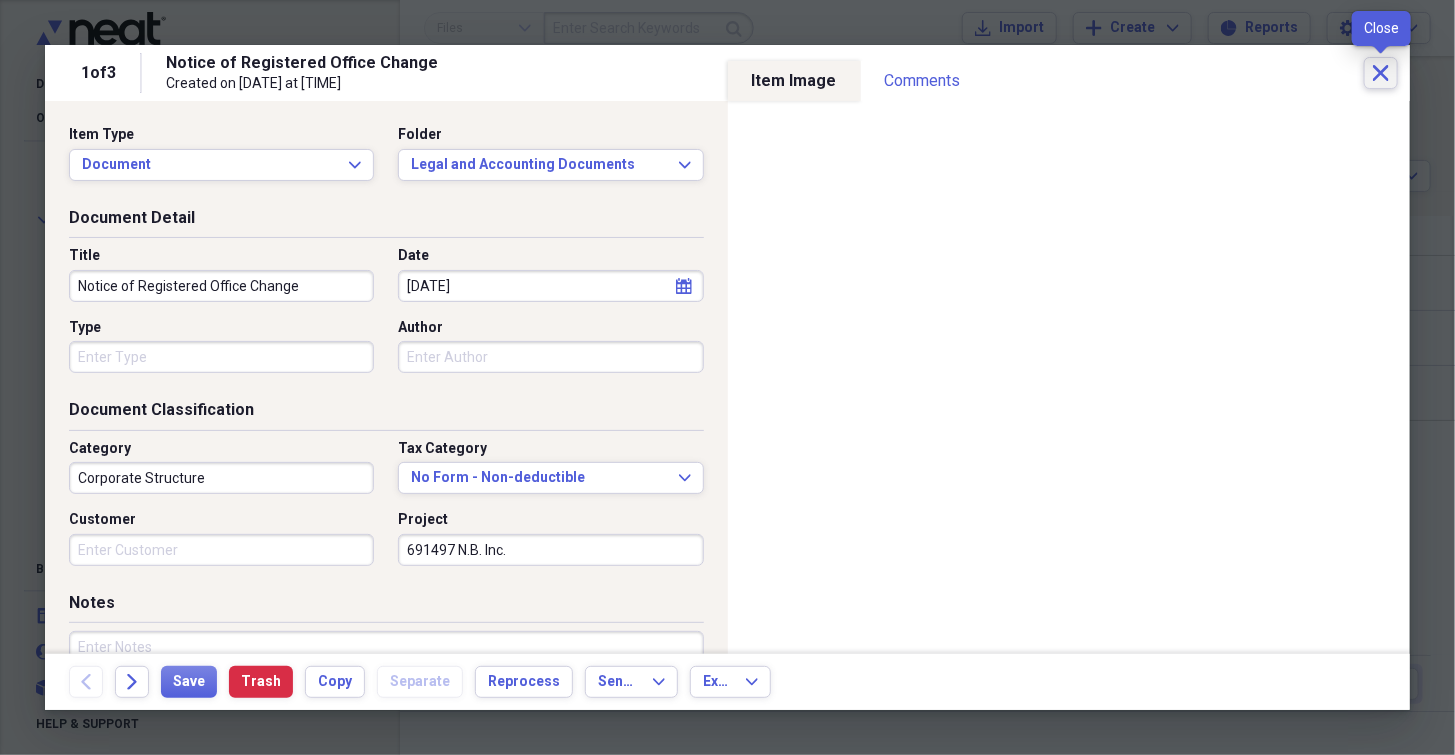 click on "Close" 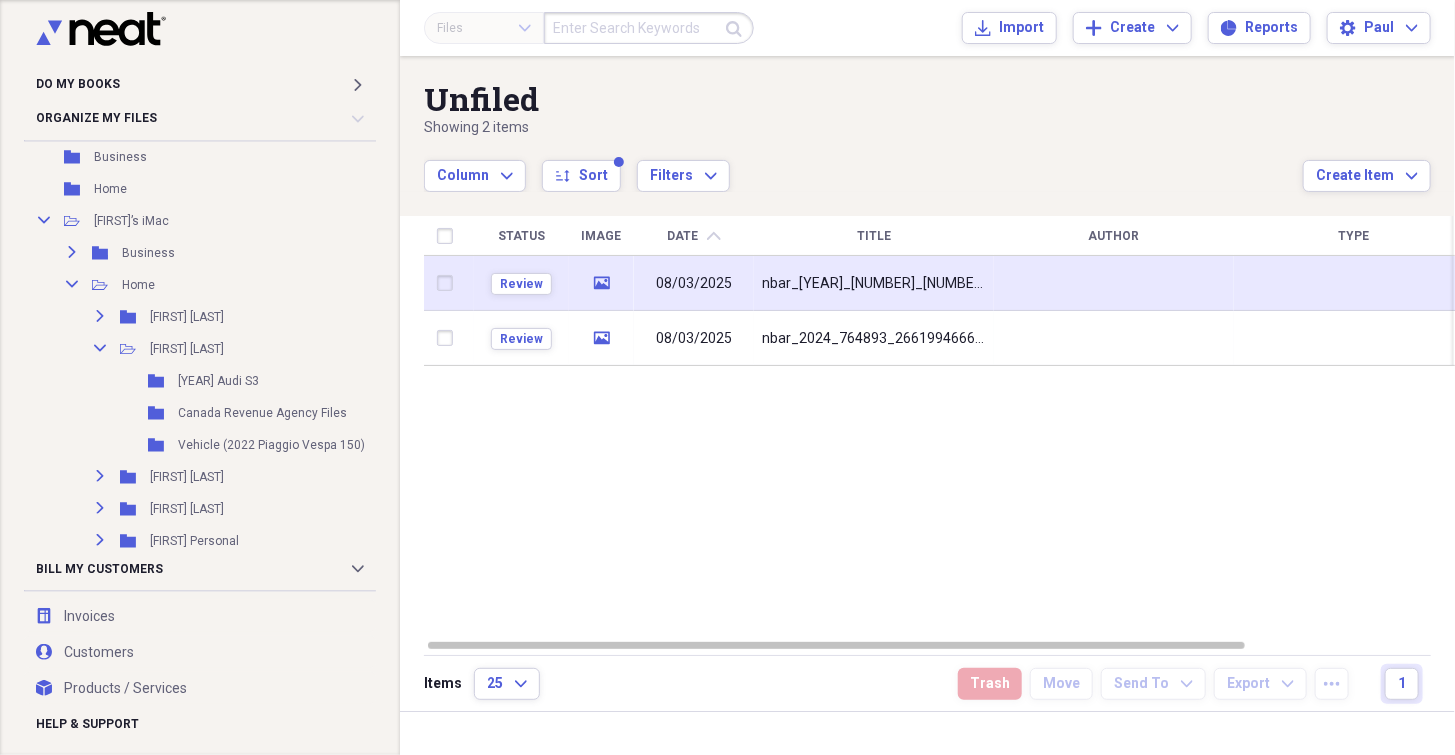 click on "08/03/2025" at bounding box center [694, 283] 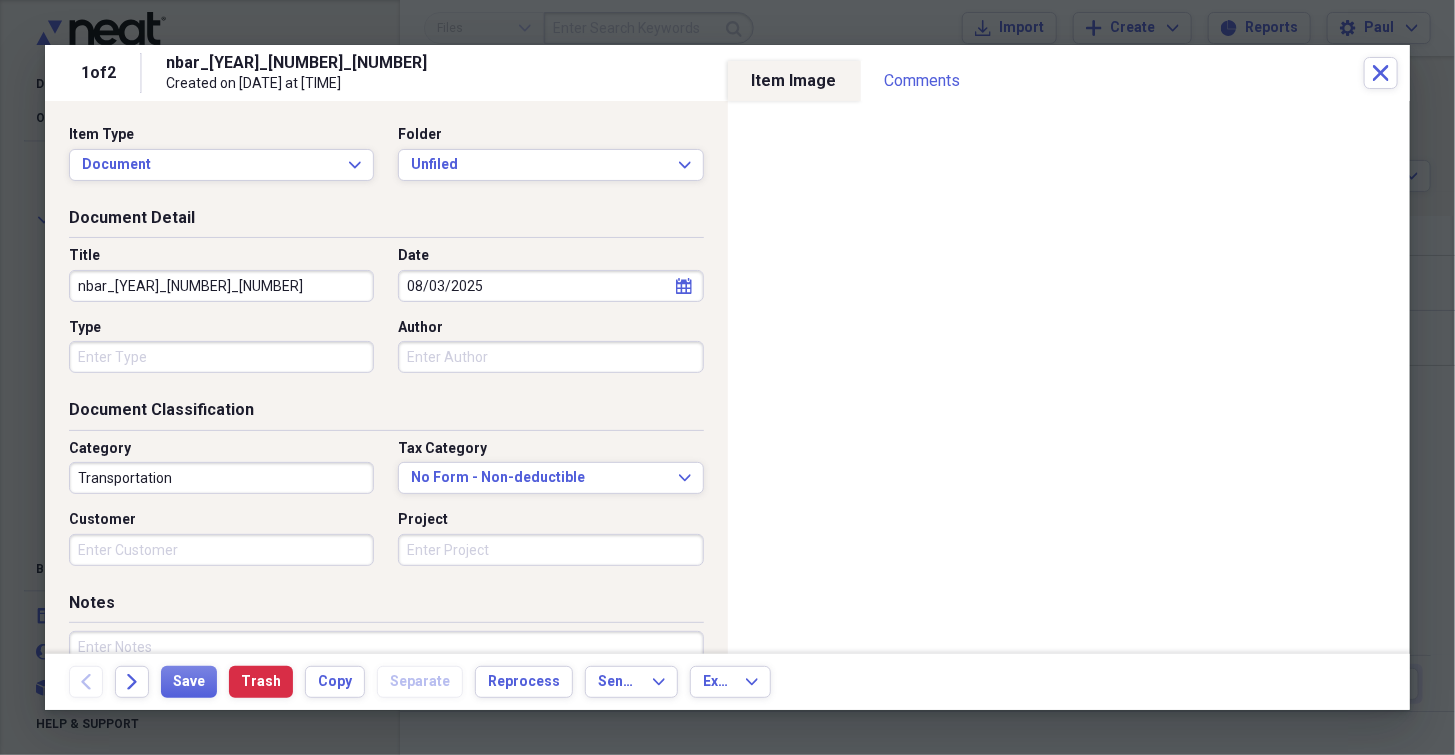 click on "nbar_[YEAR]_[NUMBER]_[NUMBER]" at bounding box center (221, 286) 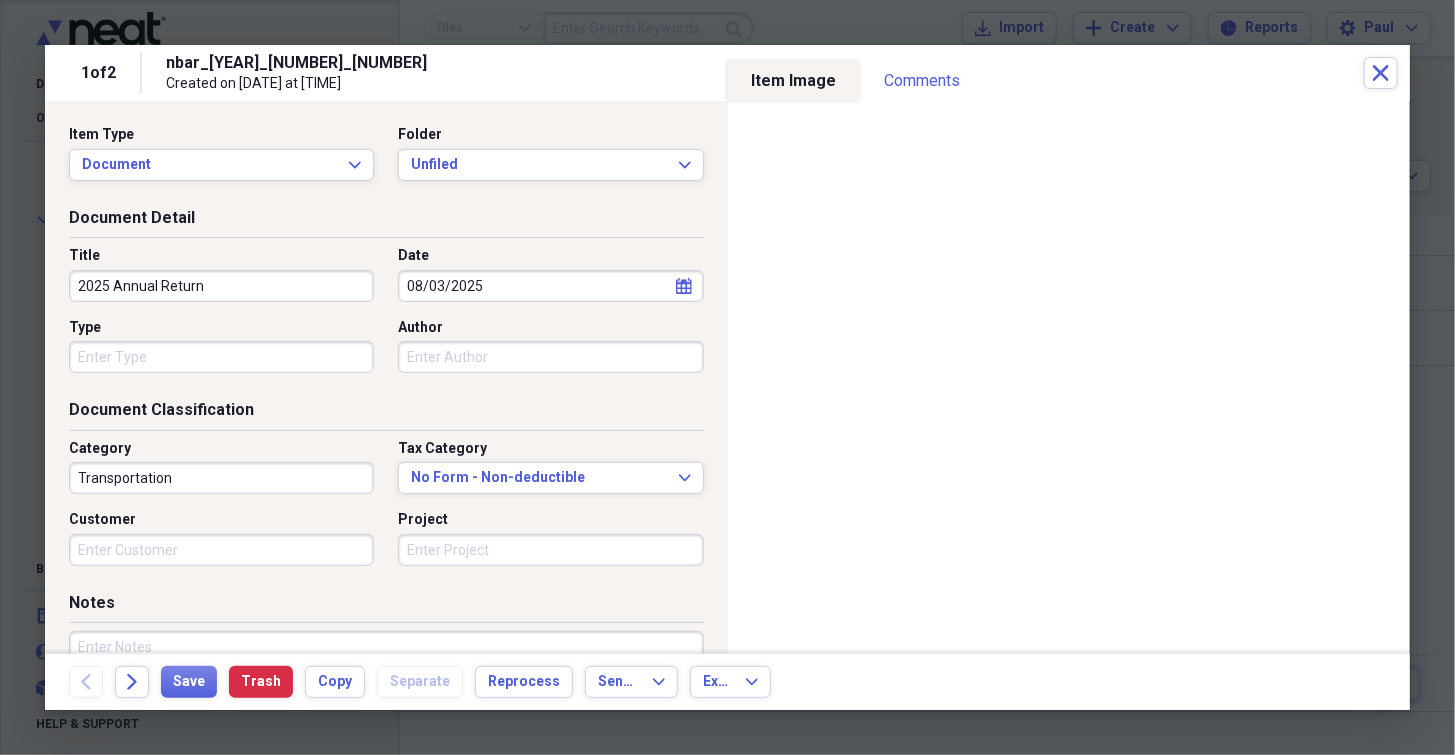 type on "2025 Annual Return" 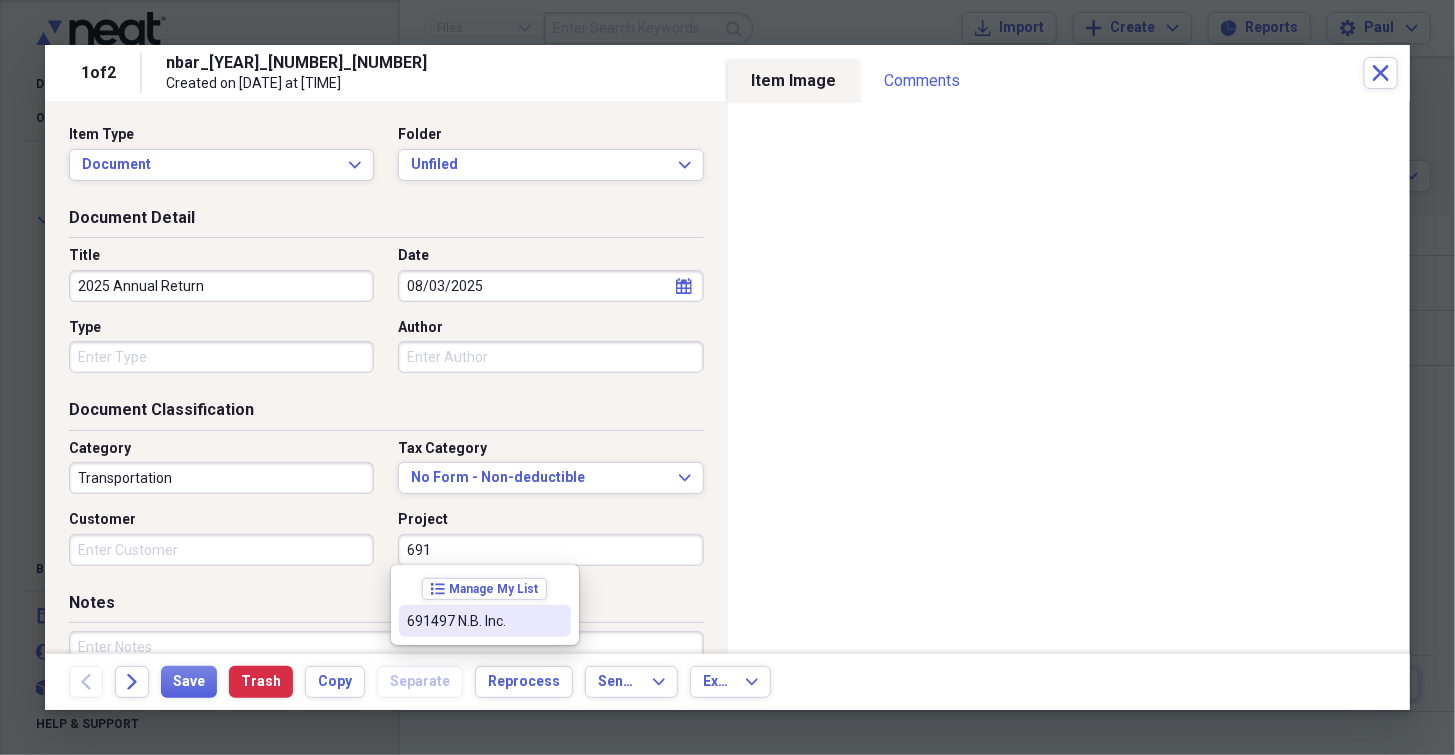 click on "691497 N.B. Inc." at bounding box center (473, 621) 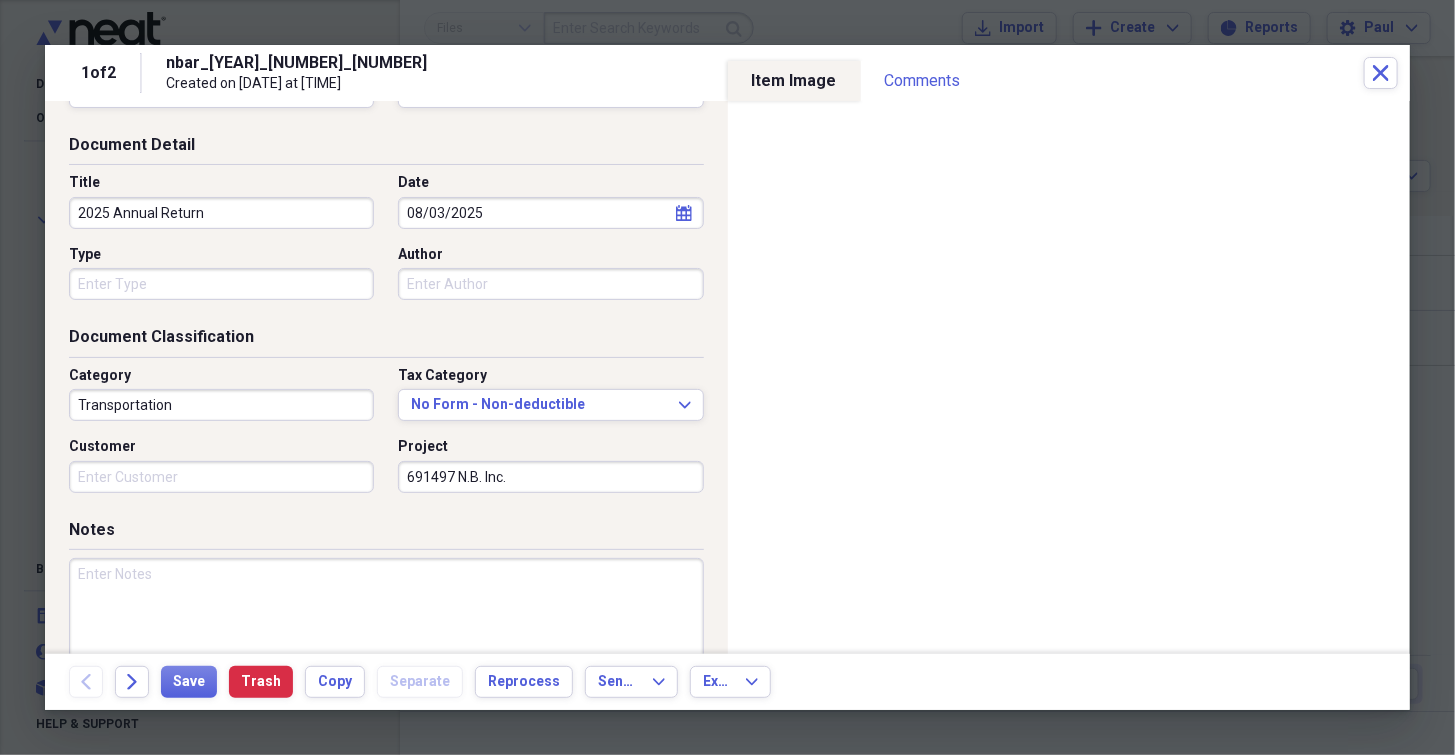 scroll, scrollTop: 100, scrollLeft: 0, axis: vertical 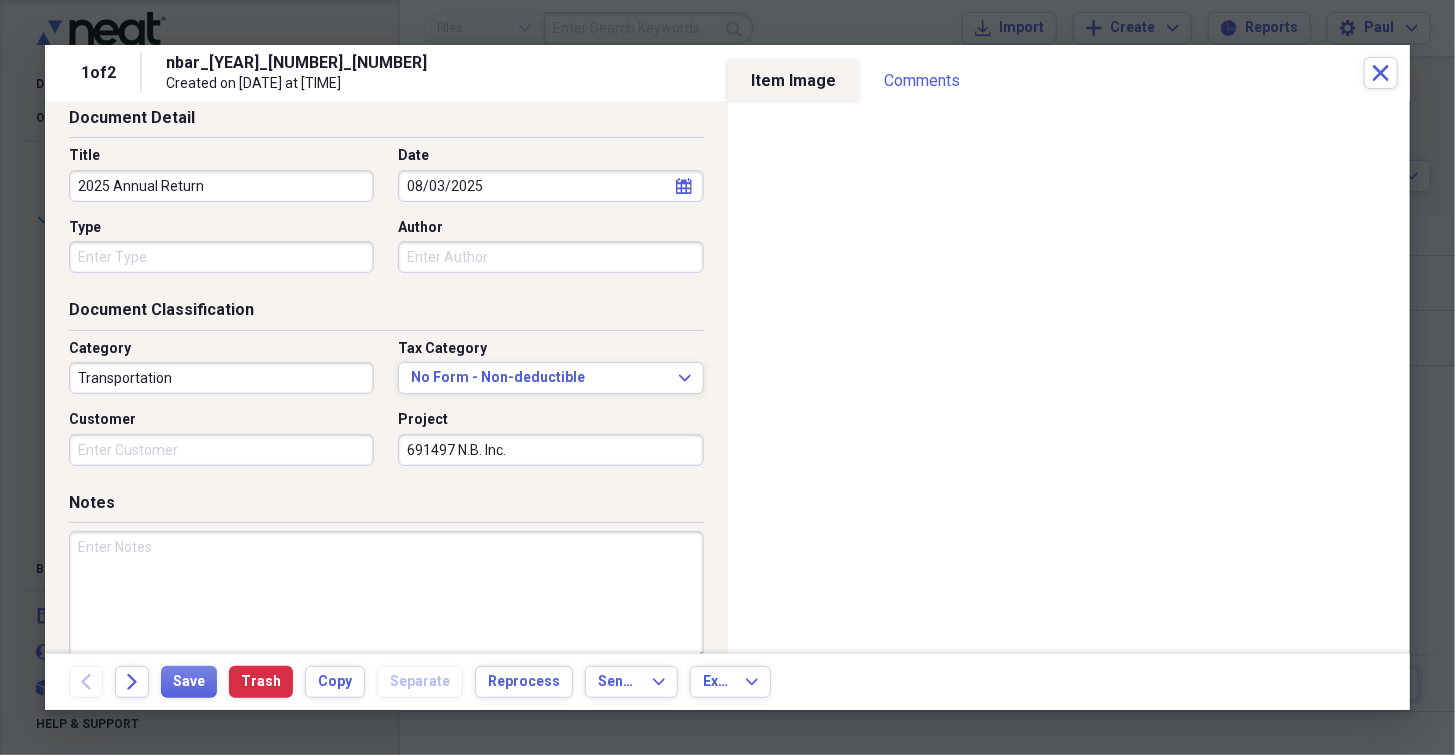 click on "Transportation" at bounding box center (221, 378) 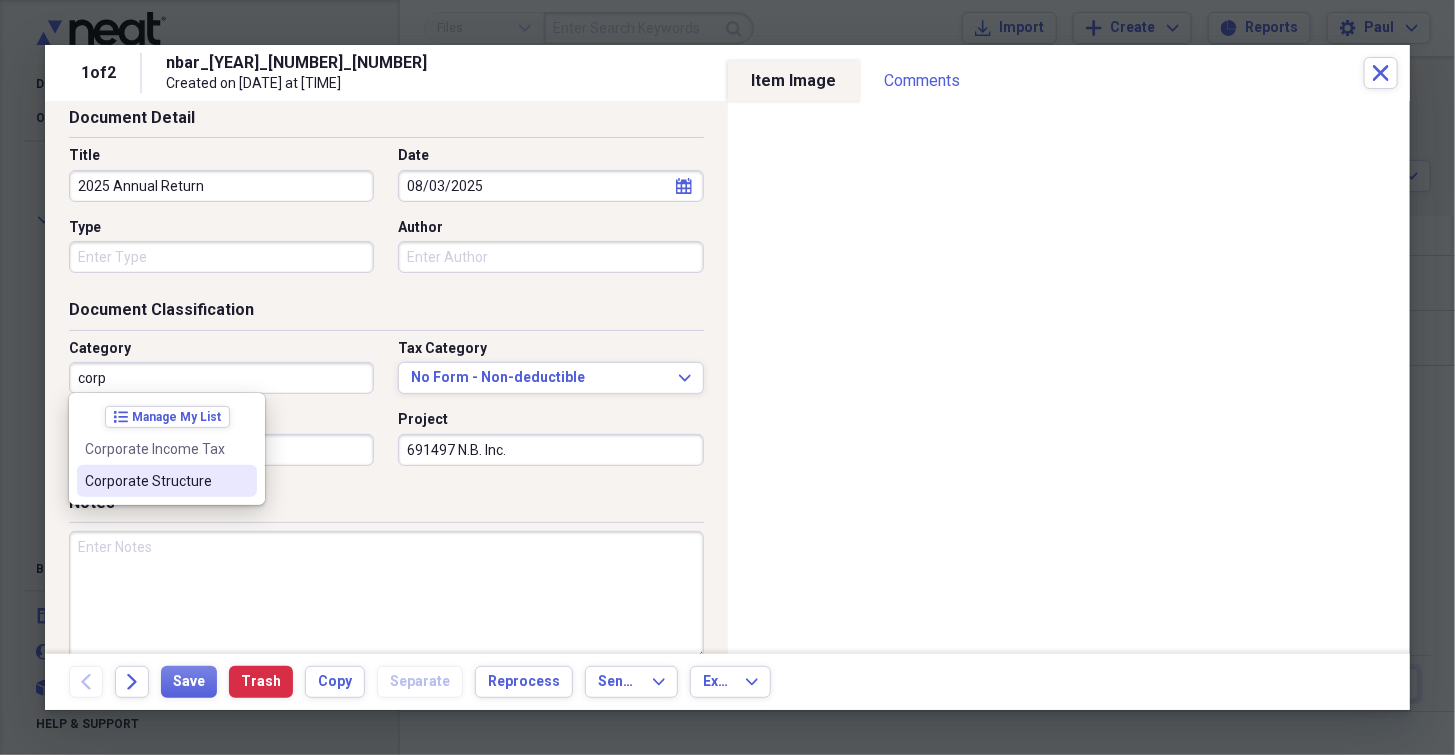 click on "Corporate Structure" at bounding box center (155, 481) 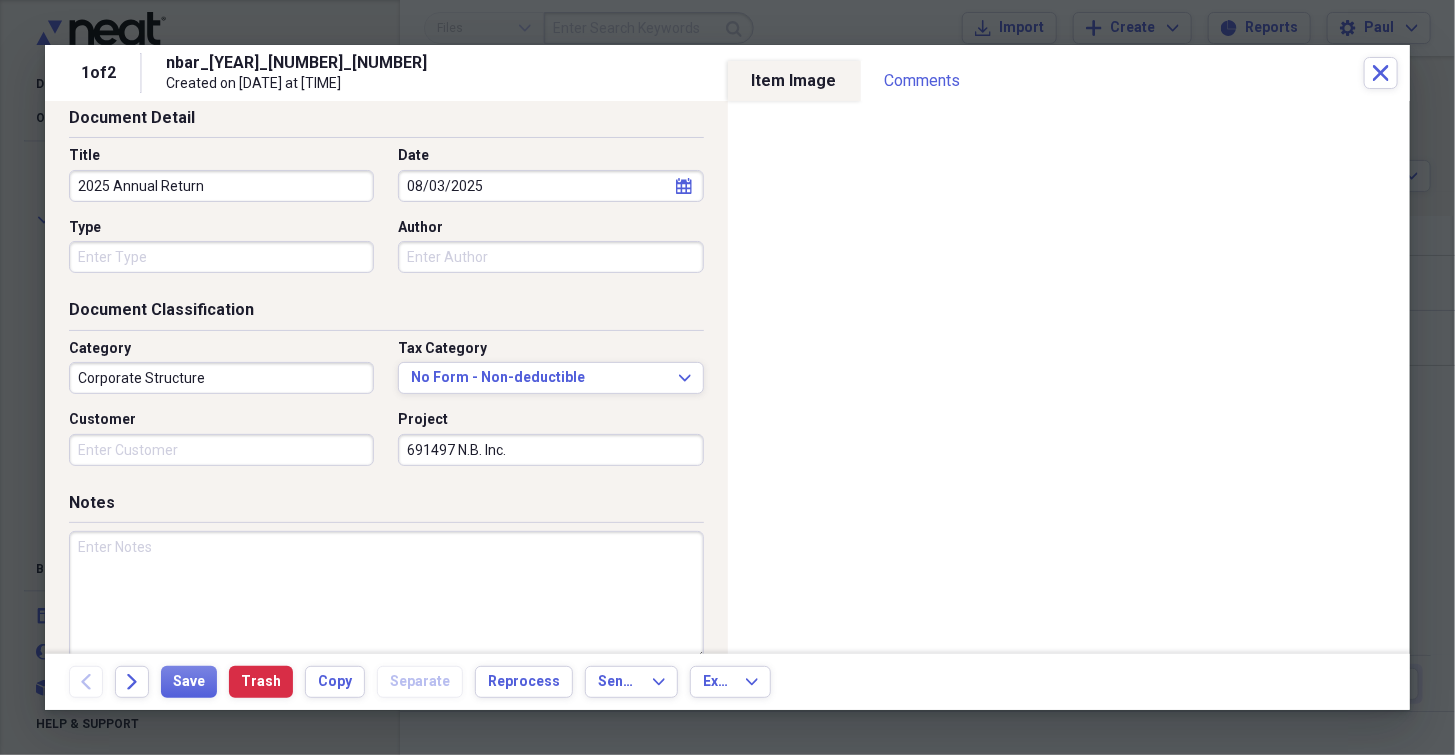 click at bounding box center (386, 596) 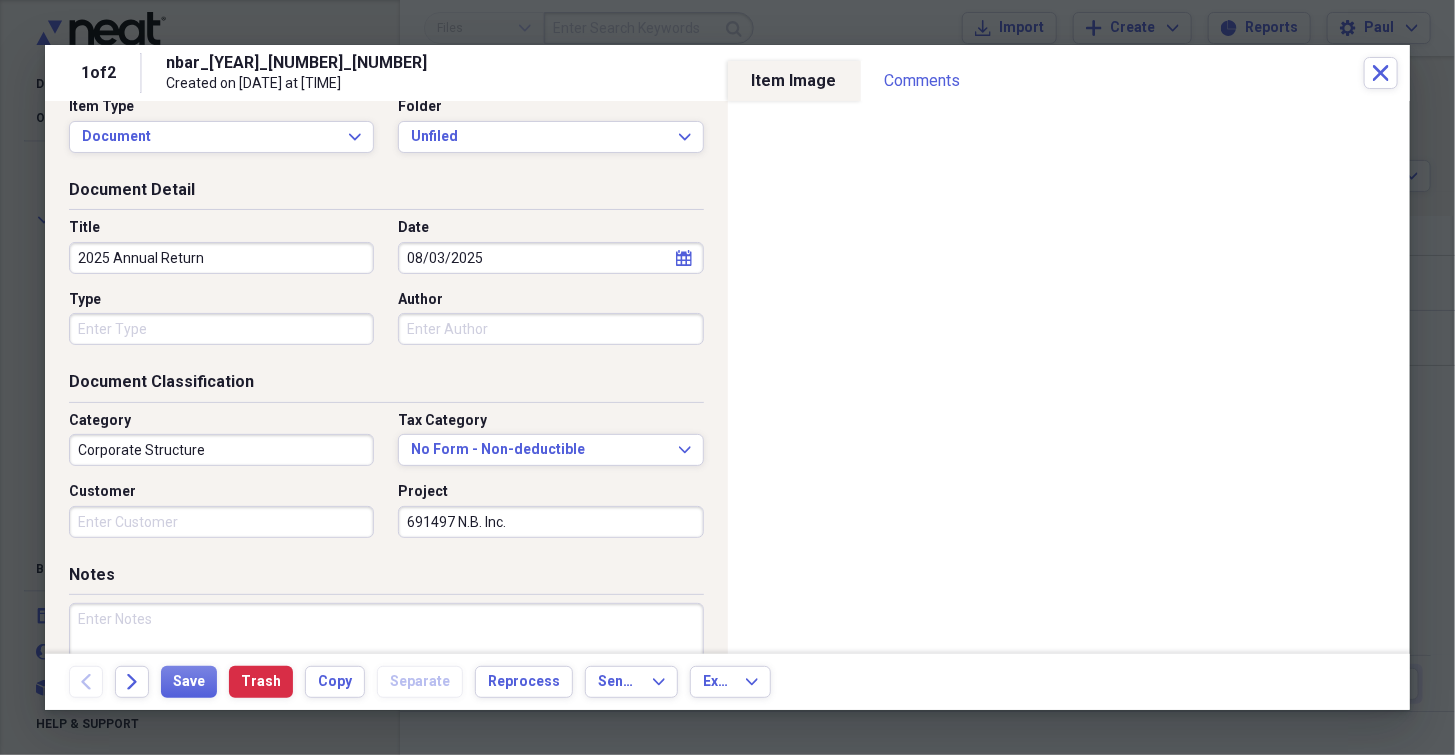 scroll, scrollTop: 0, scrollLeft: 0, axis: both 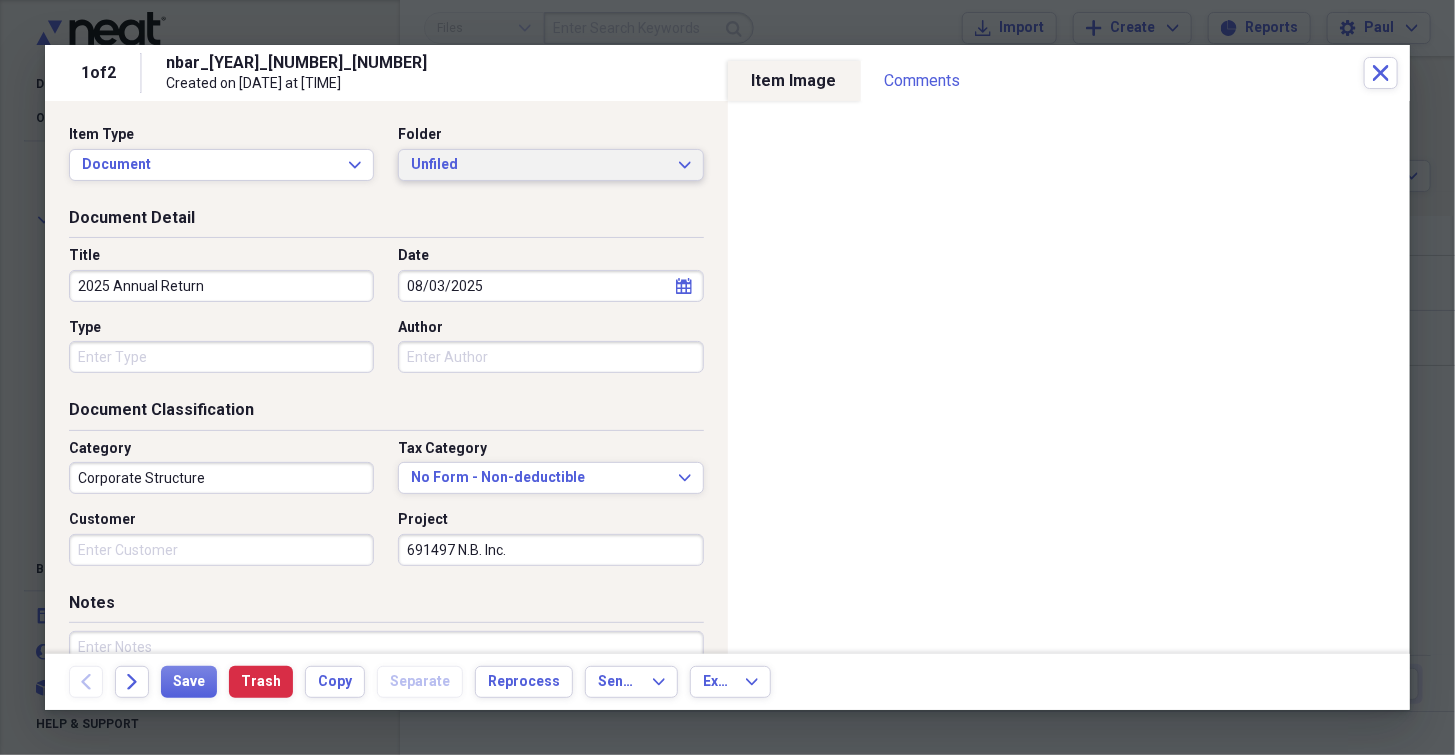 click on "Unfiled" at bounding box center (538, 165) 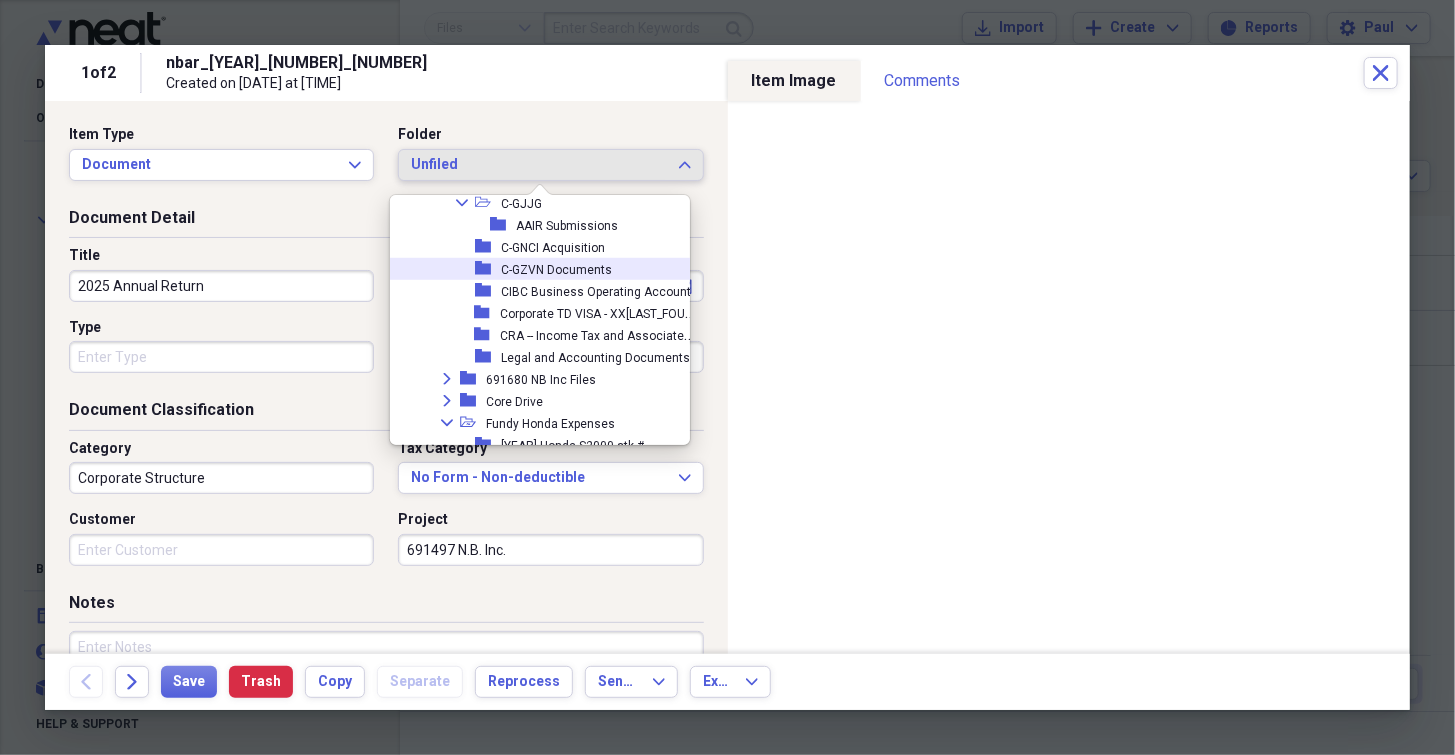 scroll, scrollTop: 800, scrollLeft: 0, axis: vertical 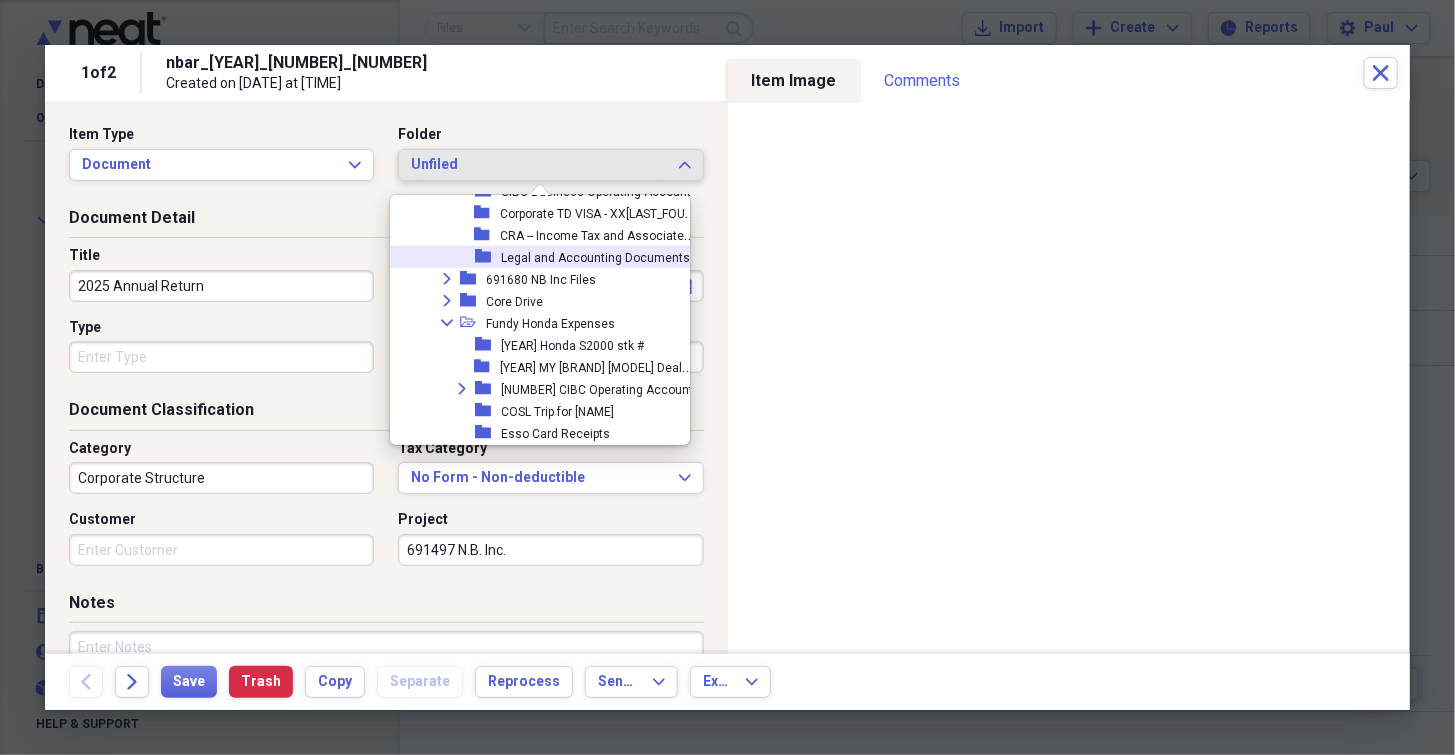 click on "Legal and Accounting Documents" at bounding box center (595, 258) 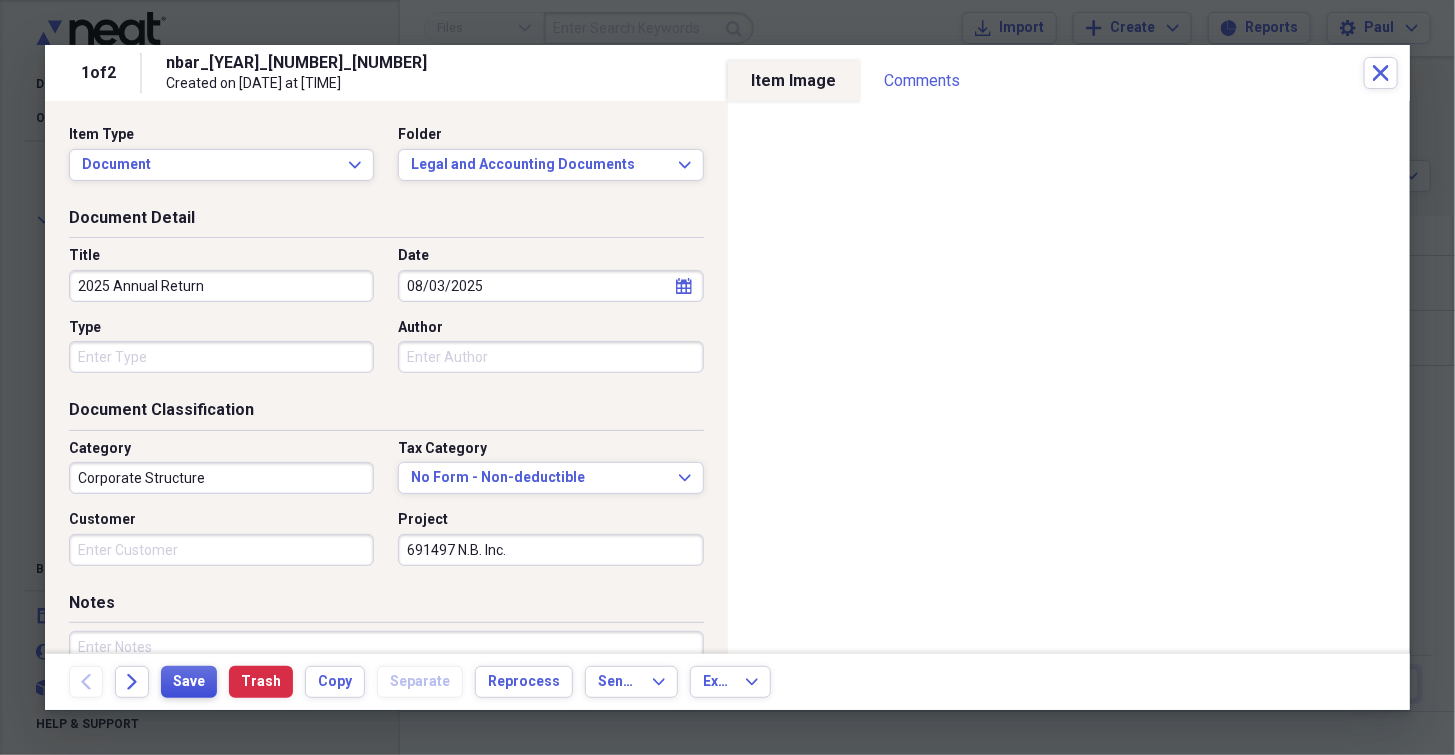 click on "Save" at bounding box center [189, 682] 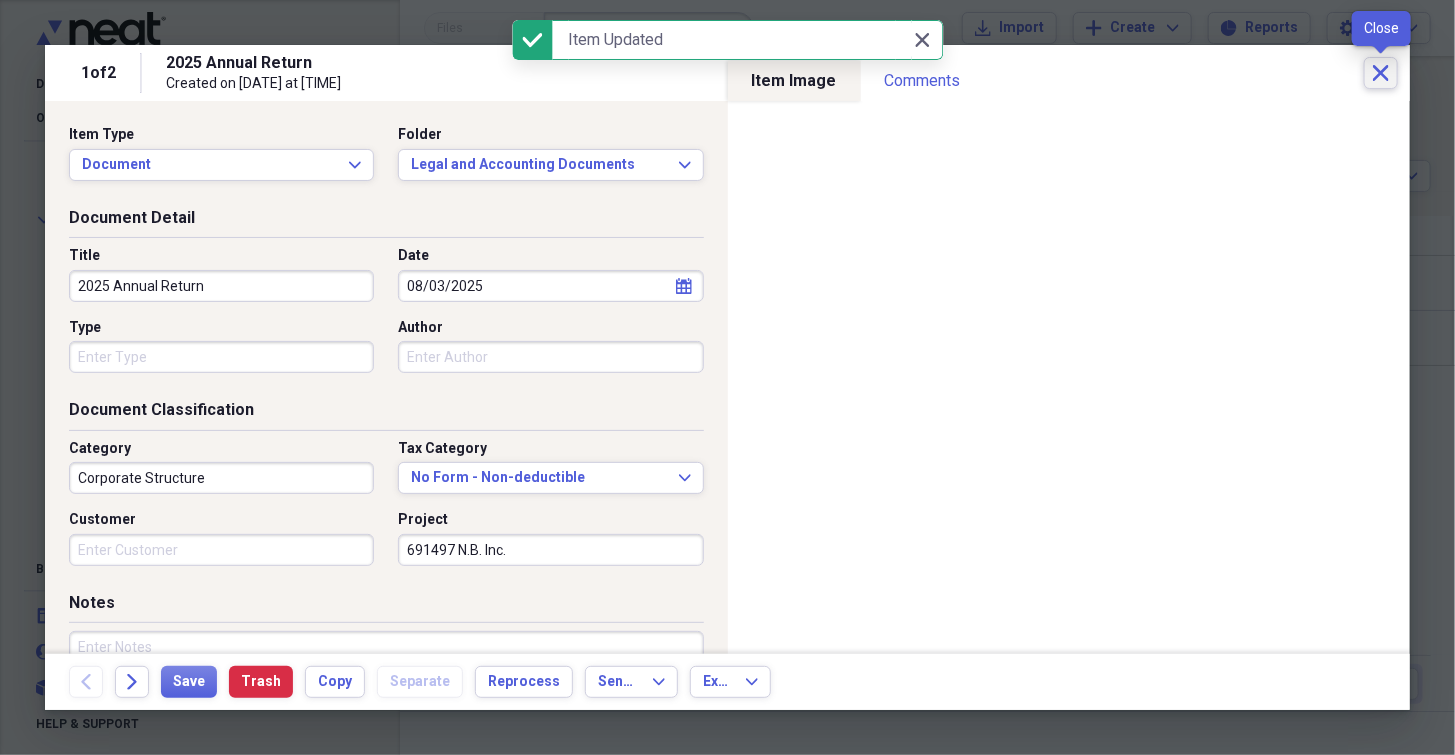 click on "Close" 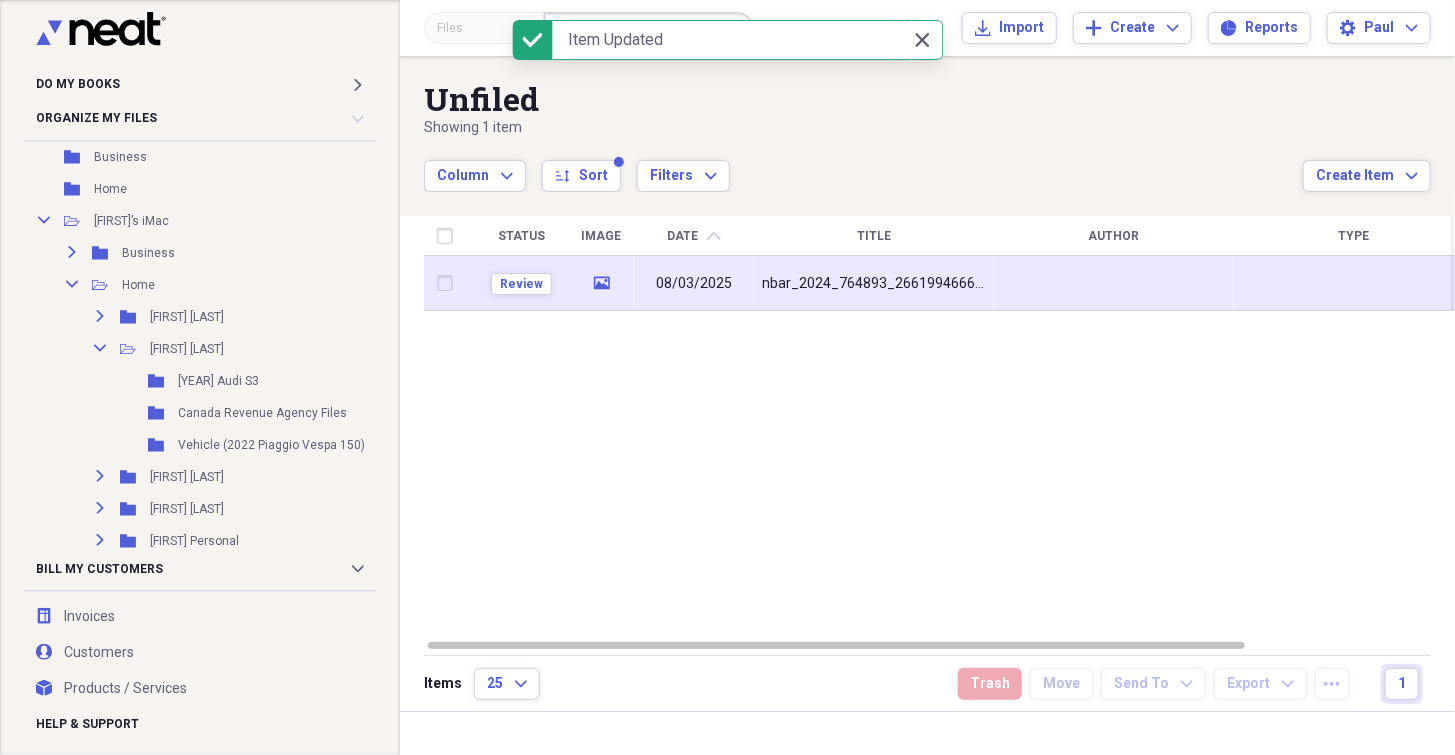 click on "nbar_2024_764893_2661994666917171" at bounding box center (874, 284) 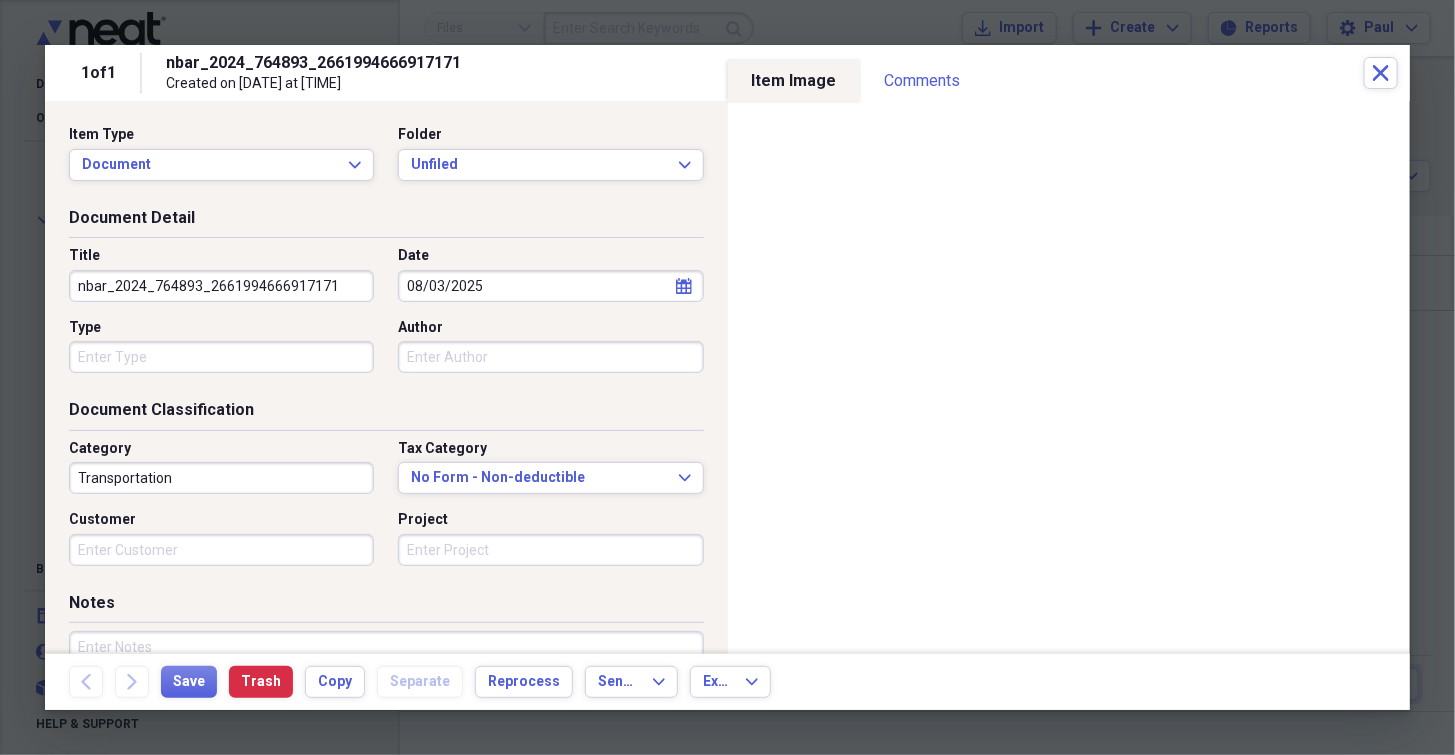 click on "nbar_2024_764893_2661994666917171" at bounding box center (221, 286) 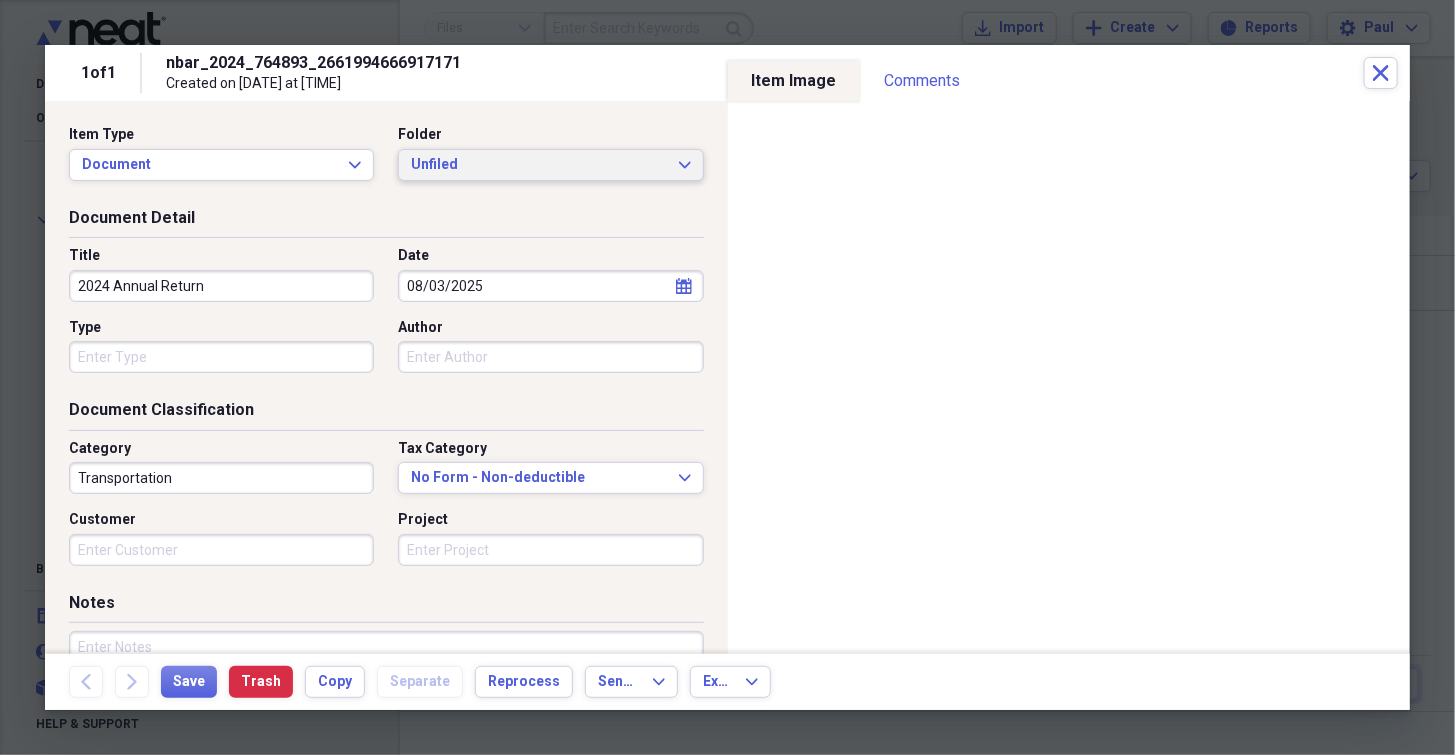type on "2024 Annual Return" 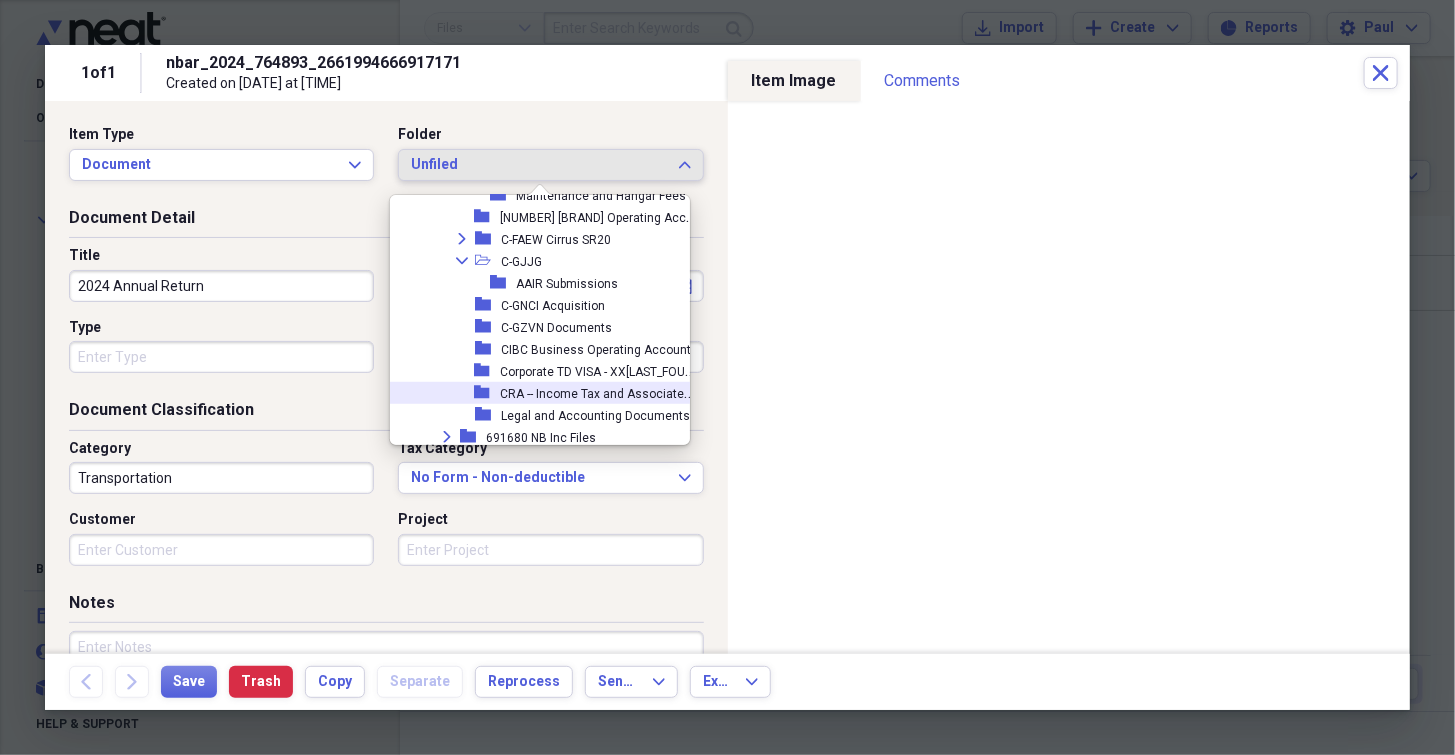 scroll, scrollTop: 700, scrollLeft: 0, axis: vertical 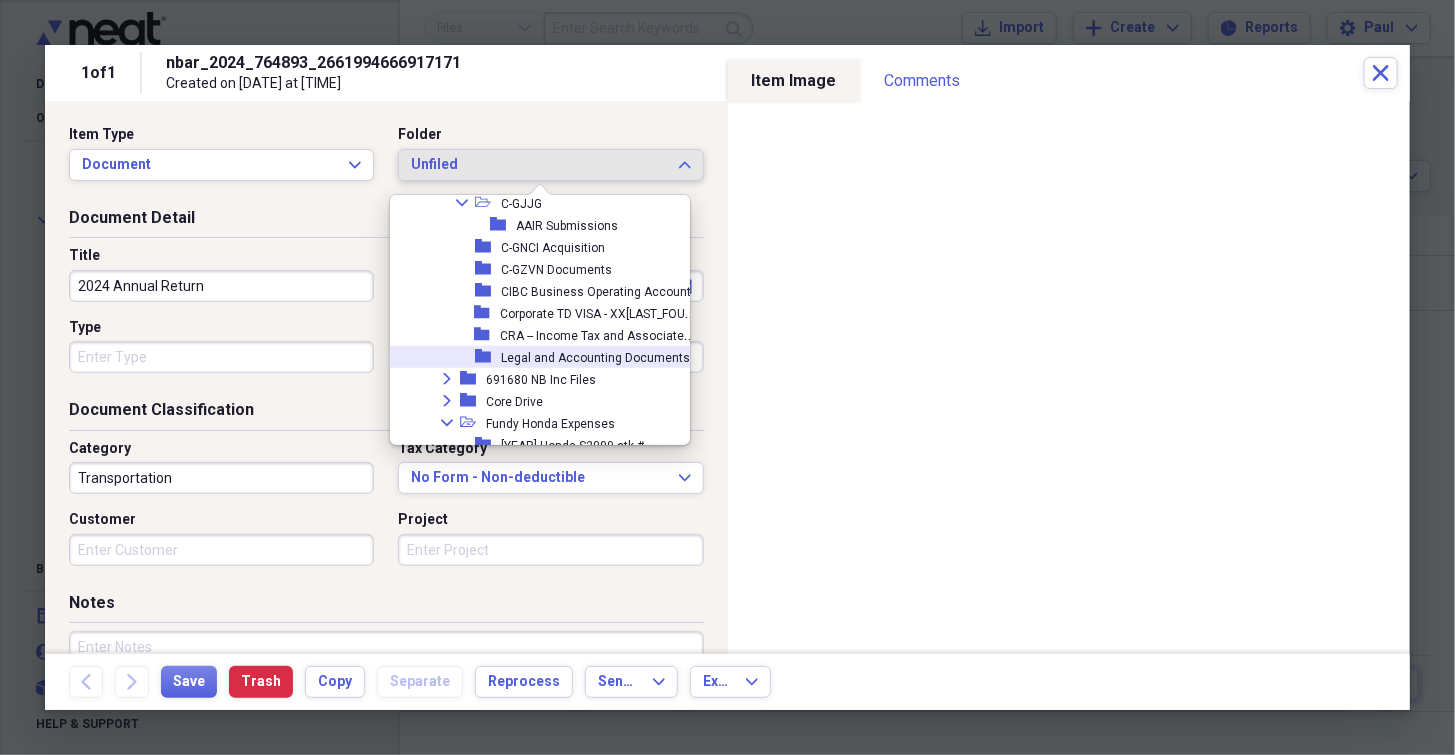 click on "Legal and Accounting Documents" at bounding box center (595, 358) 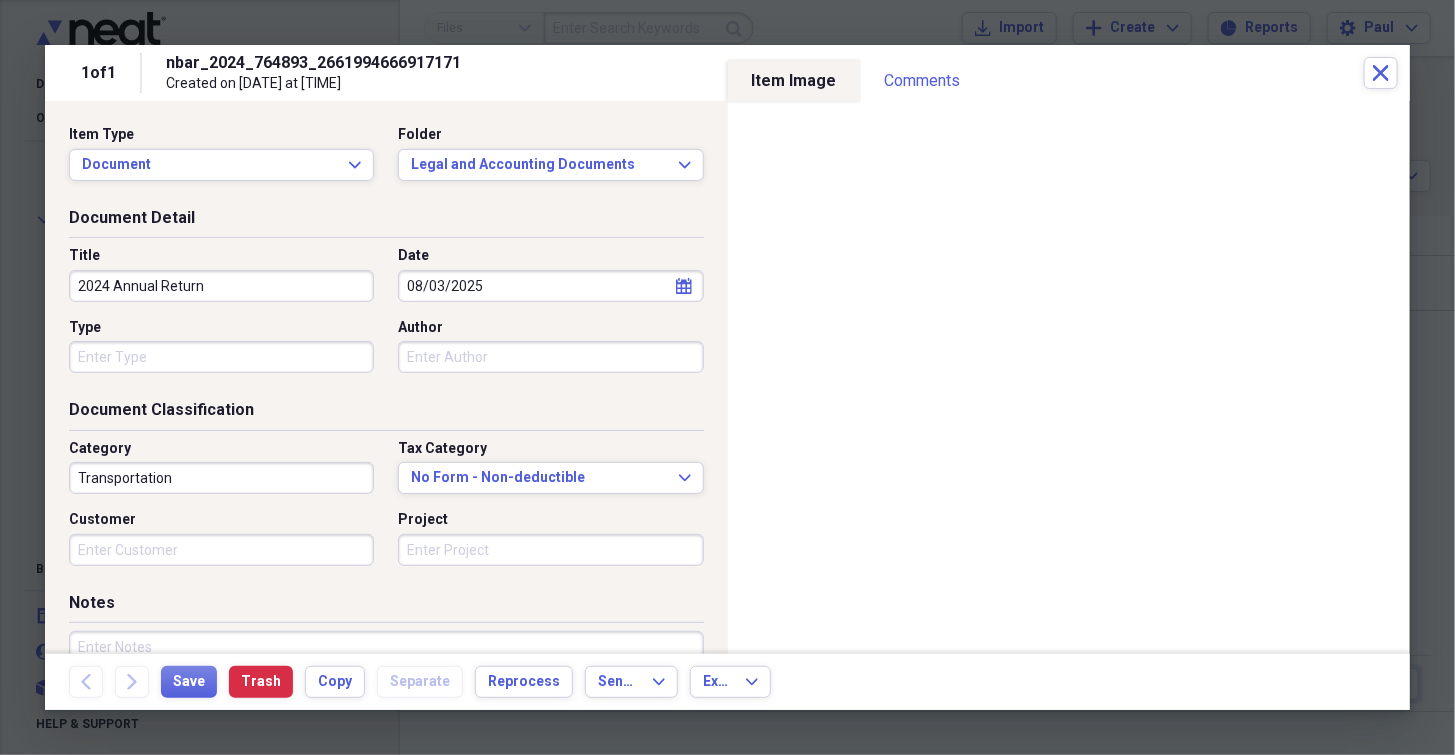 click on "Transportation" at bounding box center [221, 478] 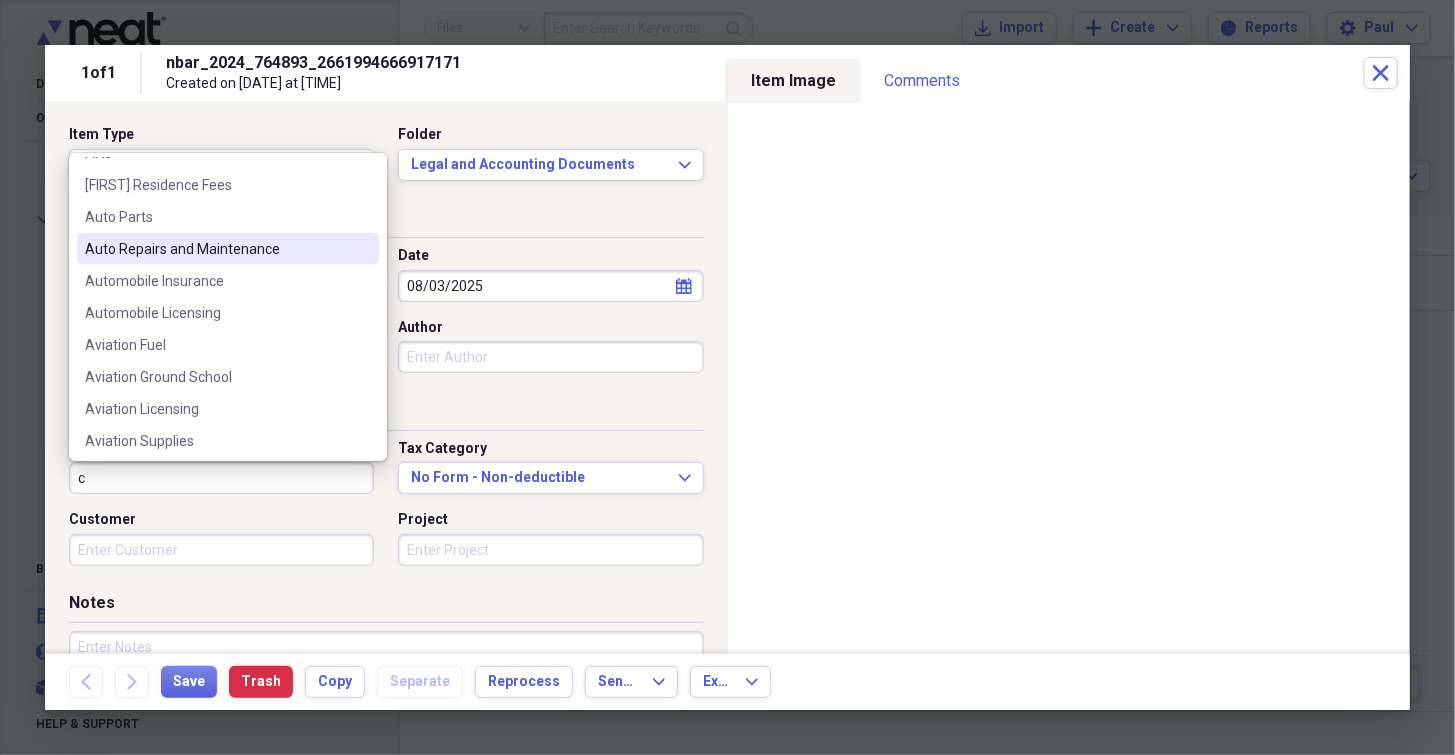 scroll, scrollTop: 0, scrollLeft: 0, axis: both 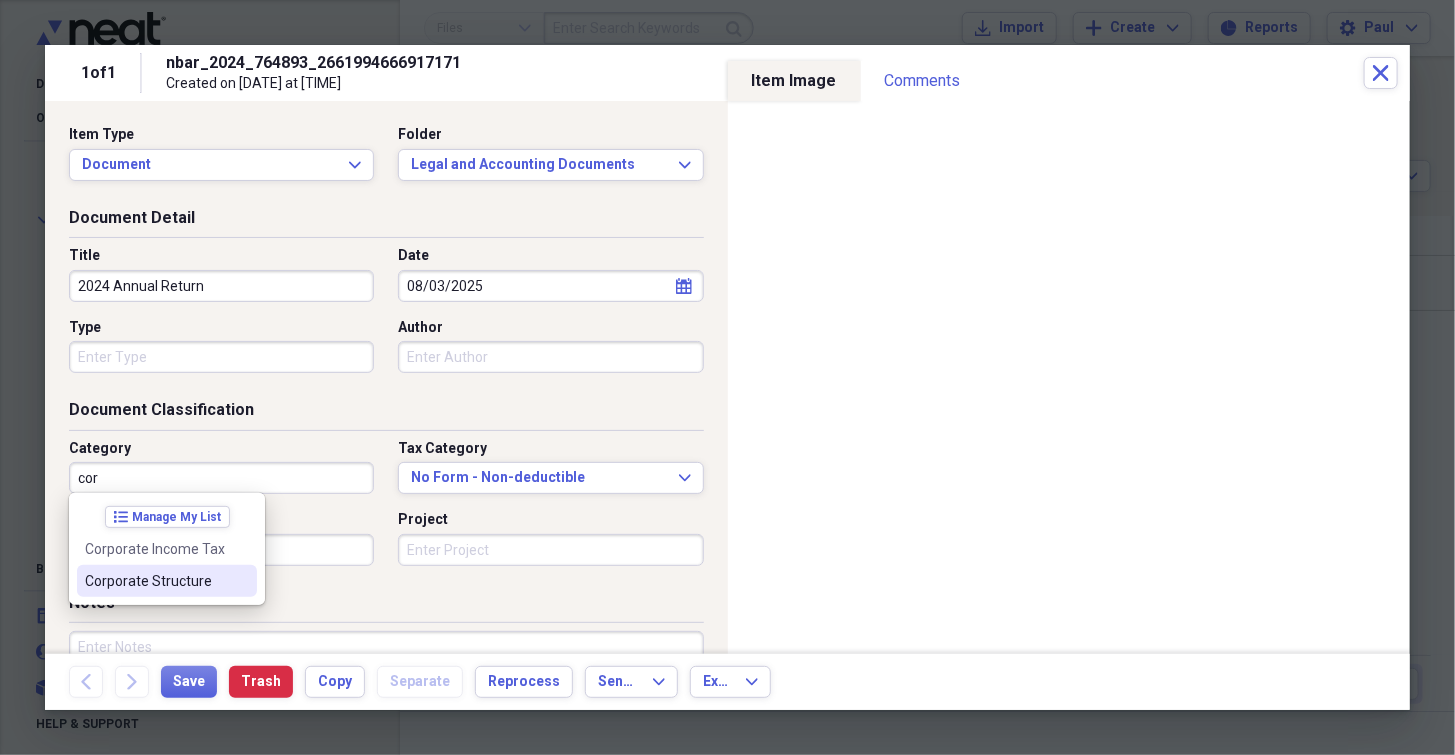 click on "Corporate Structure" at bounding box center (155, 581) 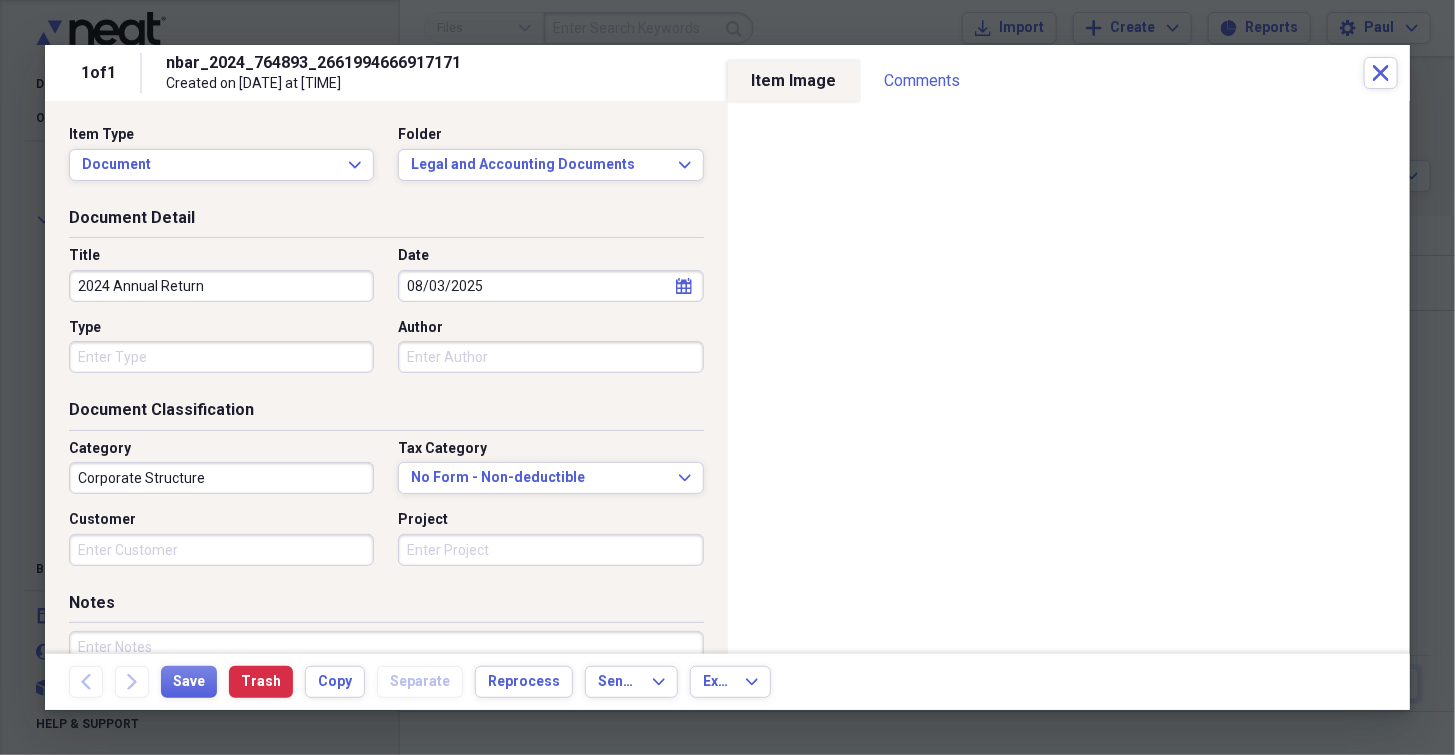 click on "Project" at bounding box center [550, 550] 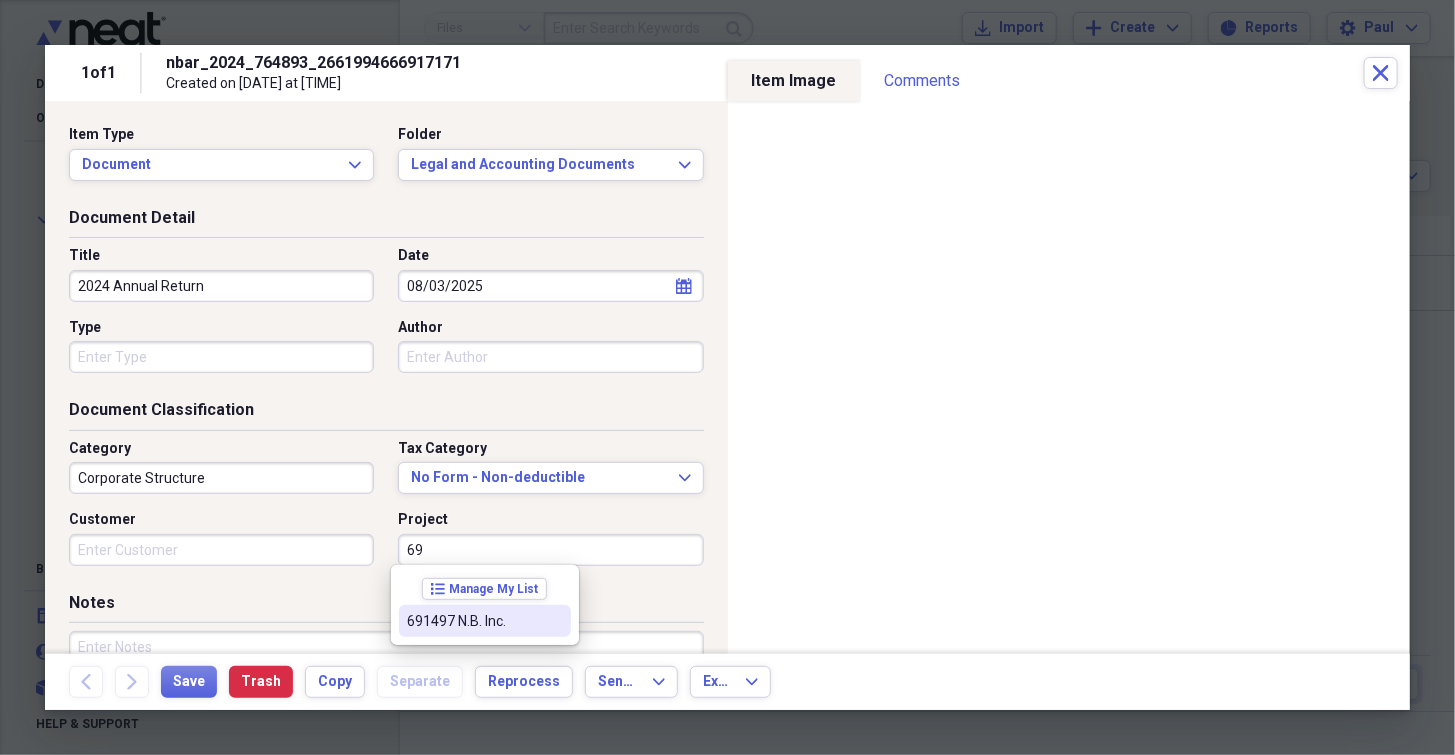 click on "691497 N.B. Inc." at bounding box center [473, 621] 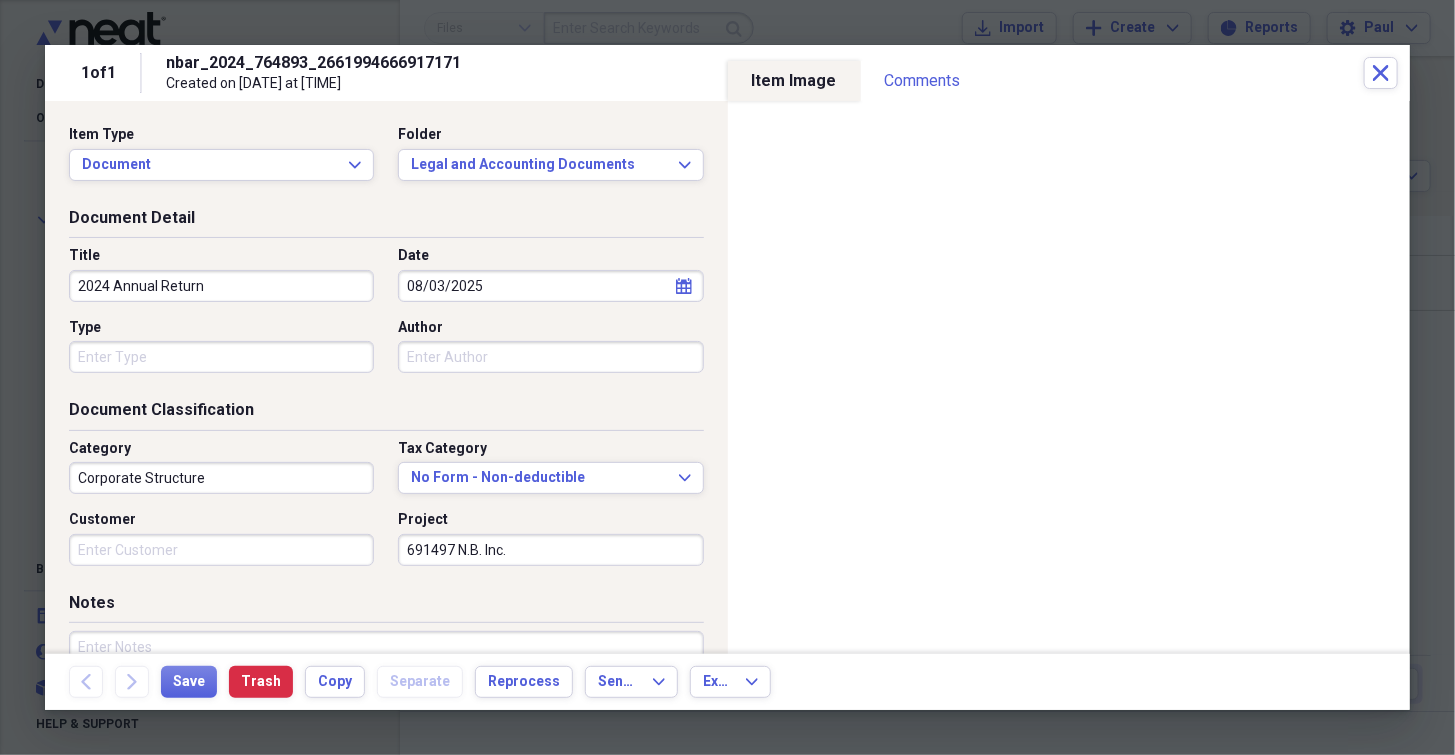 click on "Notes" at bounding box center [386, 607] 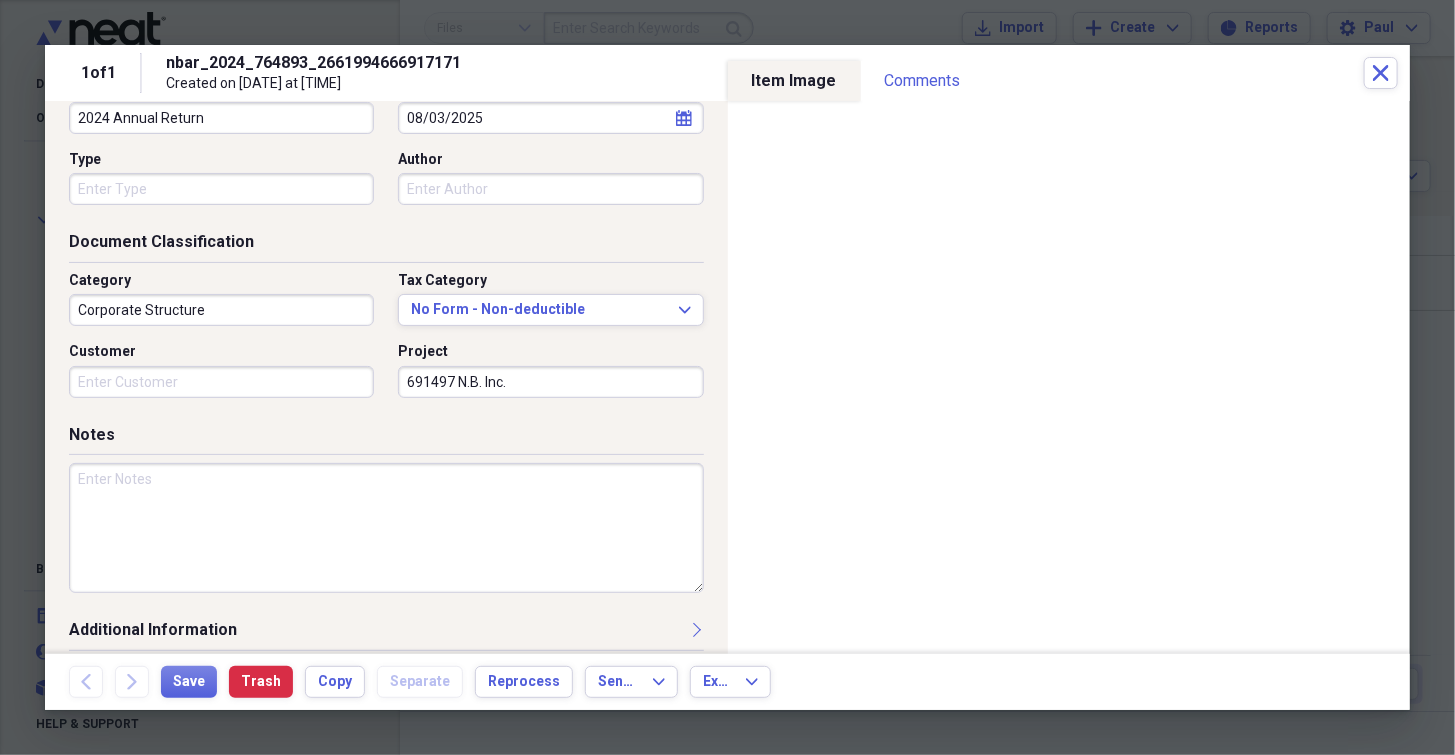 scroll, scrollTop: 179, scrollLeft: 0, axis: vertical 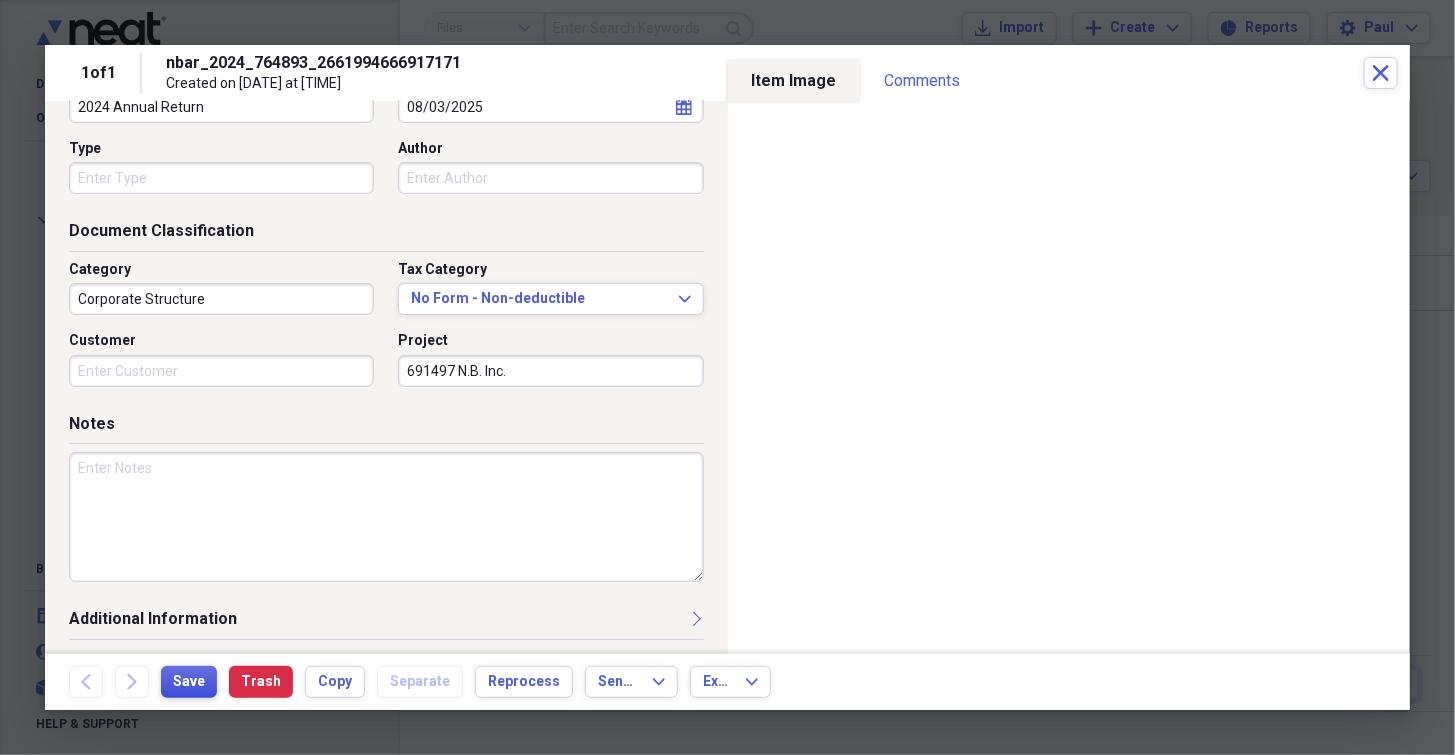 click on "Save" at bounding box center [189, 682] 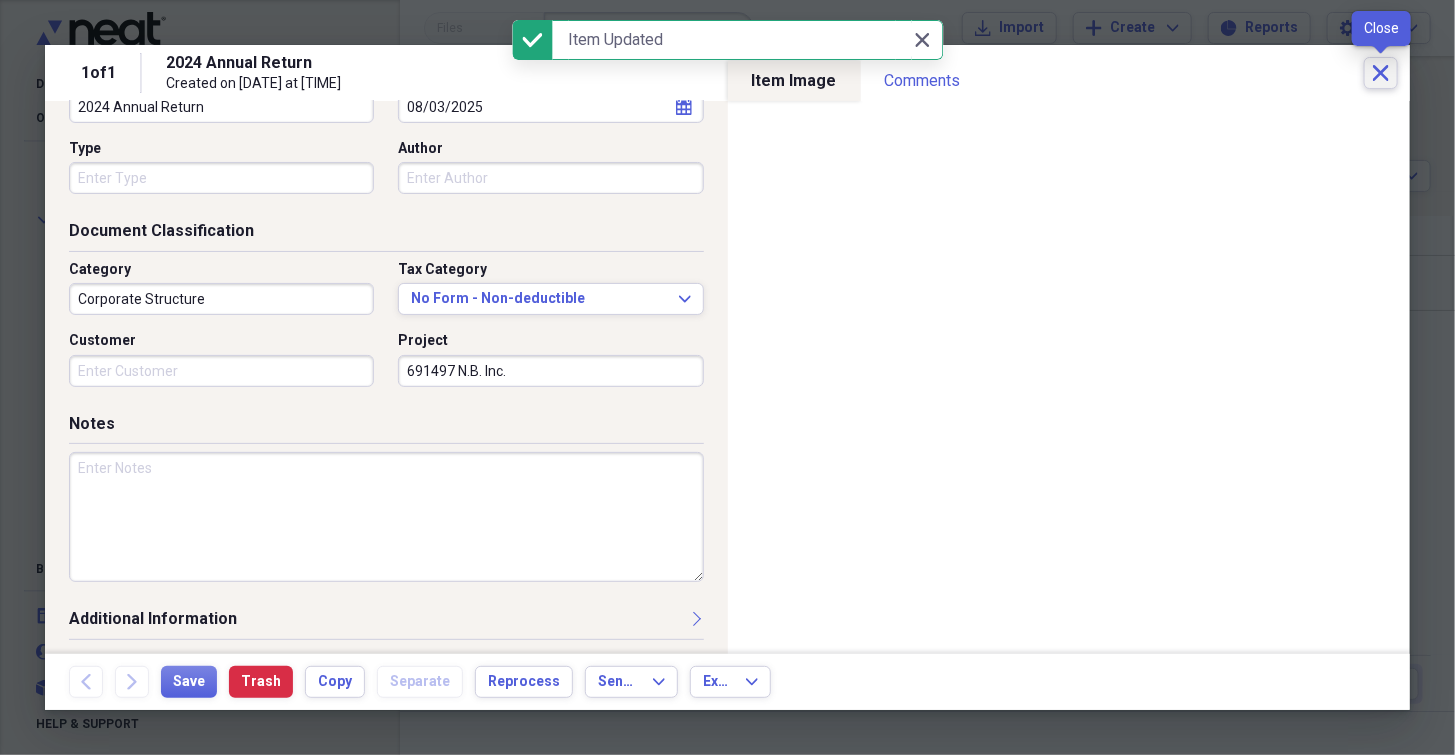 click on "Close" 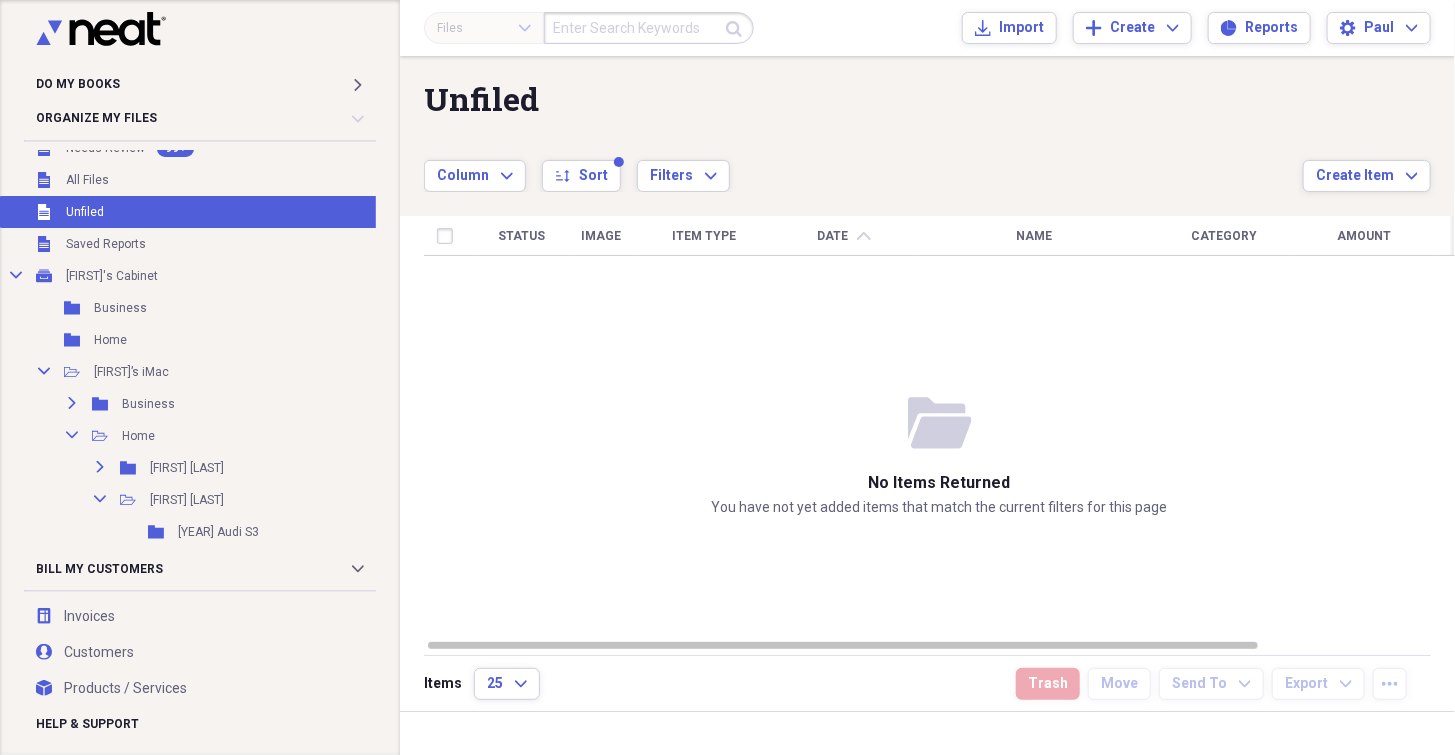 scroll, scrollTop: 0, scrollLeft: 0, axis: both 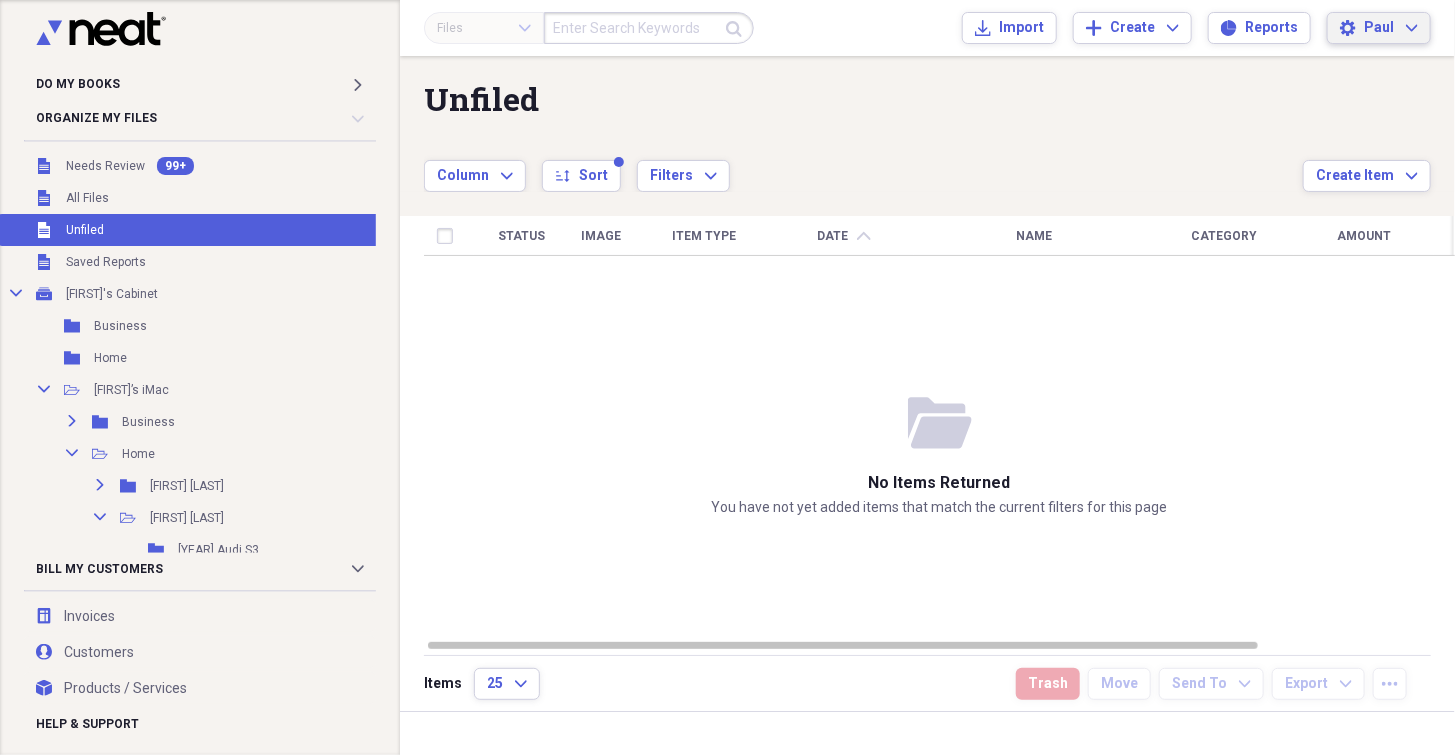 click on "Expand" 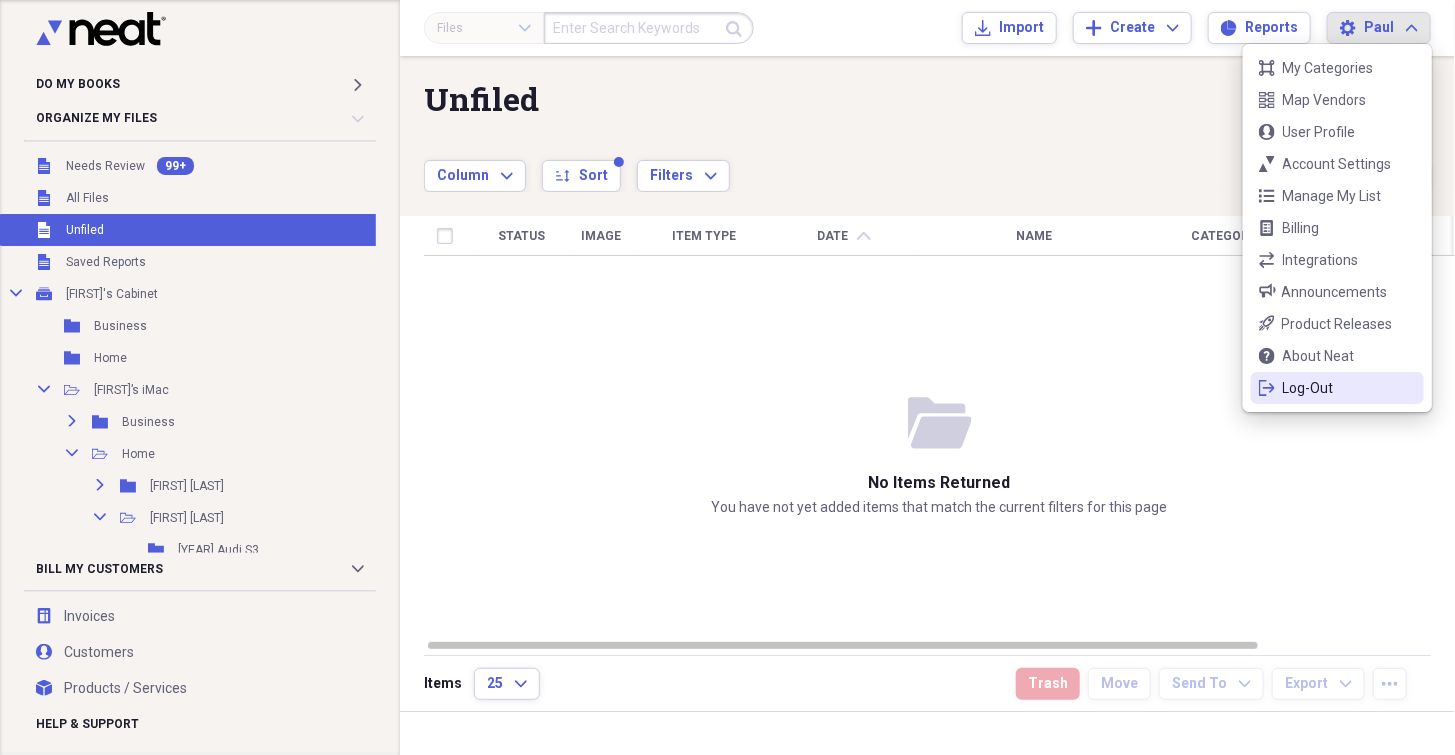 click on "Log-Out" at bounding box center (1337, 388) 